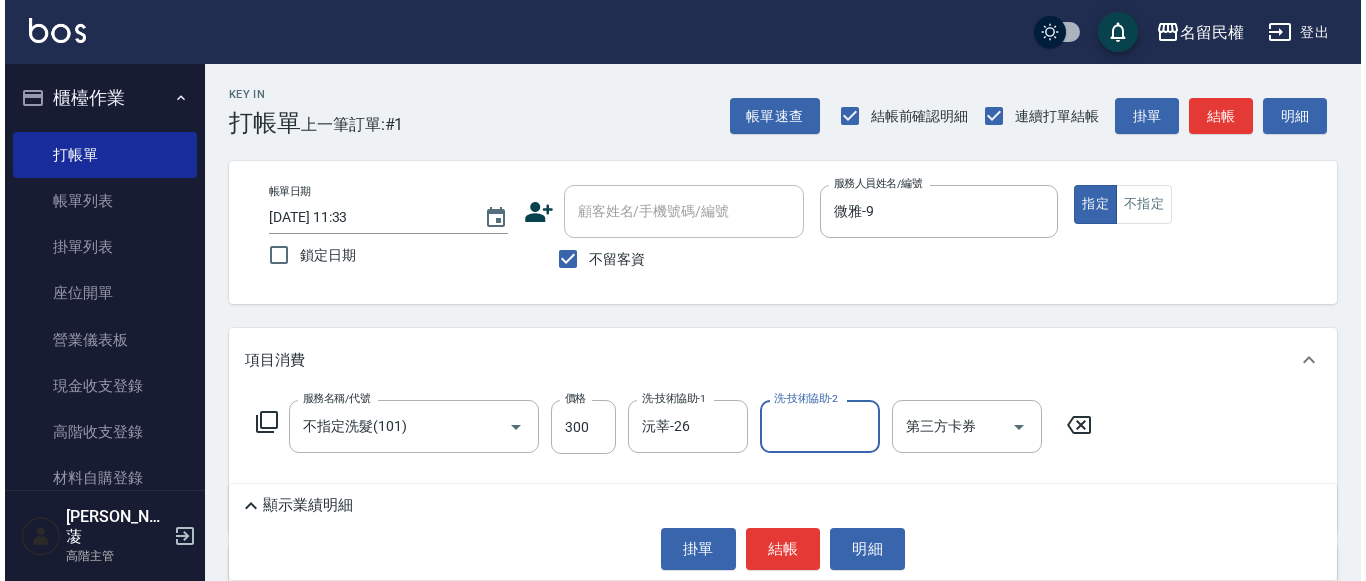 scroll, scrollTop: 0, scrollLeft: 0, axis: both 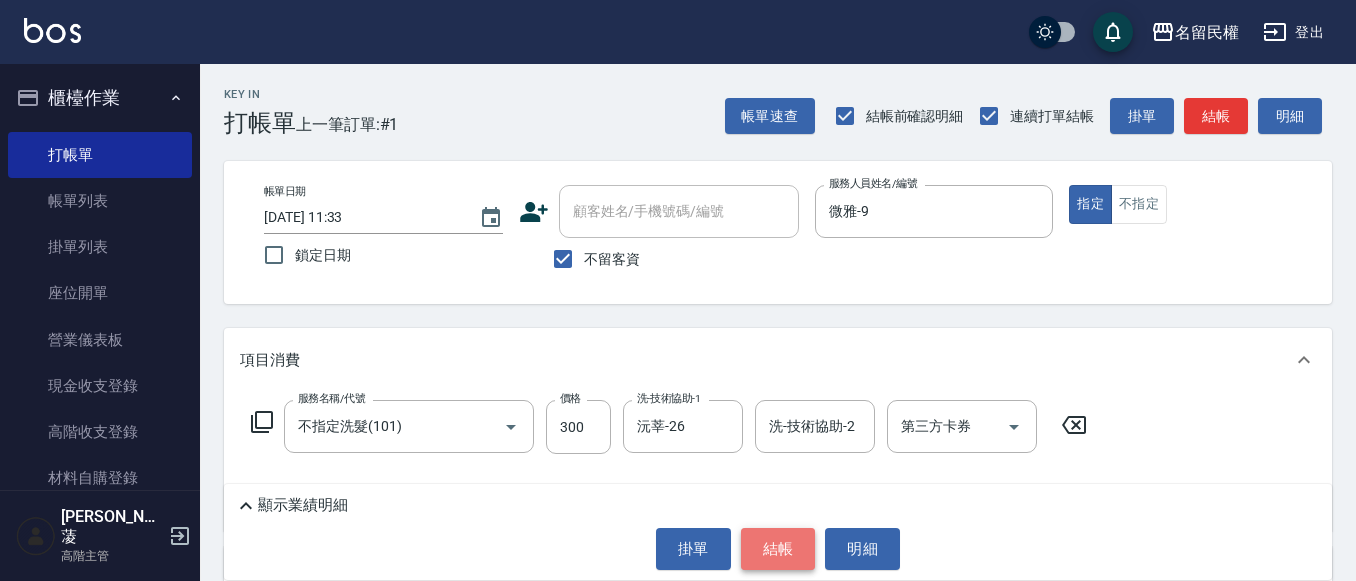 click on "結帳" at bounding box center [778, 549] 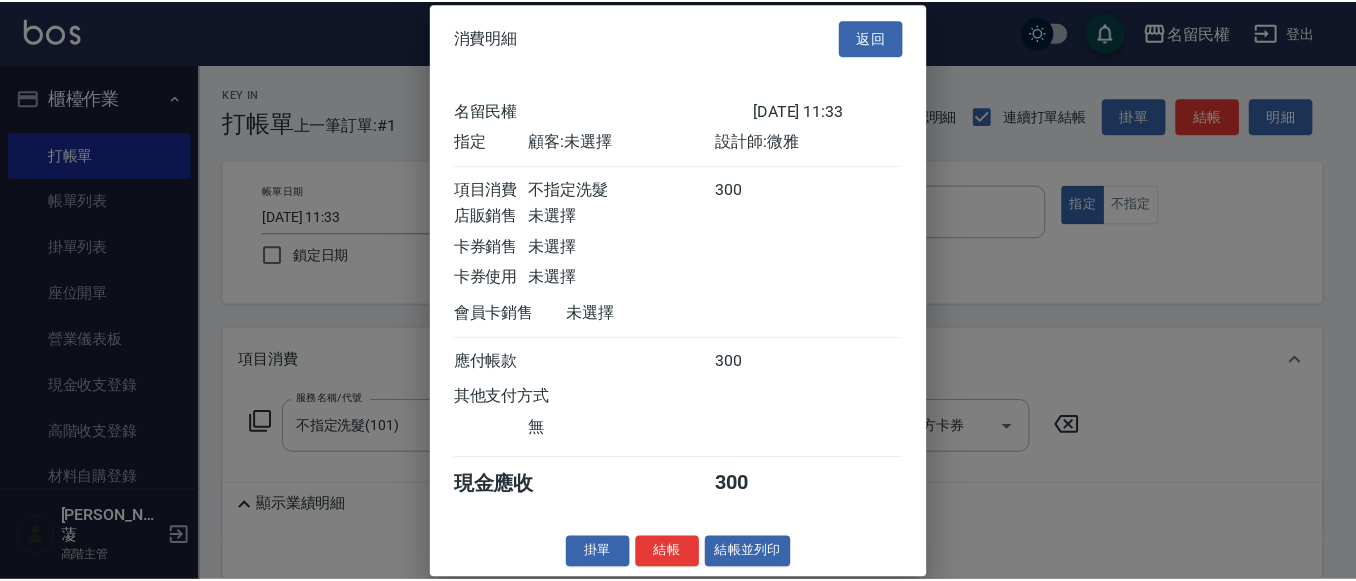 scroll, scrollTop: 26, scrollLeft: 0, axis: vertical 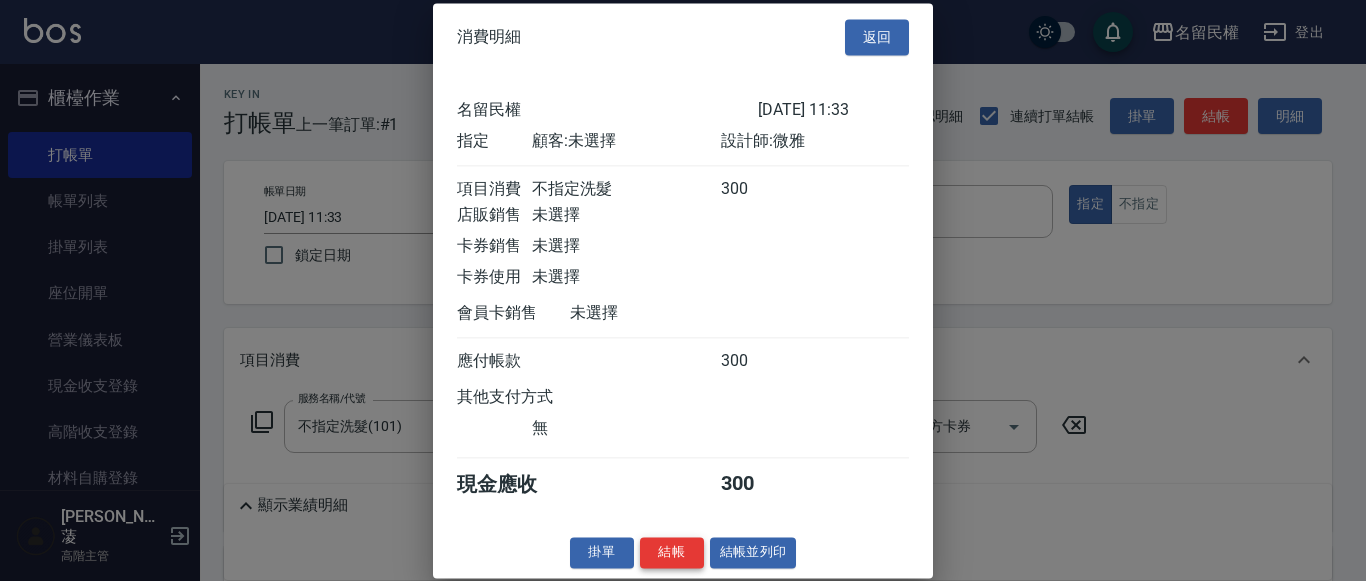 click on "結帳" at bounding box center [672, 552] 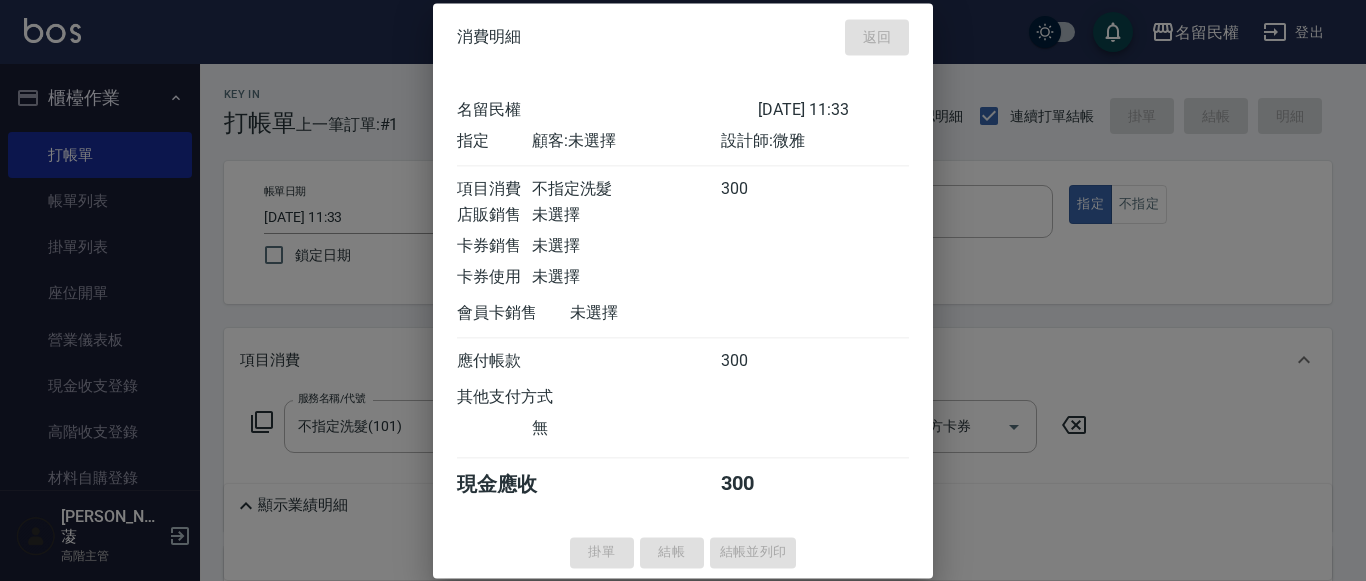 type on "[DATE] 12:19" 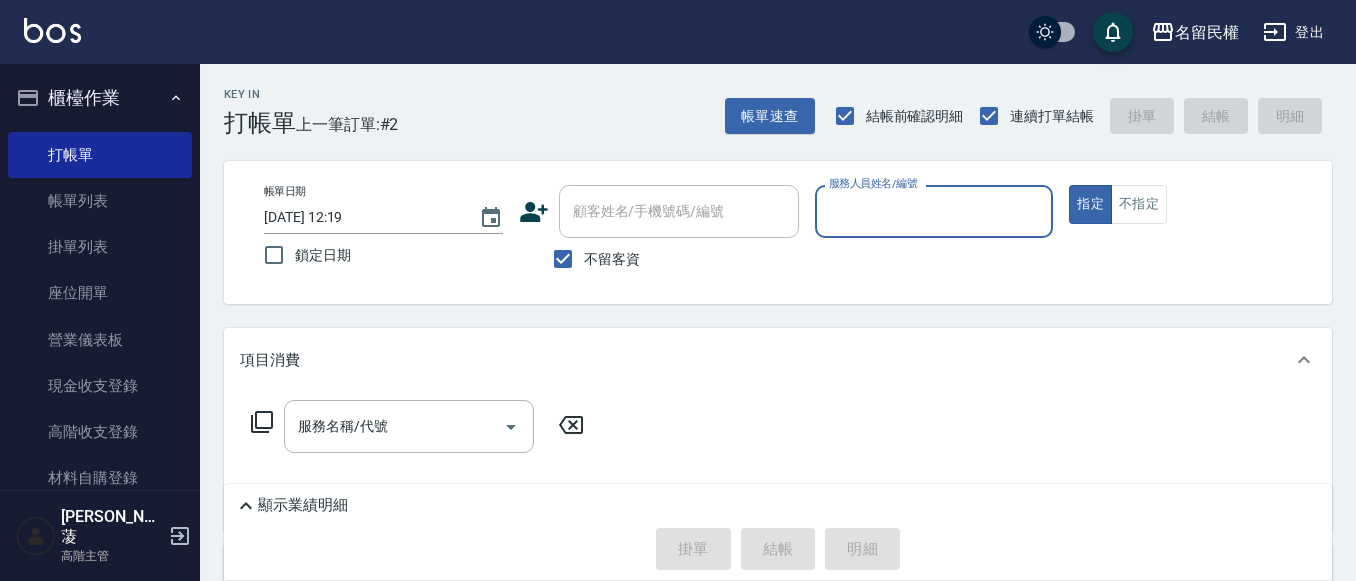 click on "服務人員姓名/編號" at bounding box center (934, 211) 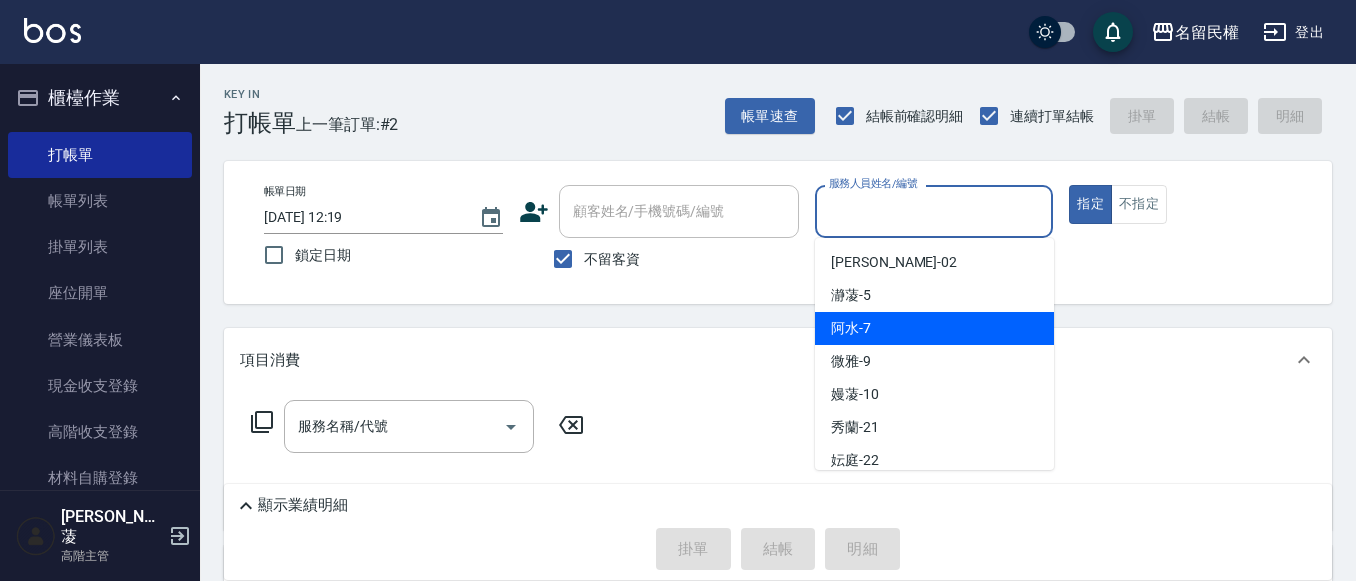 click on "阿水 -7" at bounding box center (934, 328) 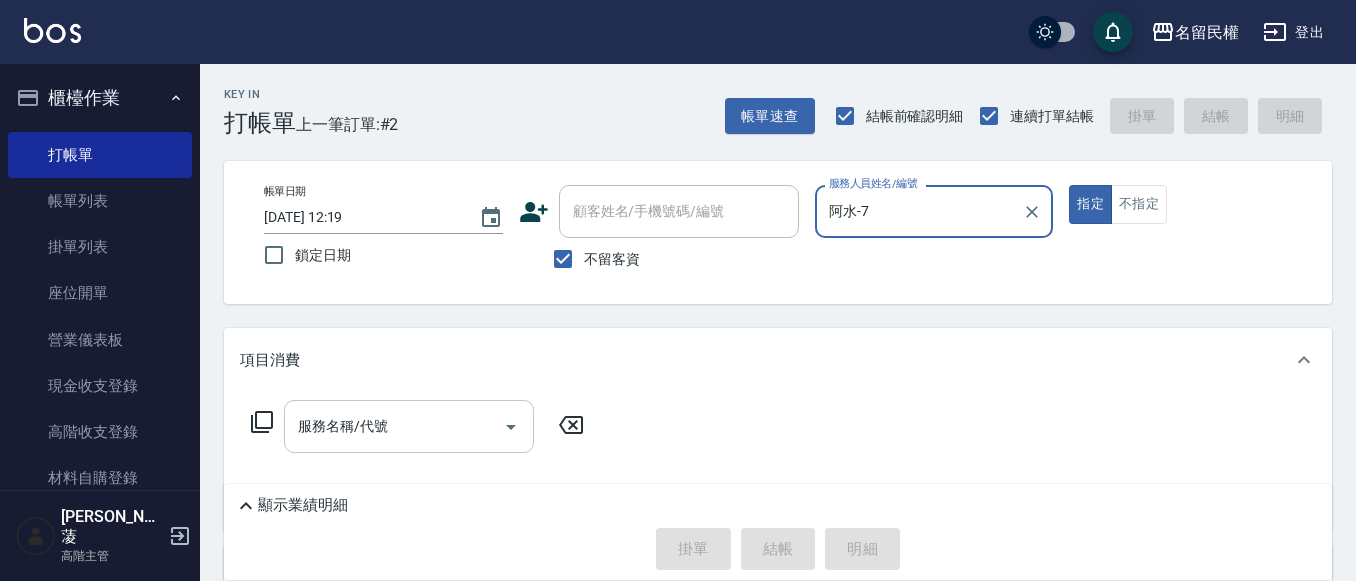 click on "服務名稱/代號" at bounding box center [394, 426] 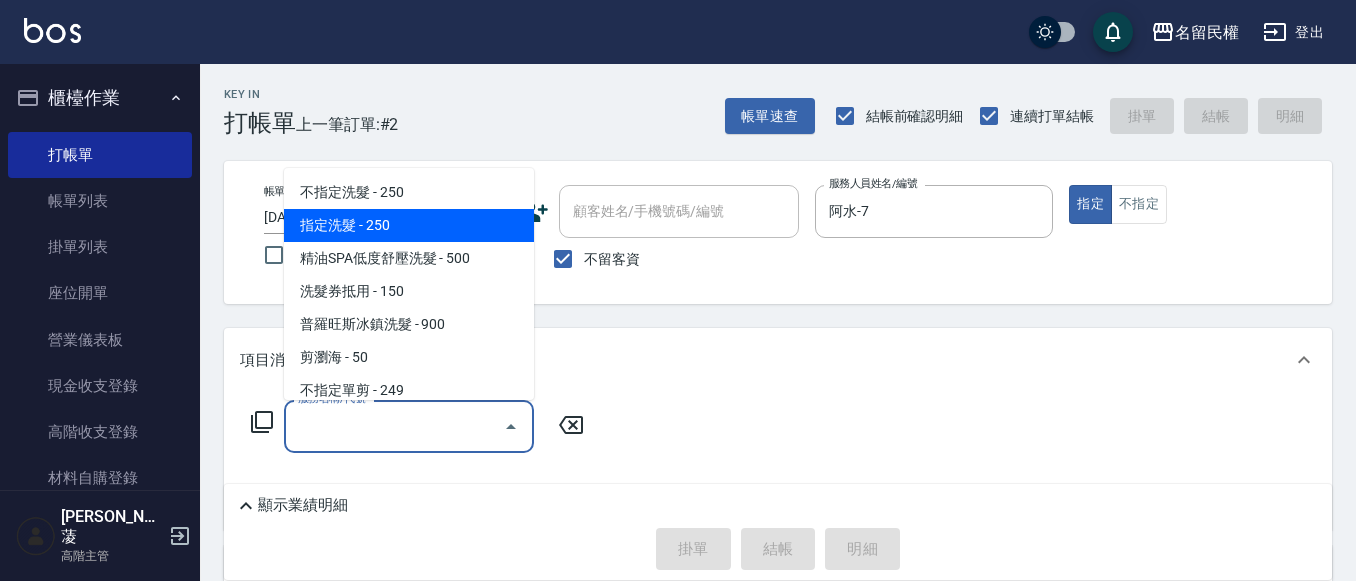 click on "指定洗髮 - 250" at bounding box center (409, 225) 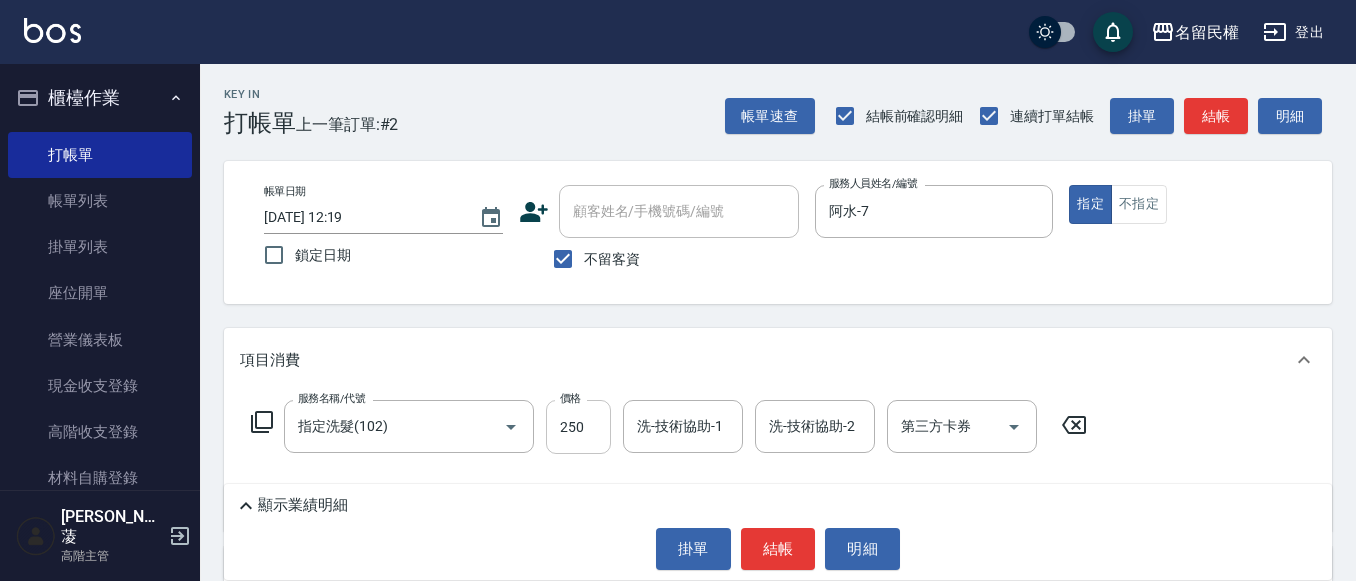 click on "價格 250 價格" at bounding box center (578, 427) 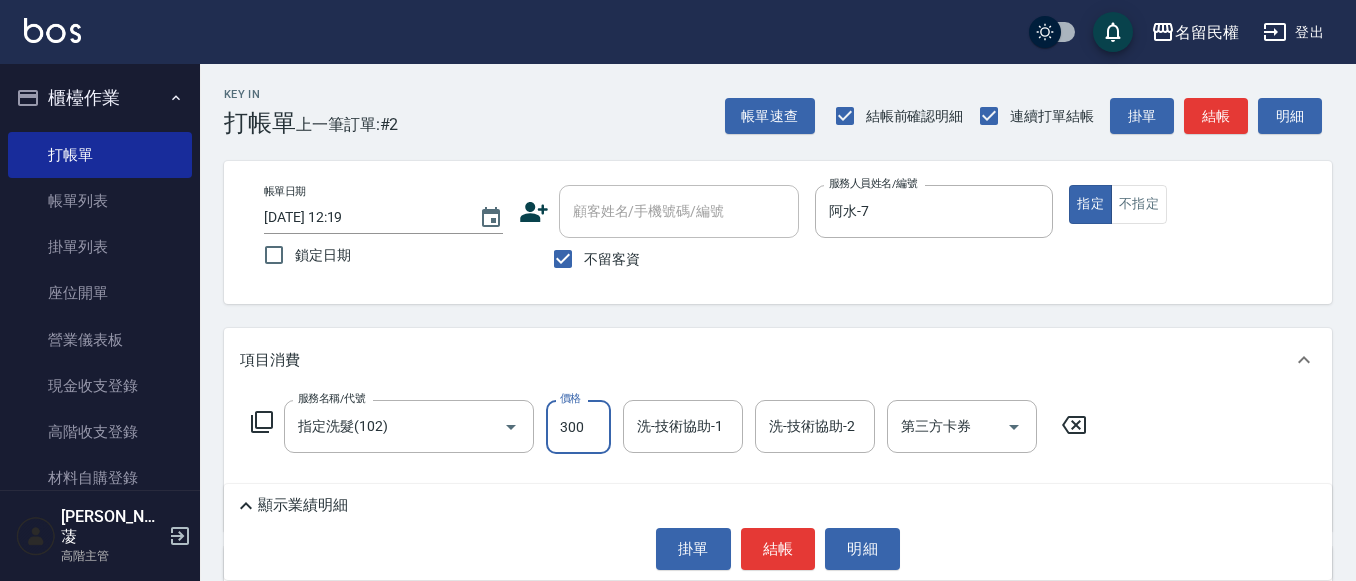 type on "300" 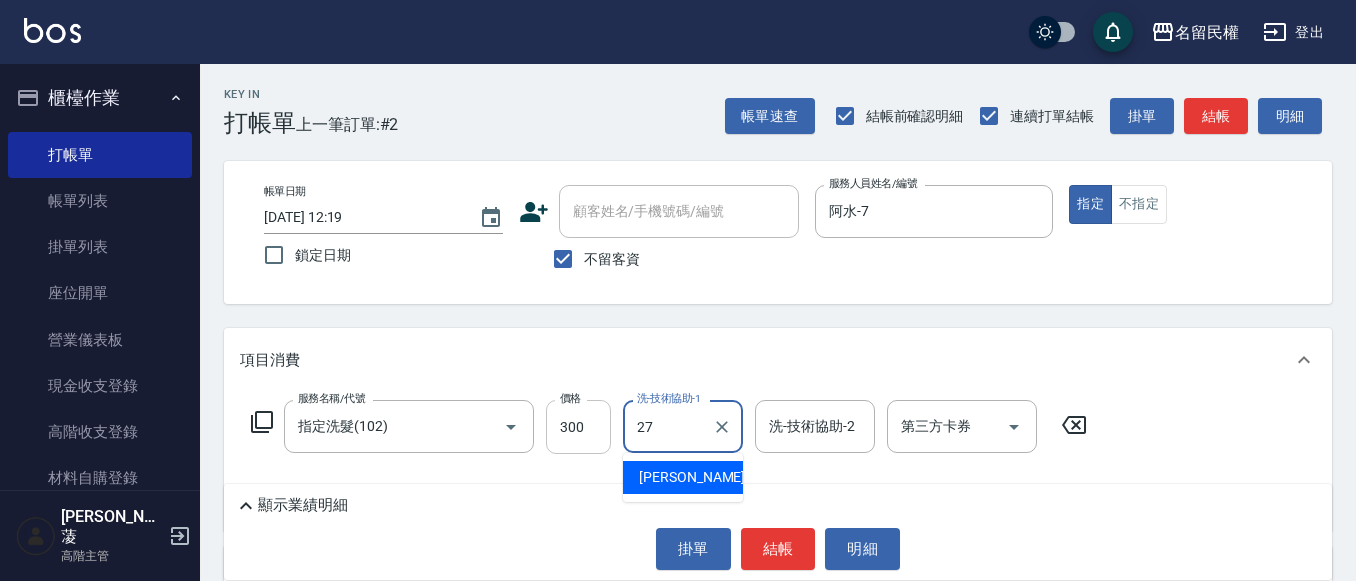 type on "[PERSON_NAME]-27" 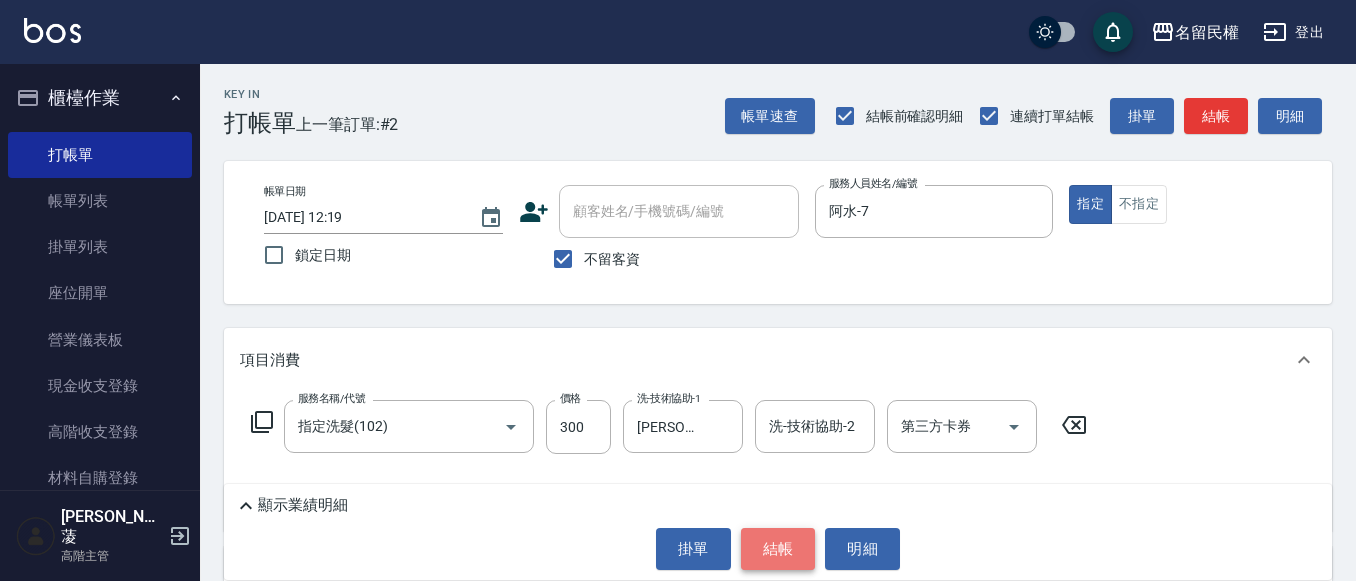 click on "結帳" at bounding box center (778, 549) 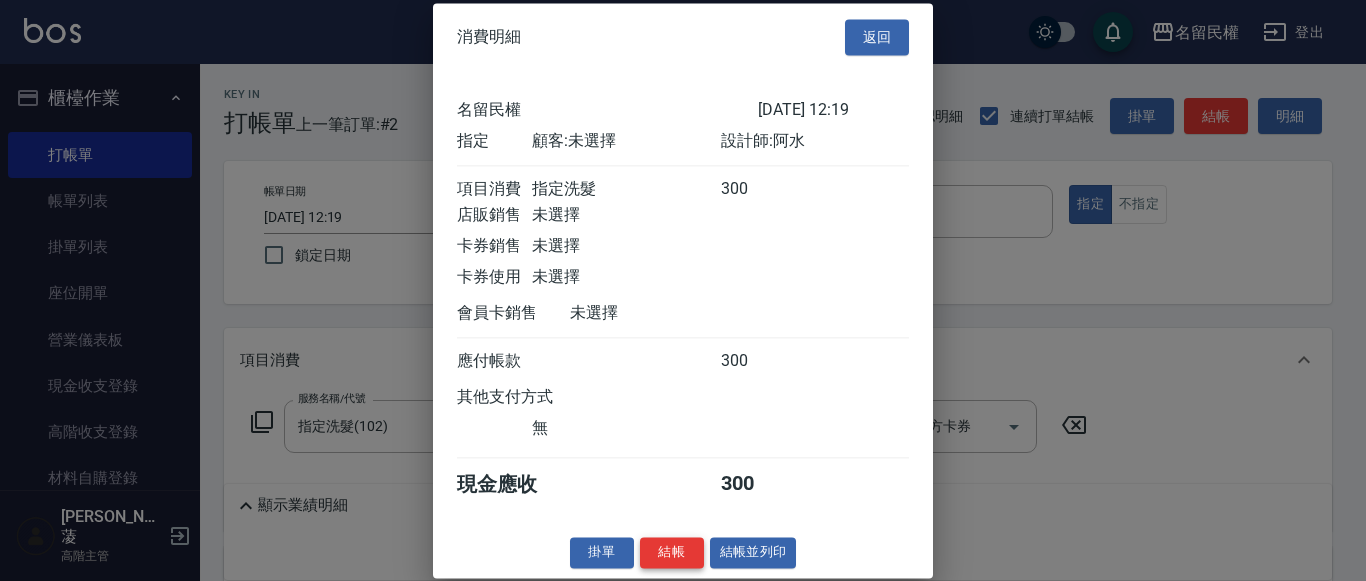 click on "結帳" at bounding box center (672, 552) 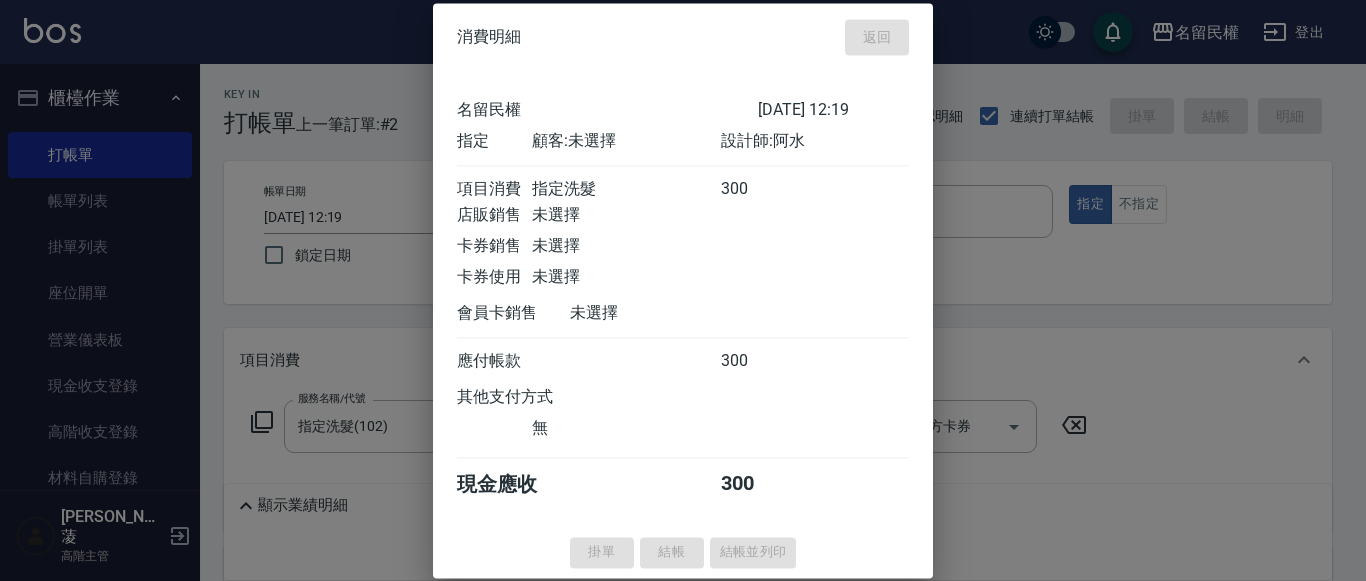 type on "[DATE] 12:30" 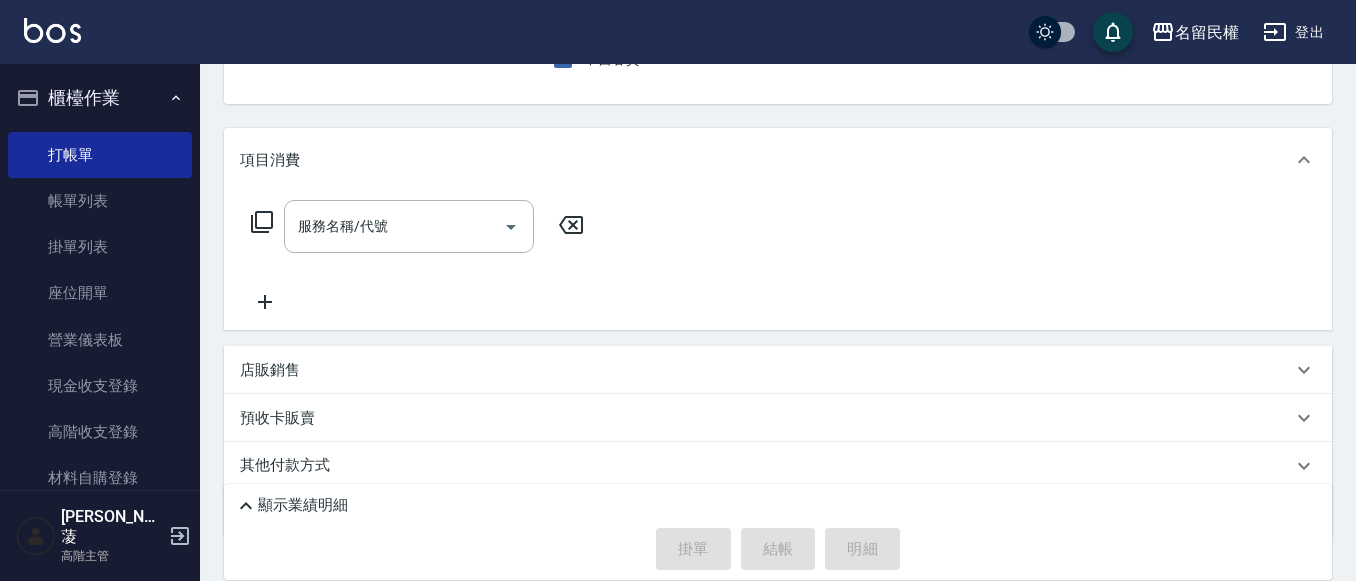 scroll, scrollTop: 0, scrollLeft: 0, axis: both 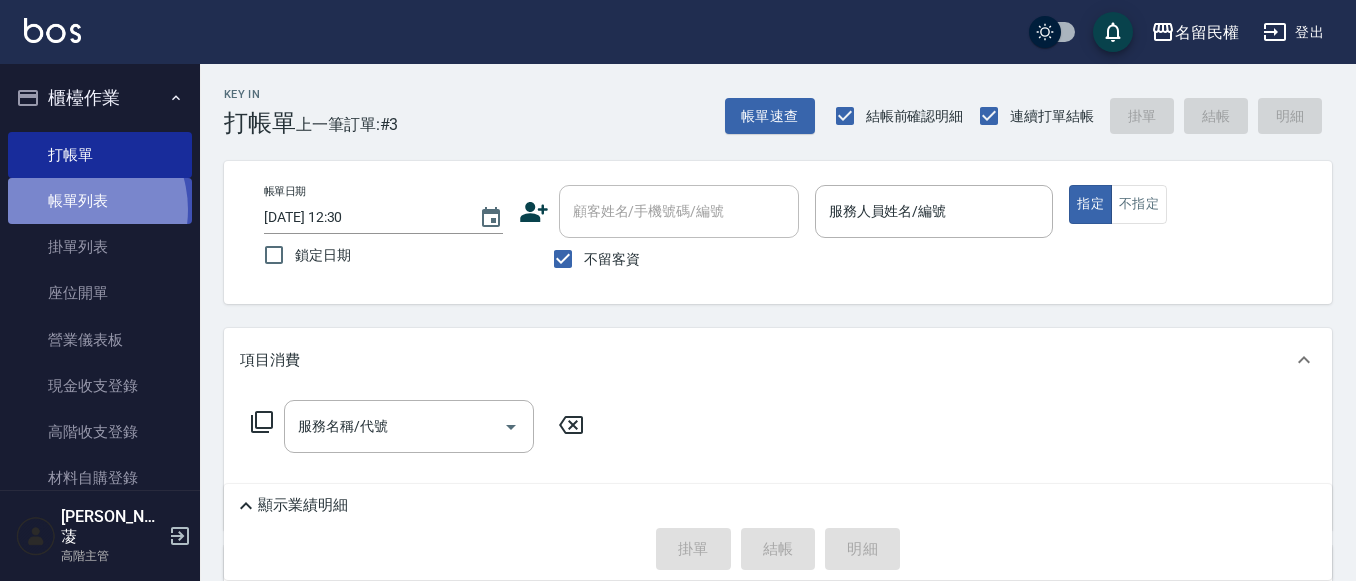 click on "帳單列表" at bounding box center [100, 201] 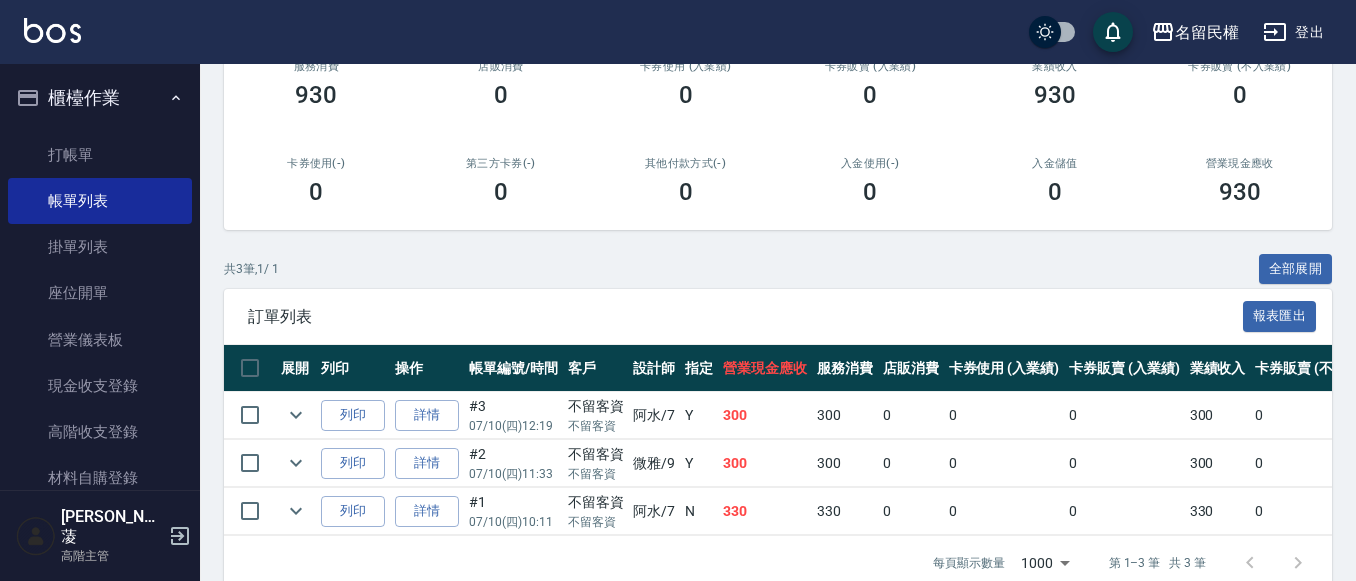 scroll, scrollTop: 300, scrollLeft: 0, axis: vertical 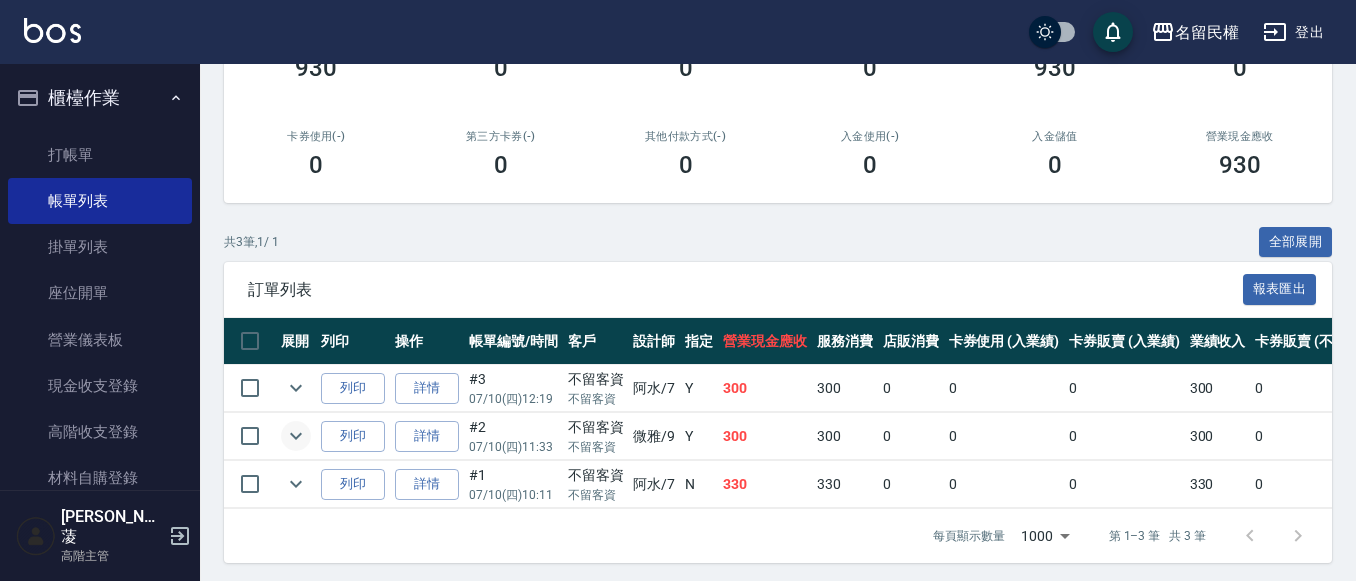 click 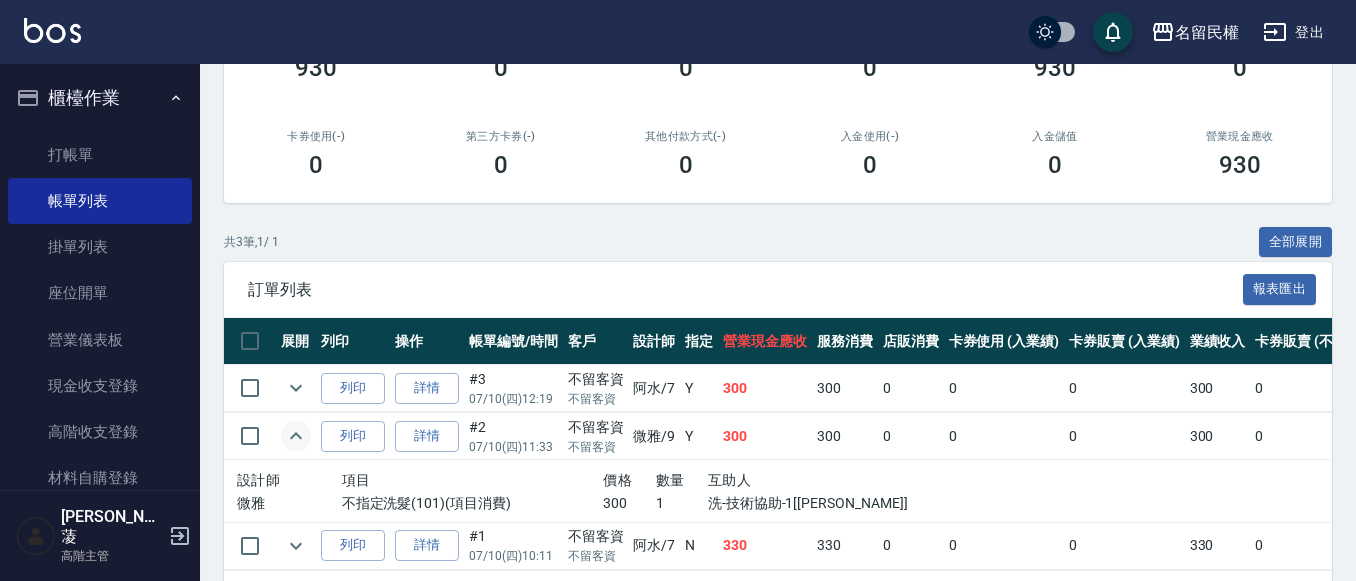 click 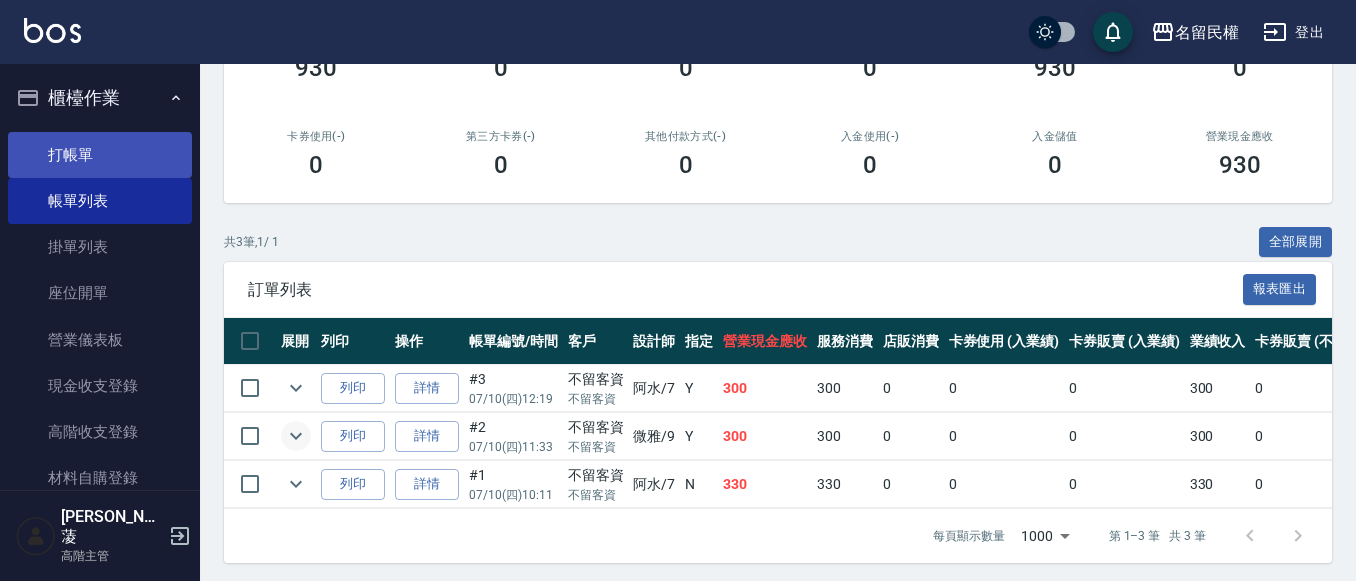 click on "打帳單" at bounding box center [100, 155] 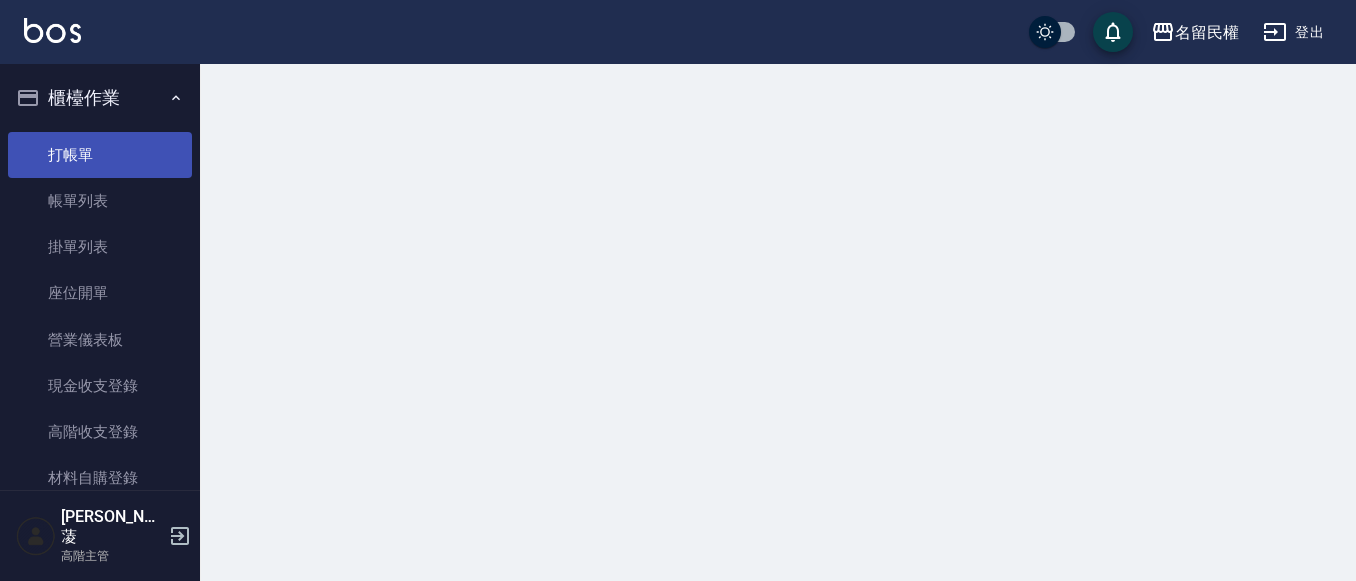 scroll, scrollTop: 0, scrollLeft: 0, axis: both 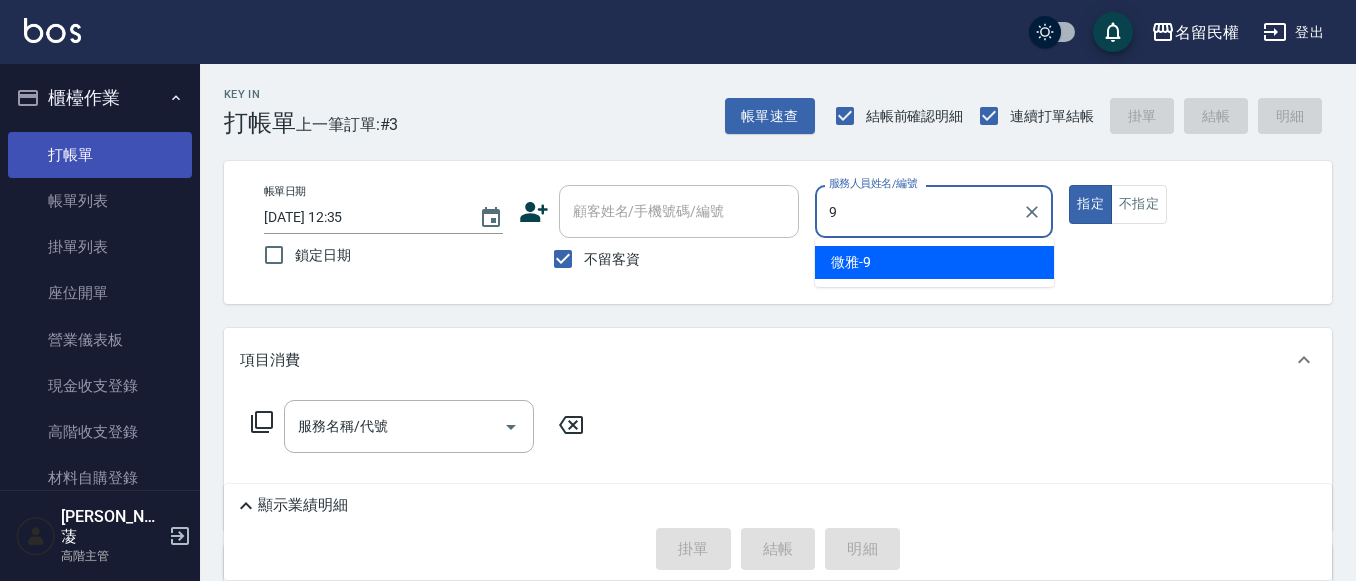 type on "微雅-9" 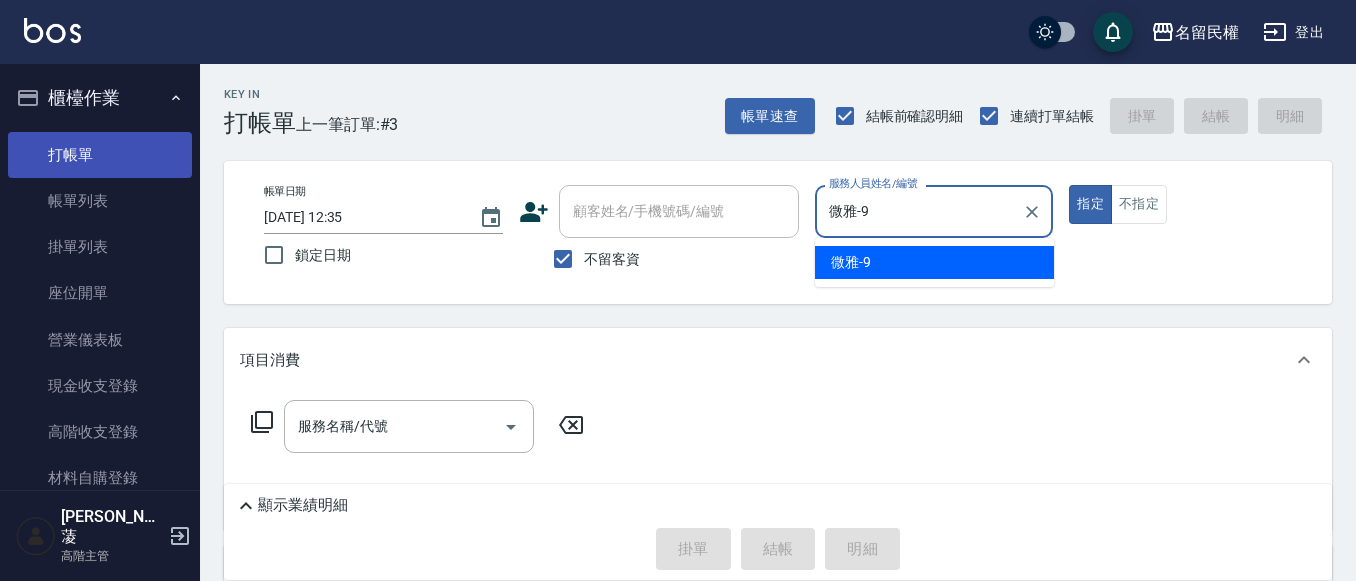 type on "true" 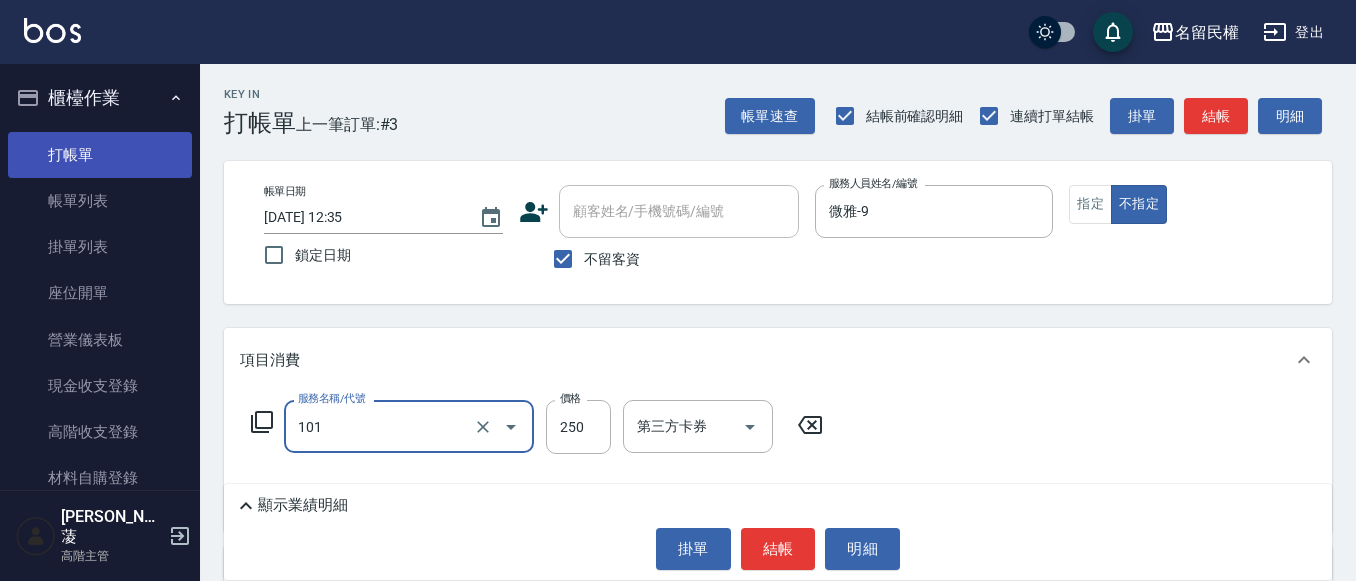 type on "不指定洗髮(101)" 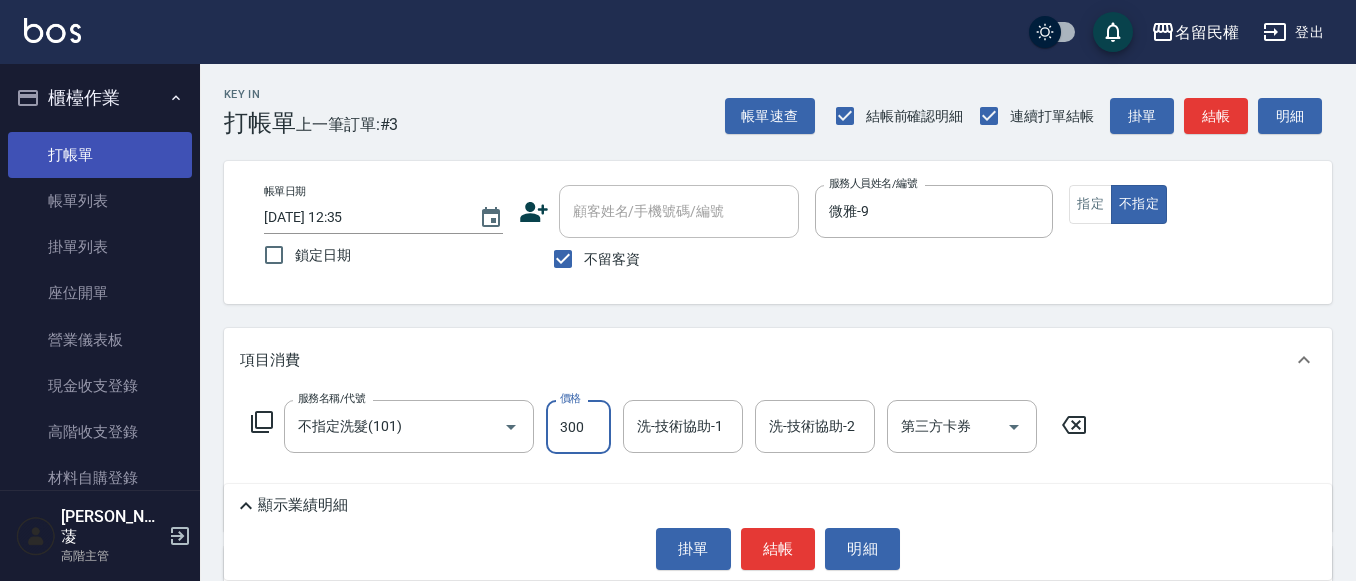 type on "300" 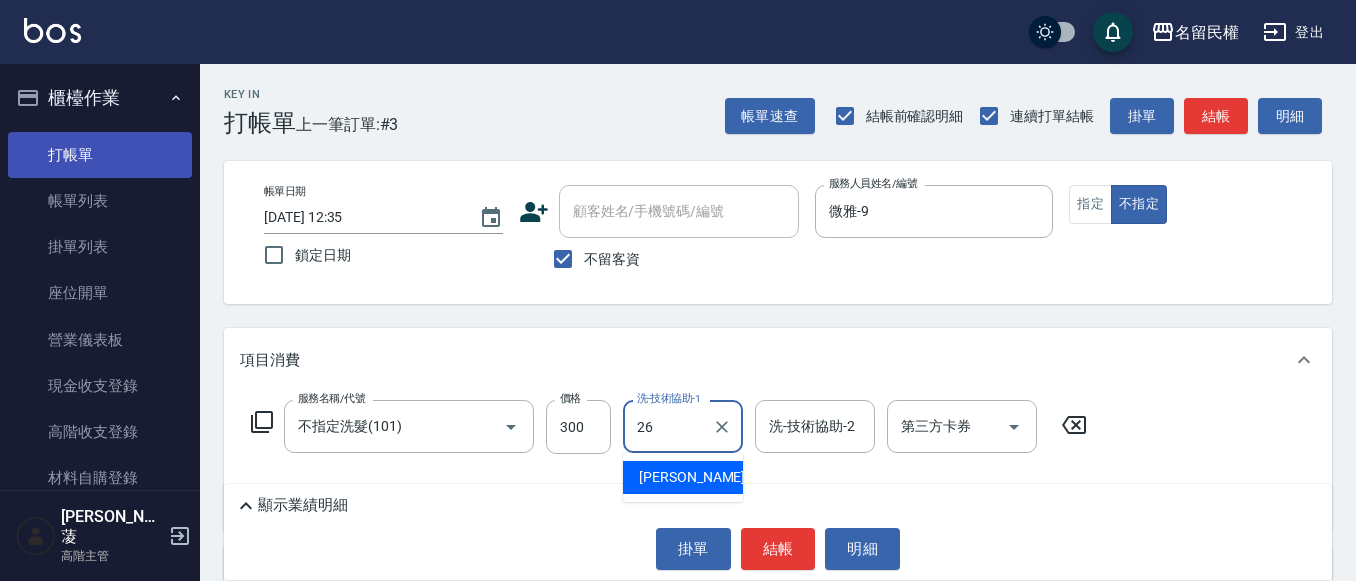 type on "沅莘-26" 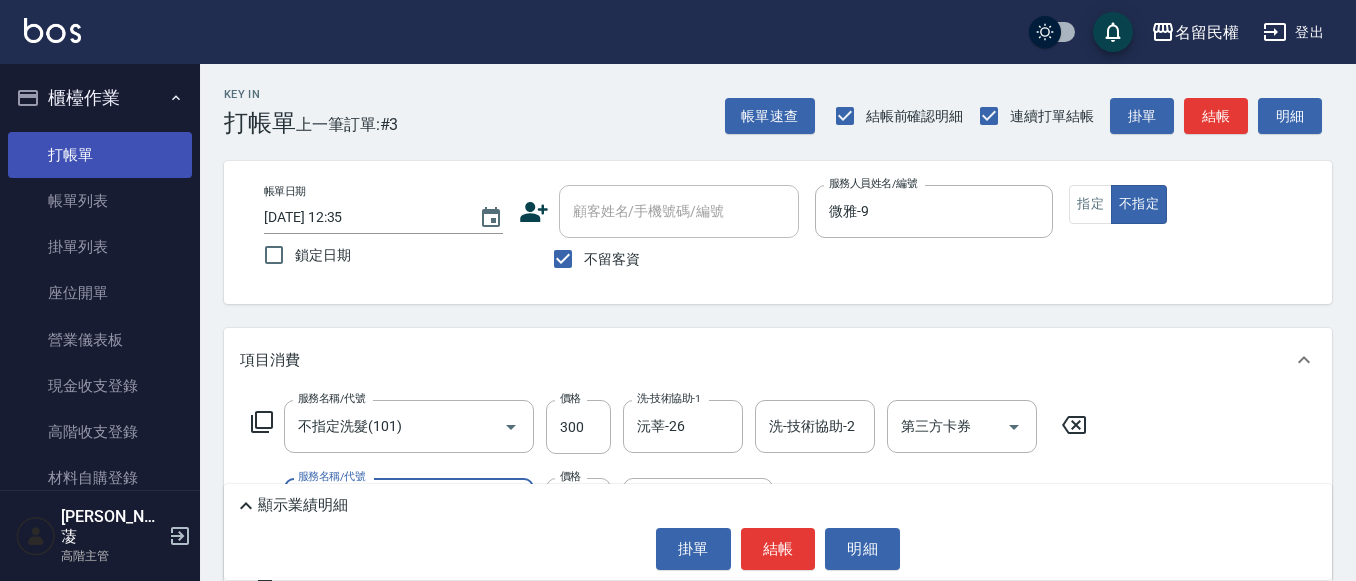 type on "[PERSON_NAME](701)" 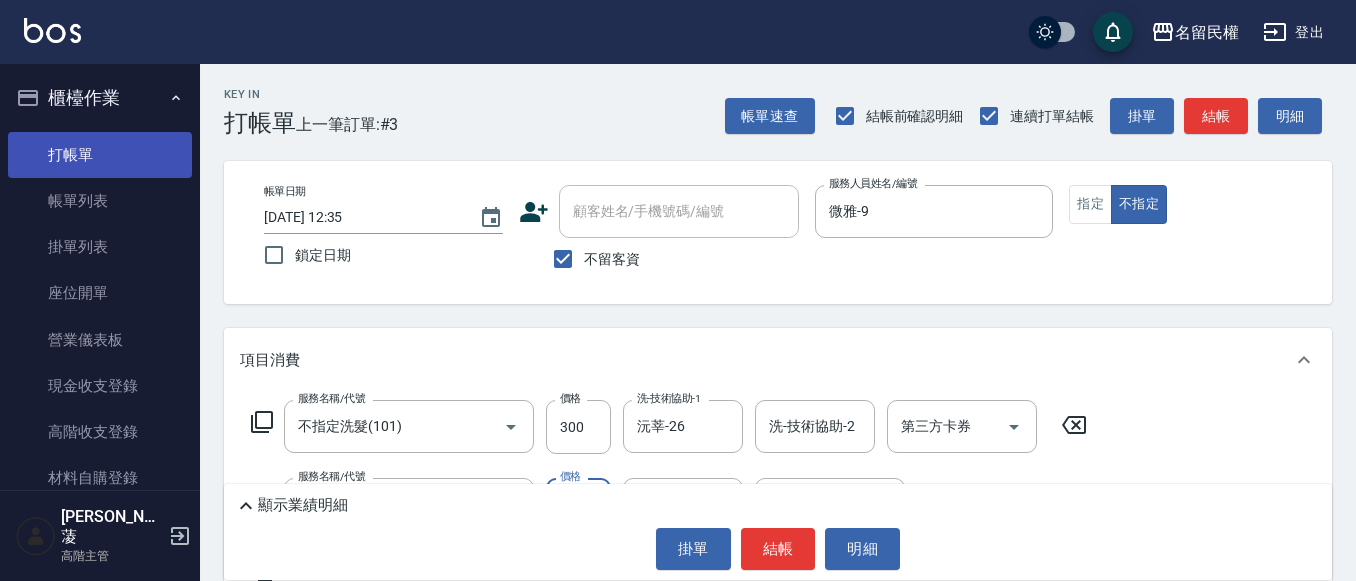 type on "30" 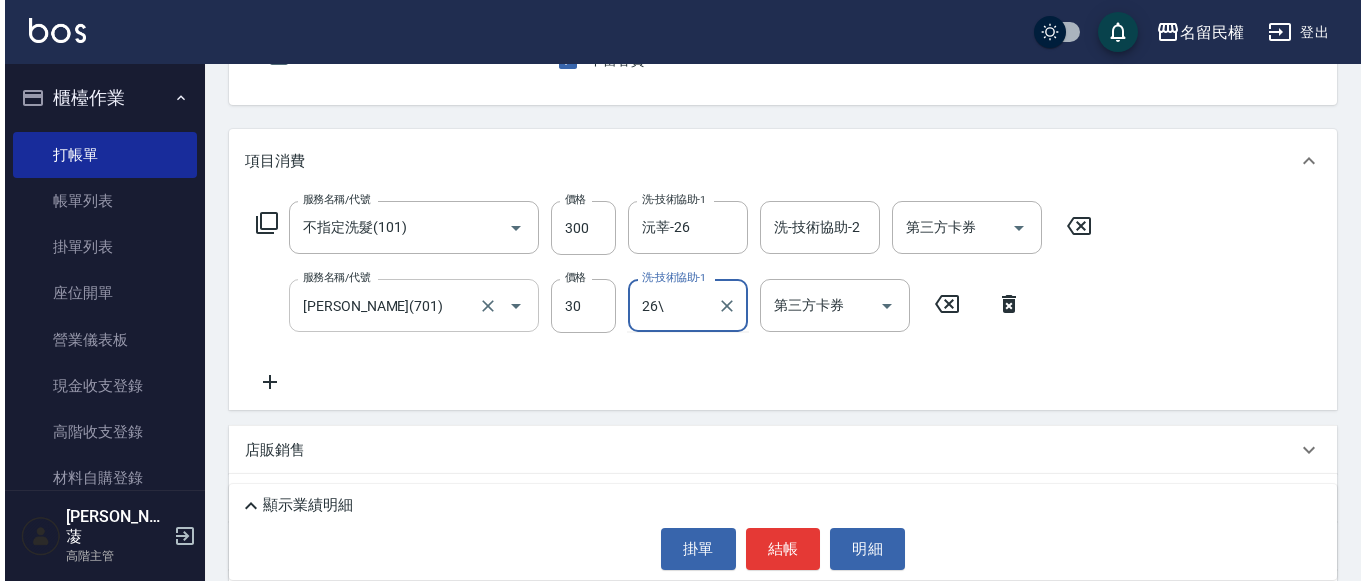 scroll, scrollTop: 200, scrollLeft: 0, axis: vertical 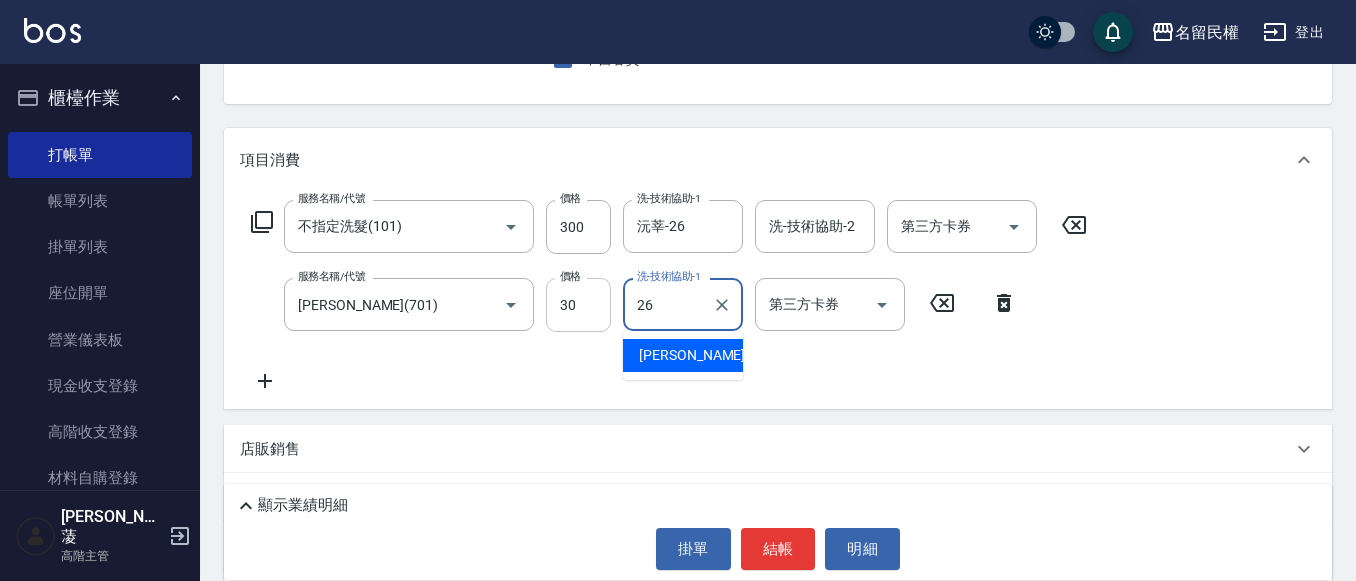 type on "沅莘-26" 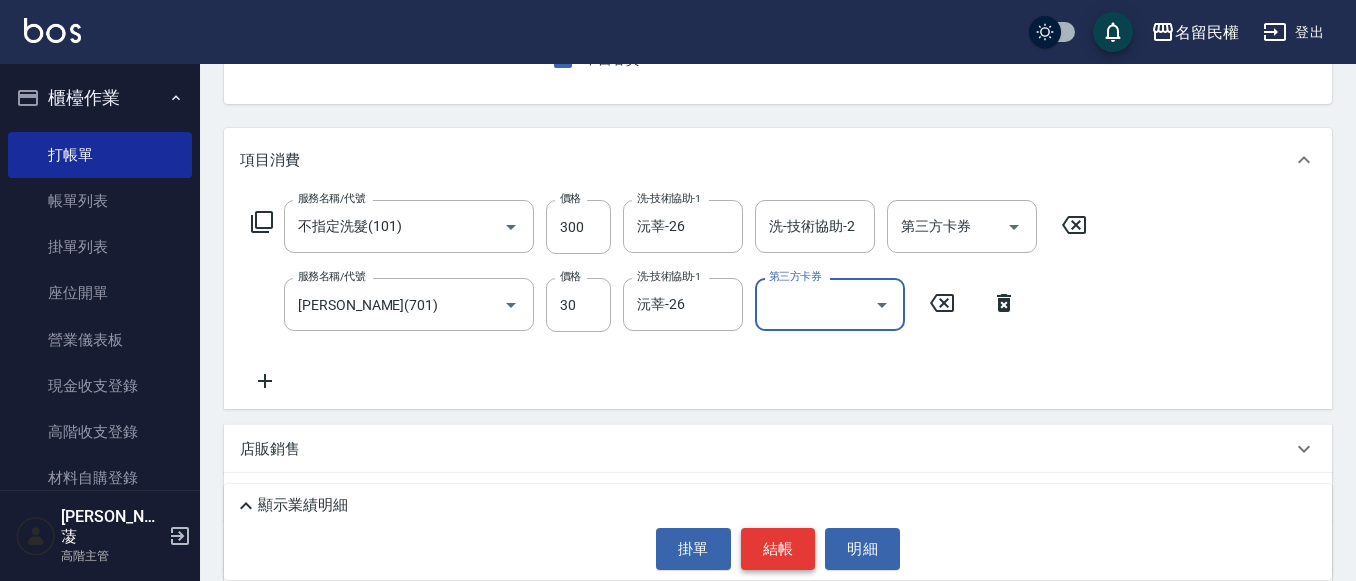click on "結帳" at bounding box center (778, 549) 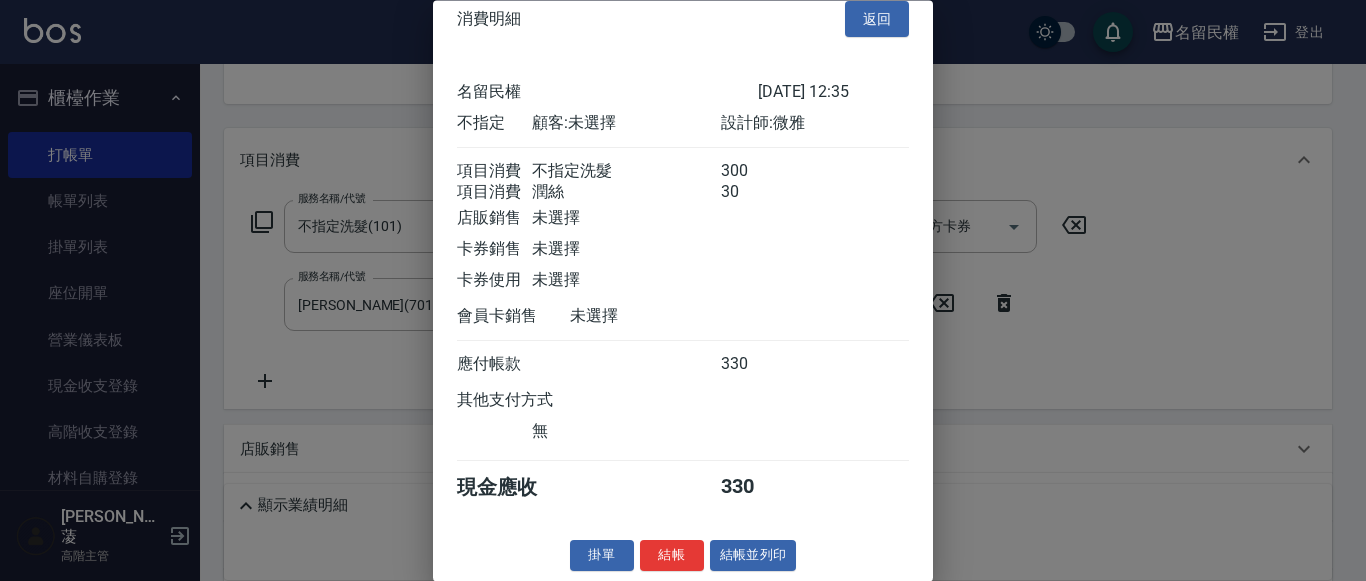 scroll, scrollTop: 50, scrollLeft: 0, axis: vertical 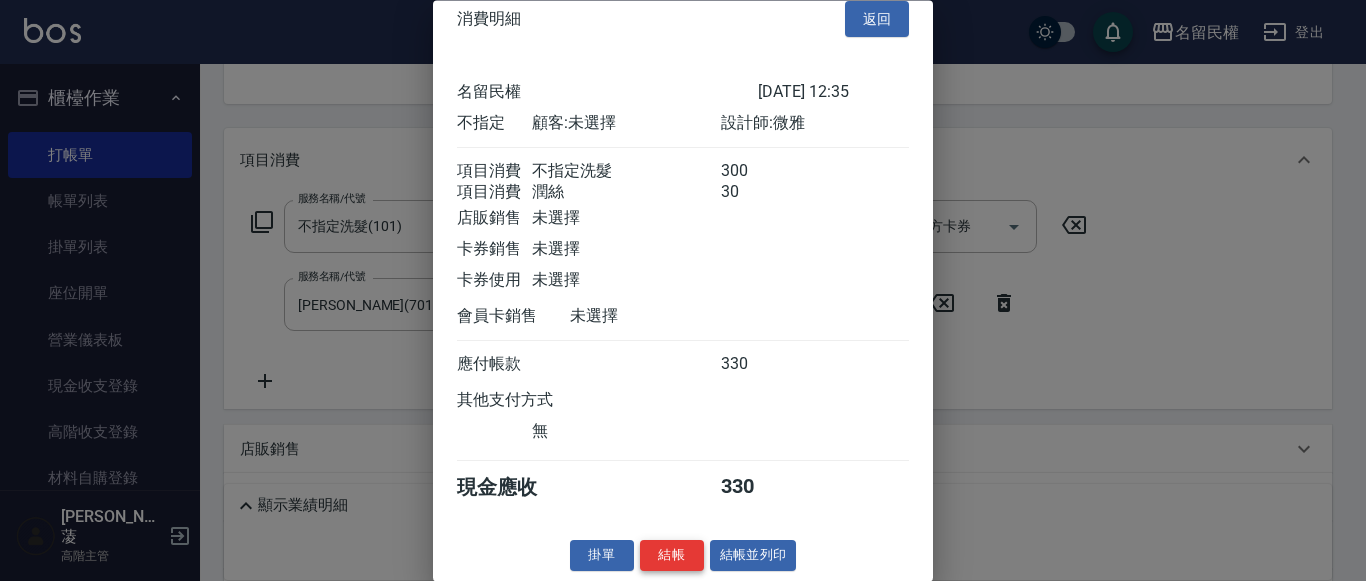 click on "結帳" at bounding box center [672, 556] 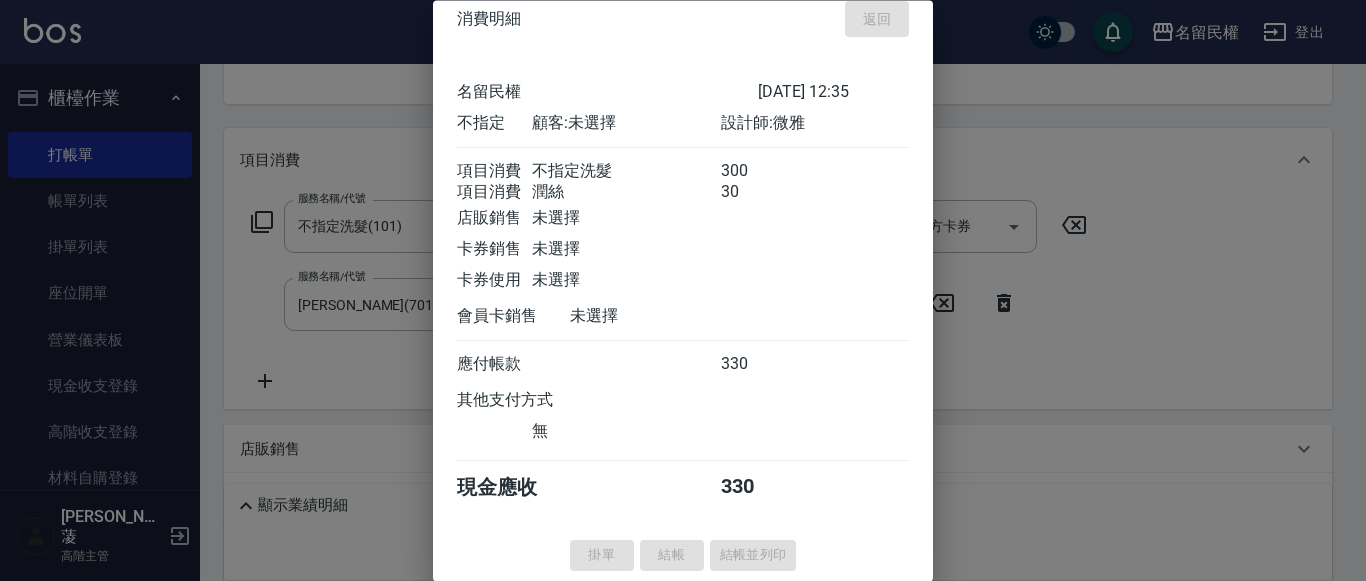 type on "[DATE] 12:56" 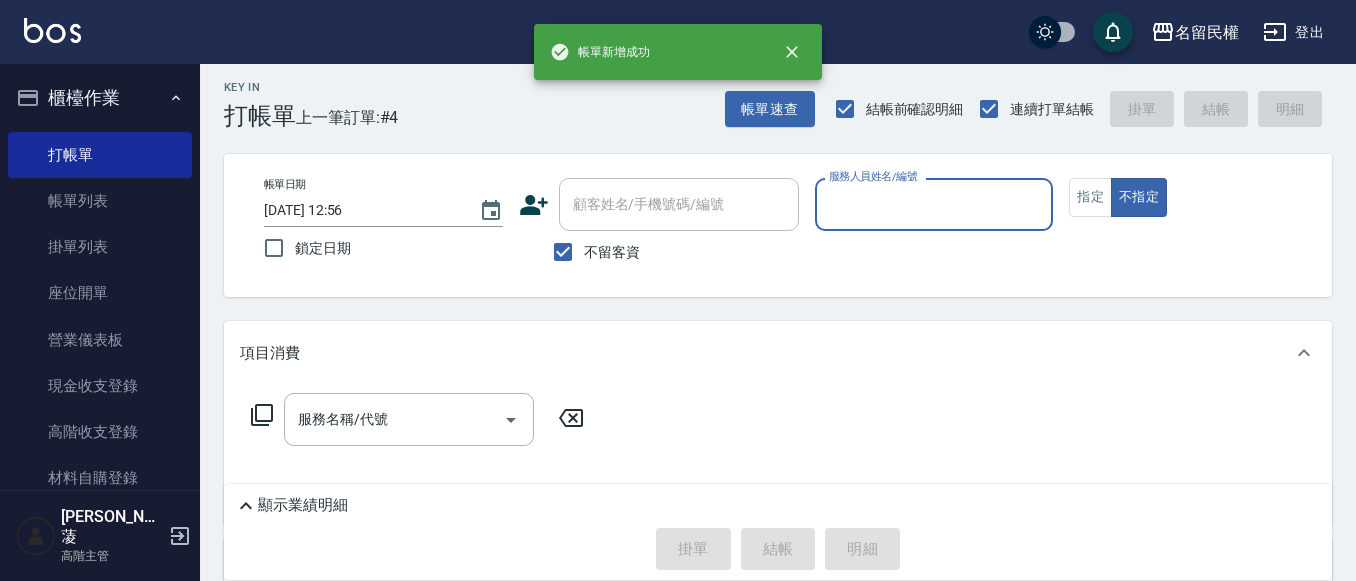scroll, scrollTop: 0, scrollLeft: 0, axis: both 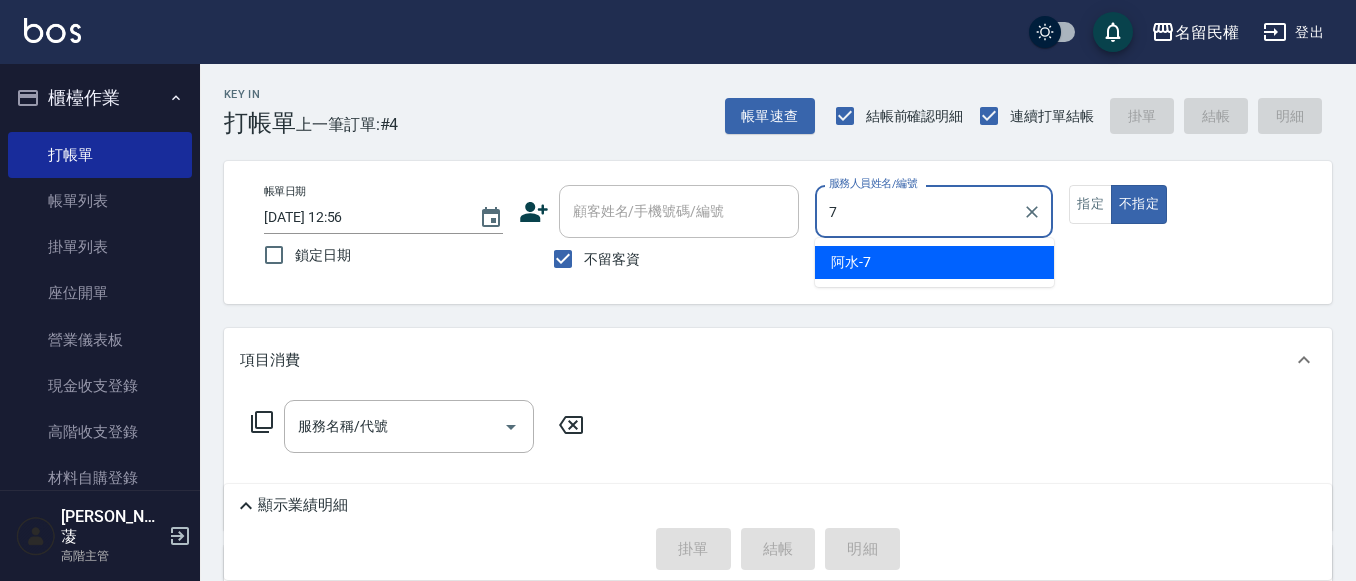 type on "阿水-7" 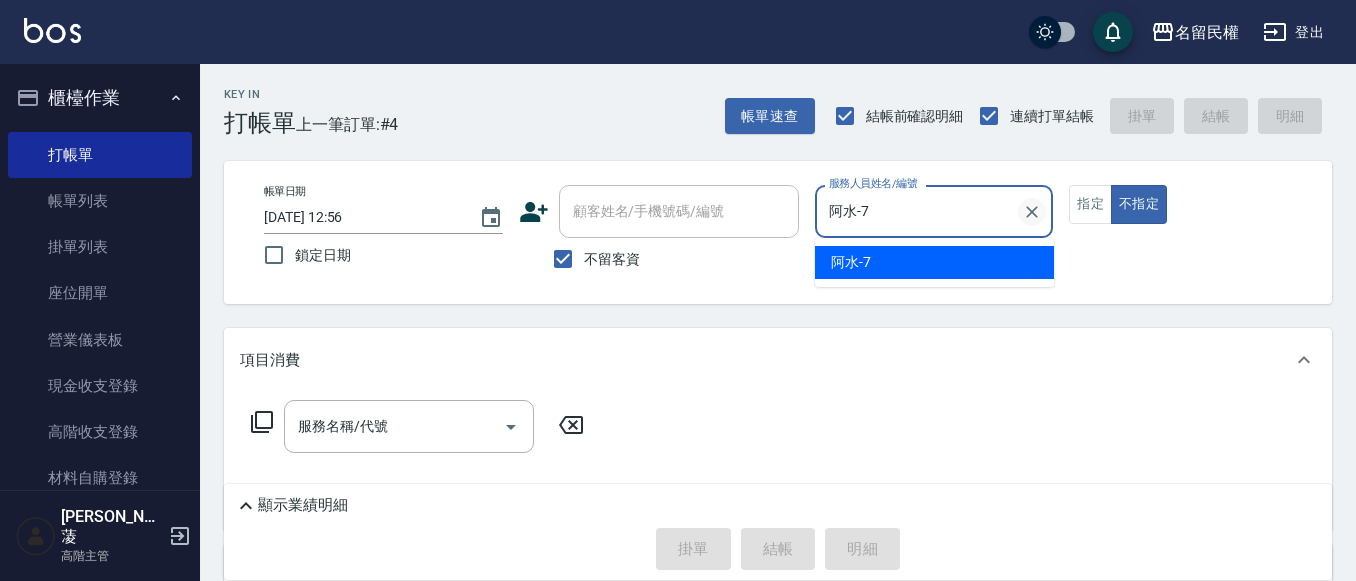 type on "false" 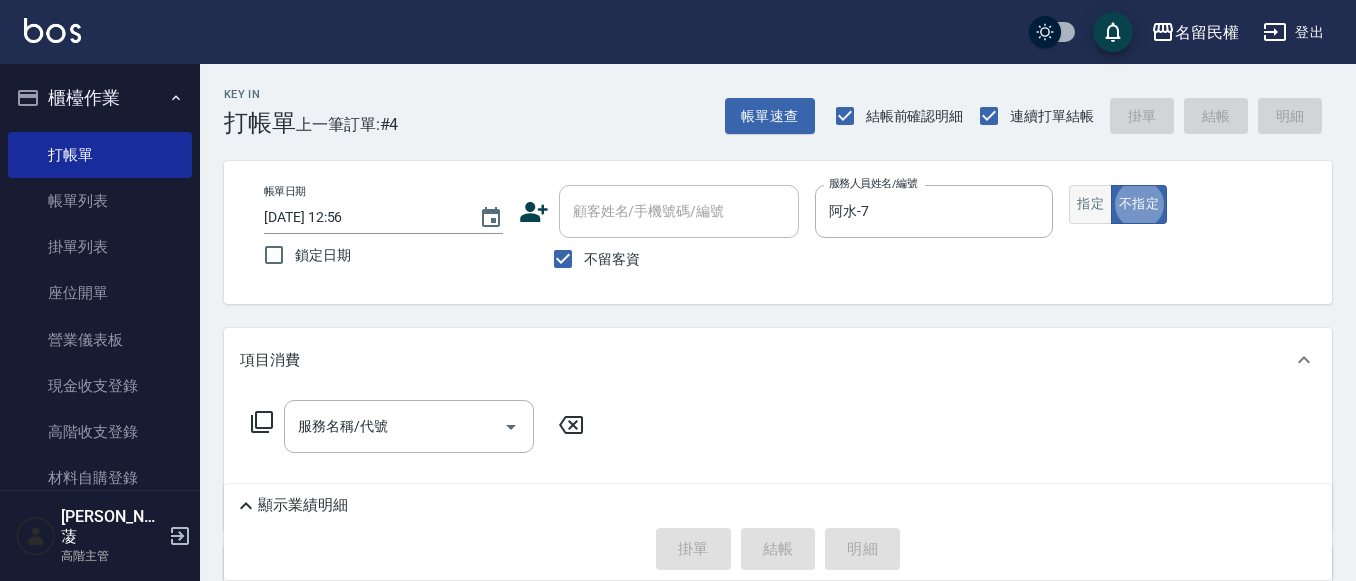 click on "指定" at bounding box center [1090, 204] 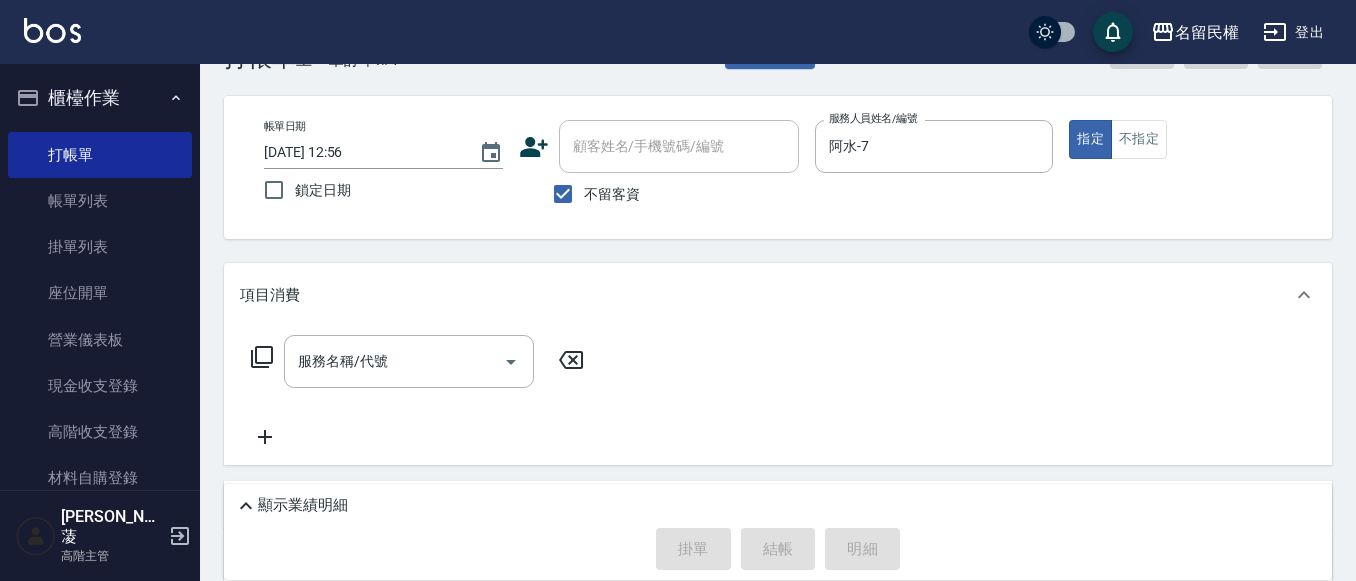scroll, scrollTop: 100, scrollLeft: 0, axis: vertical 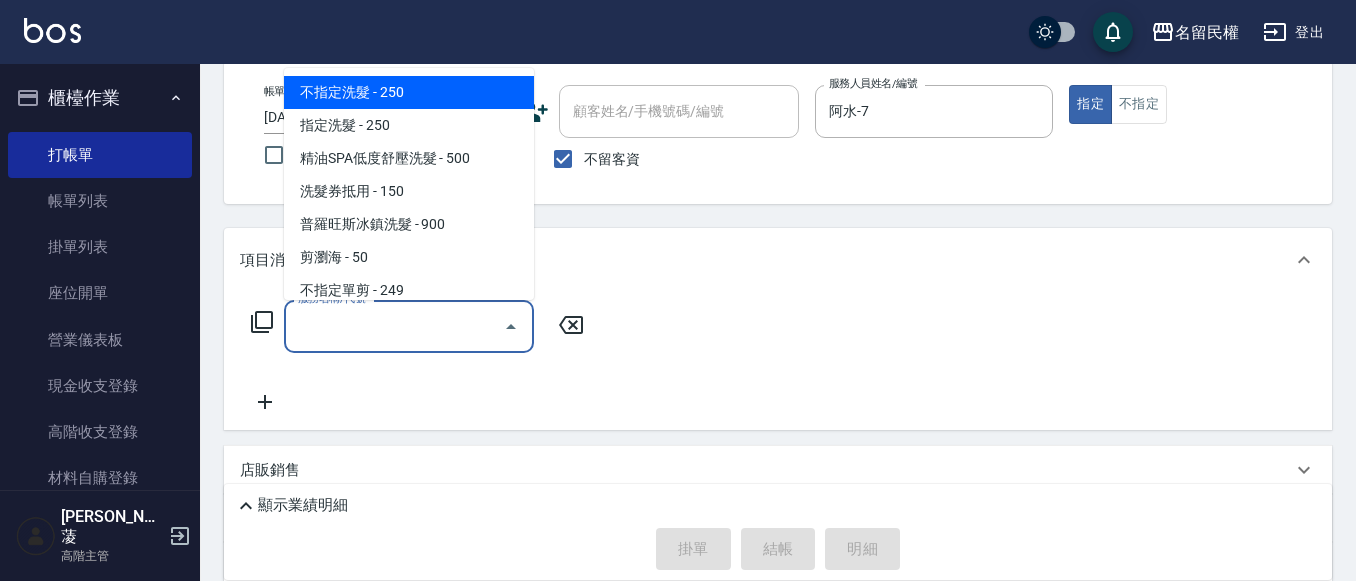 click on "服務名稱/代號" at bounding box center [394, 326] 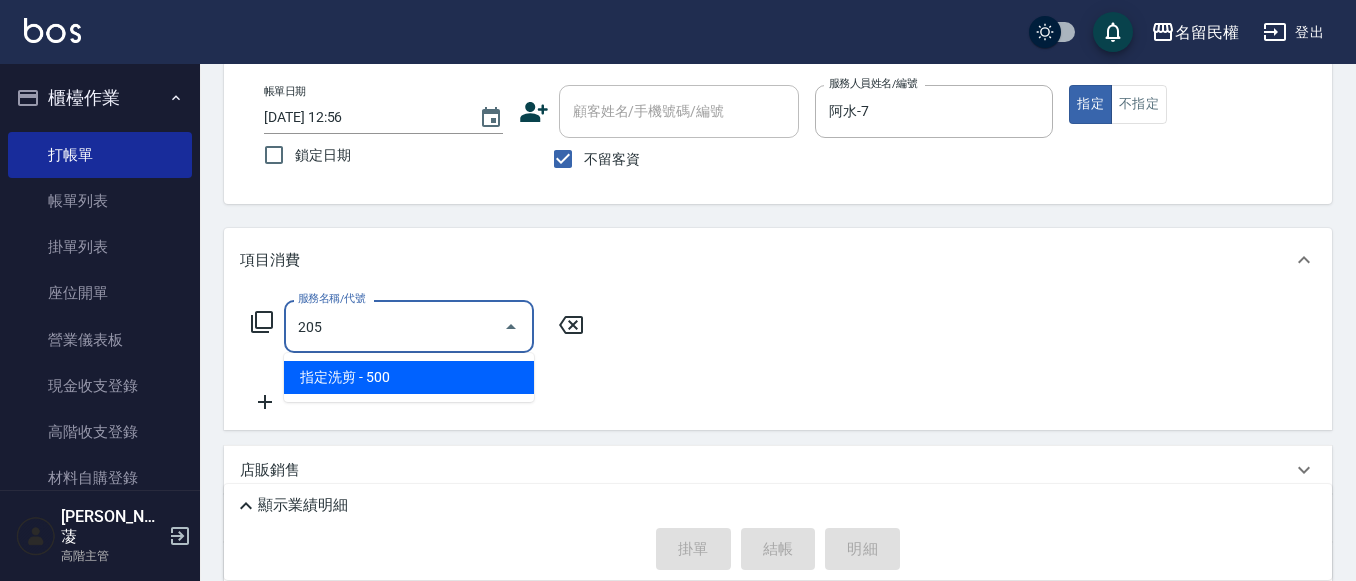 type on "指定洗剪(205)" 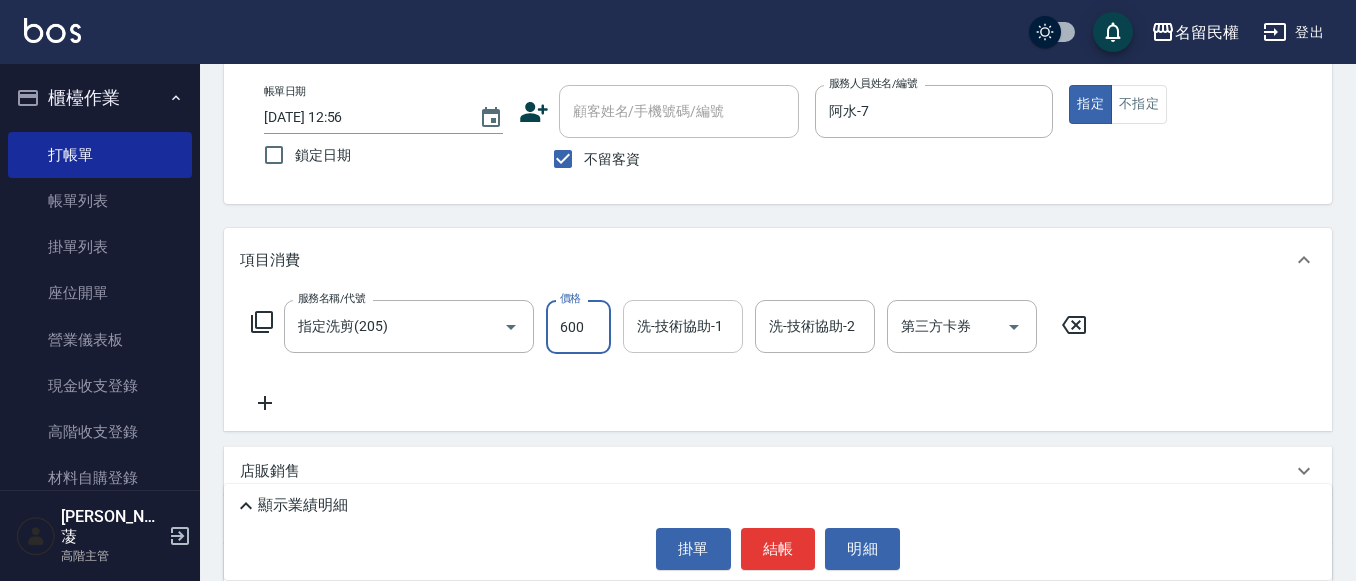 type on "600" 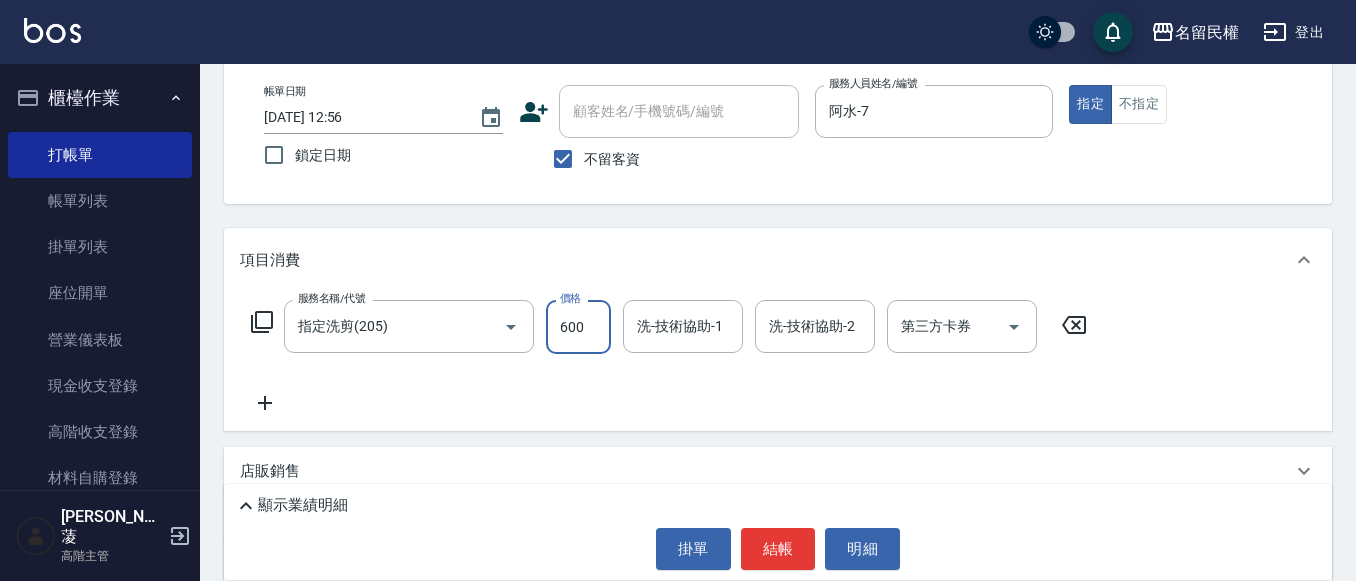 click on "洗-技術協助-1" at bounding box center (683, 326) 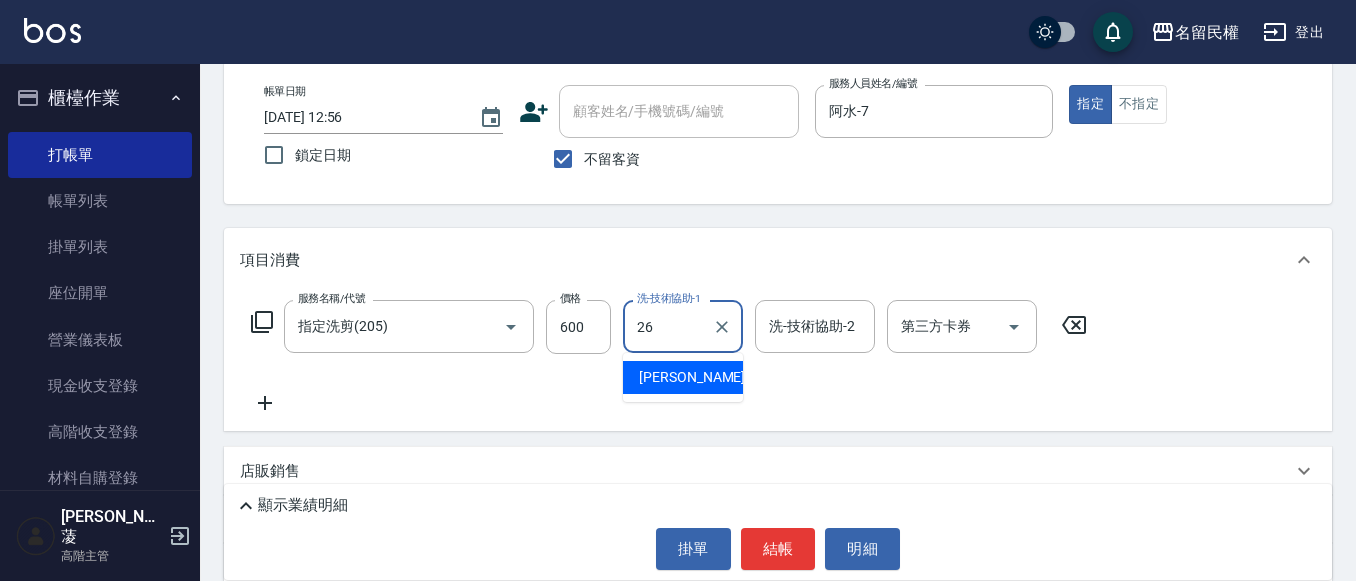 type on "沅莘-26" 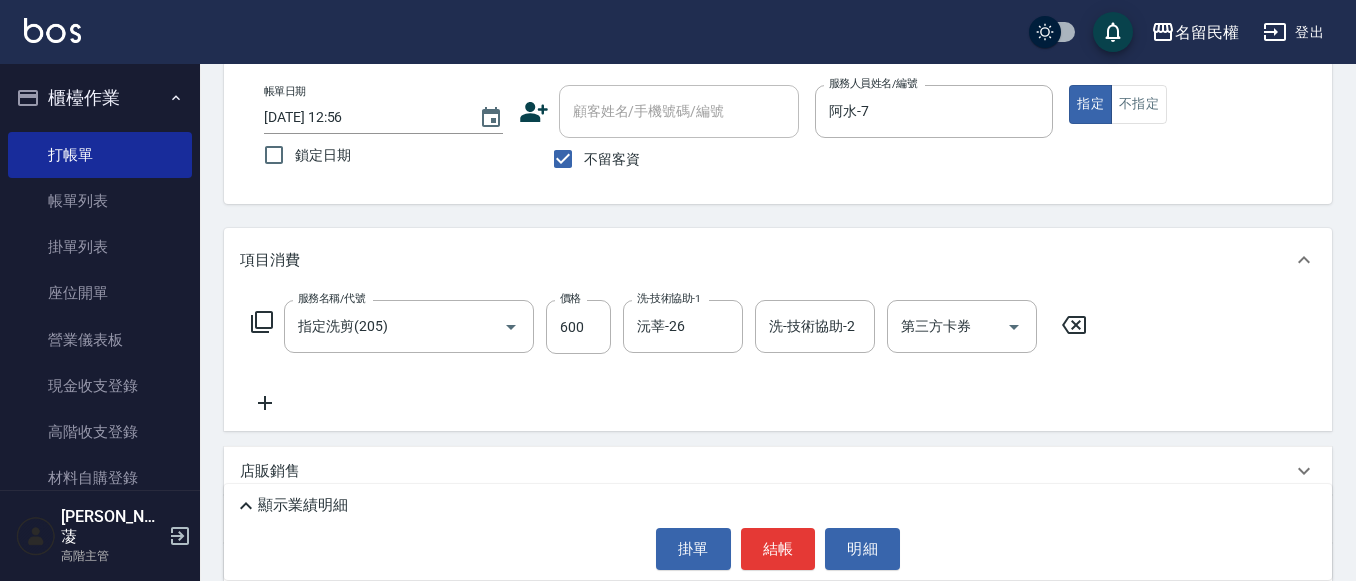 click 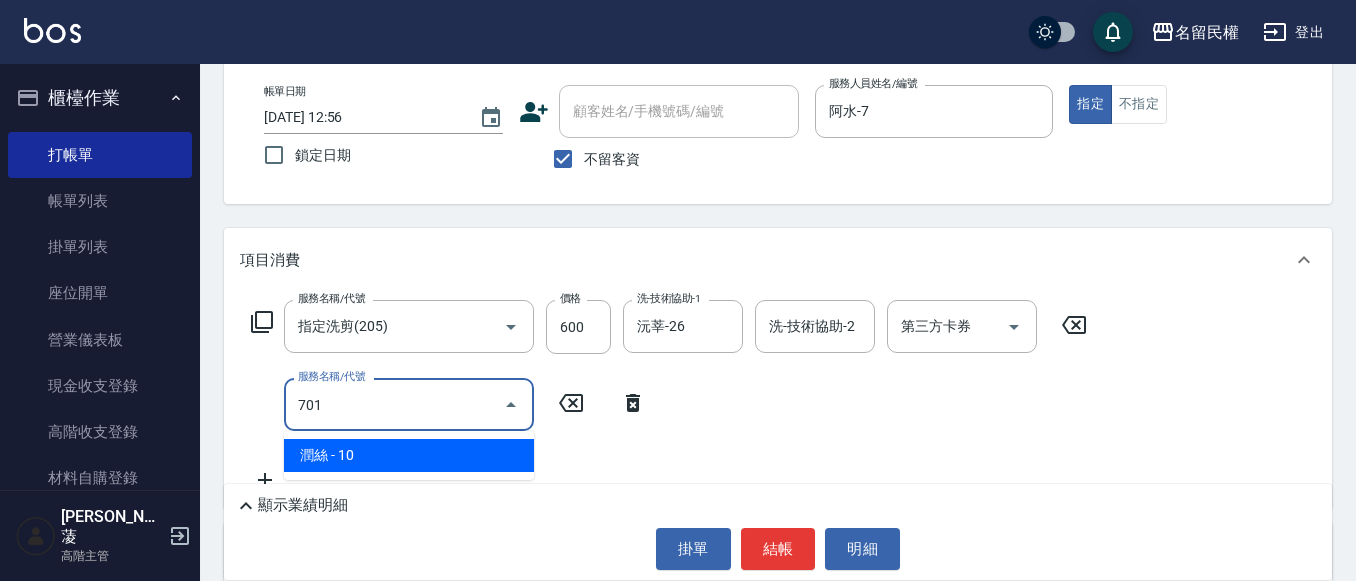 type on "[PERSON_NAME](701)" 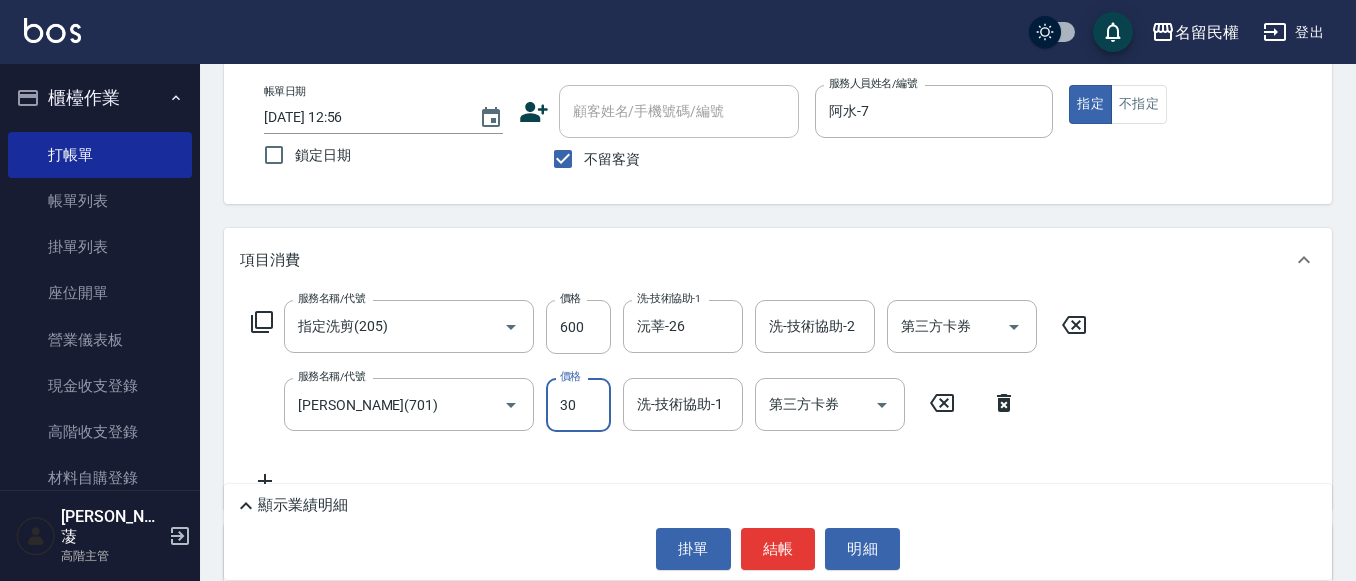 type on "30" 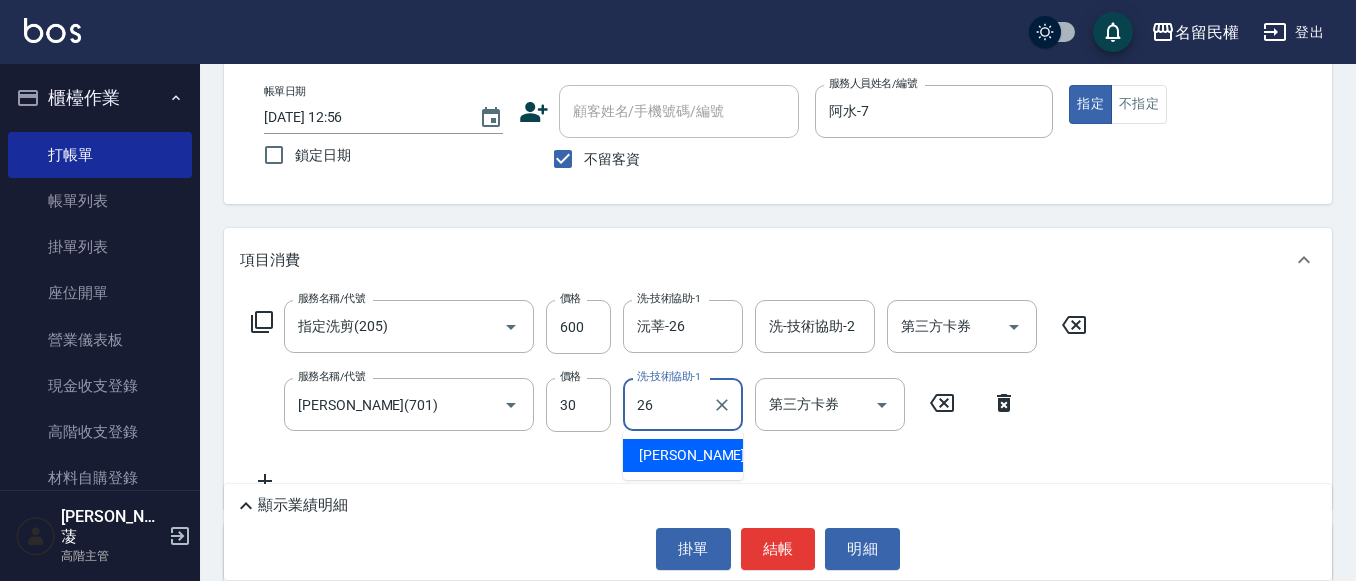type on "沅莘-26" 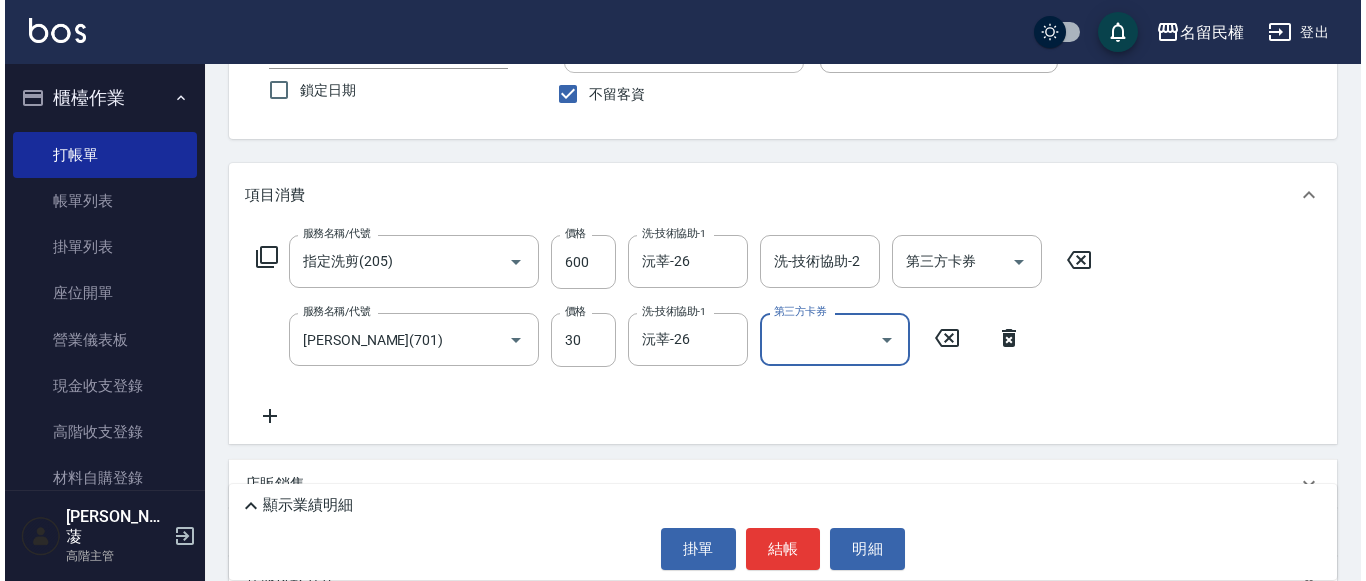 scroll, scrollTop: 200, scrollLeft: 0, axis: vertical 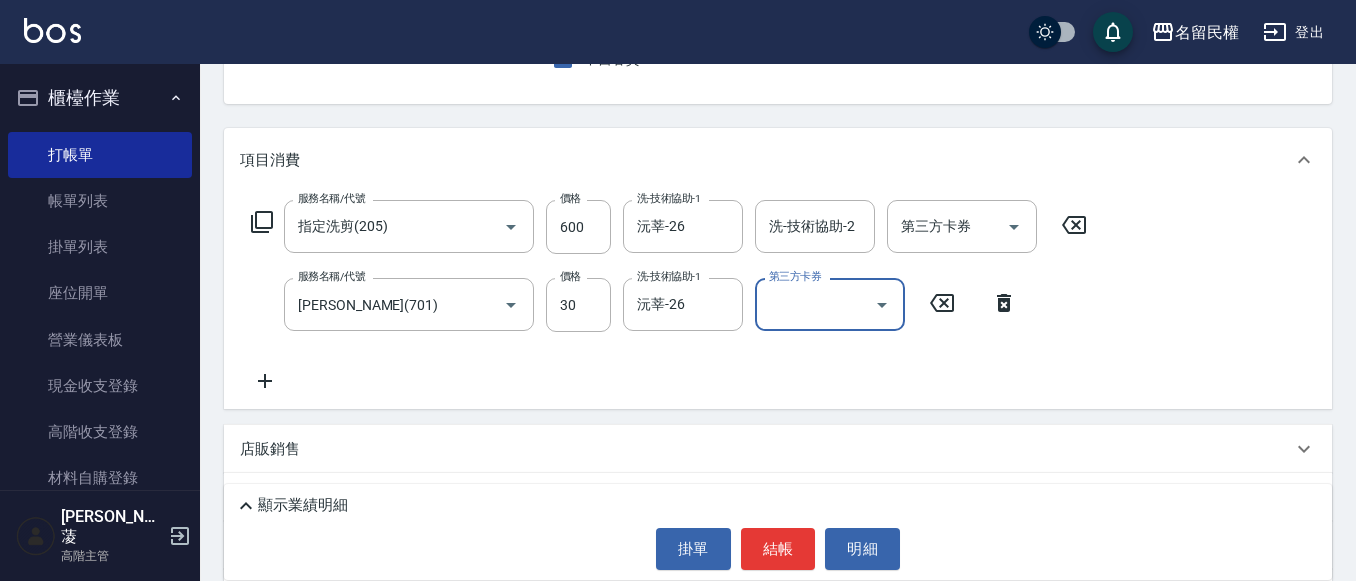 click 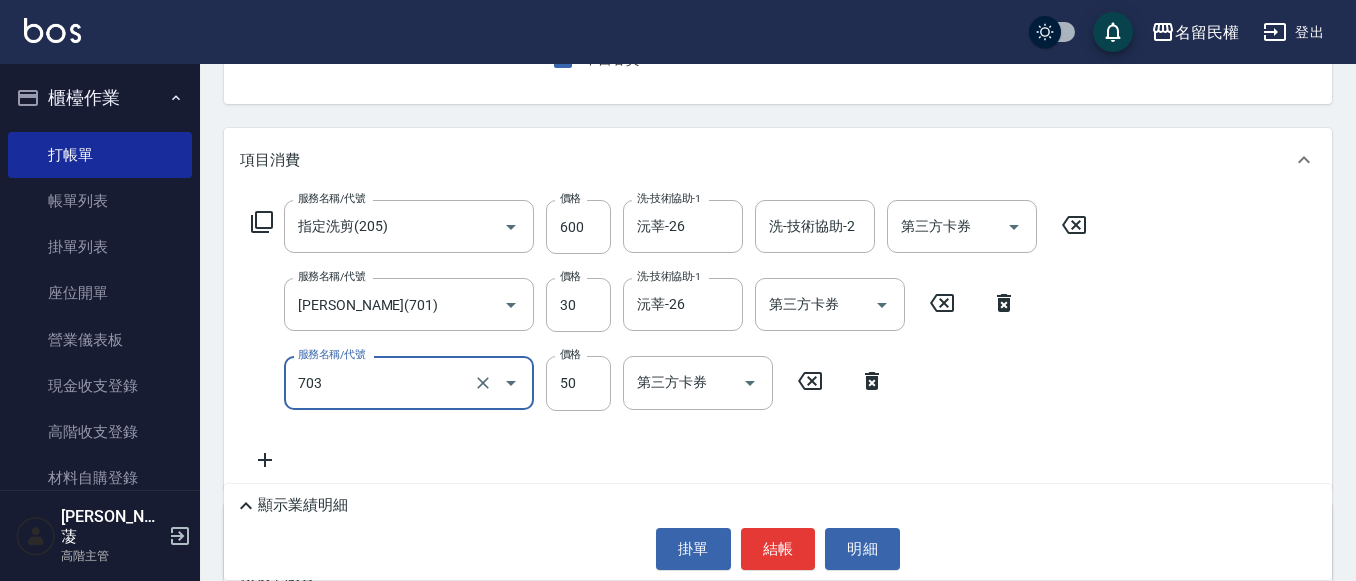 type on "青捲/吹捲/夾直/電棒/夾玉米鬚(703)" 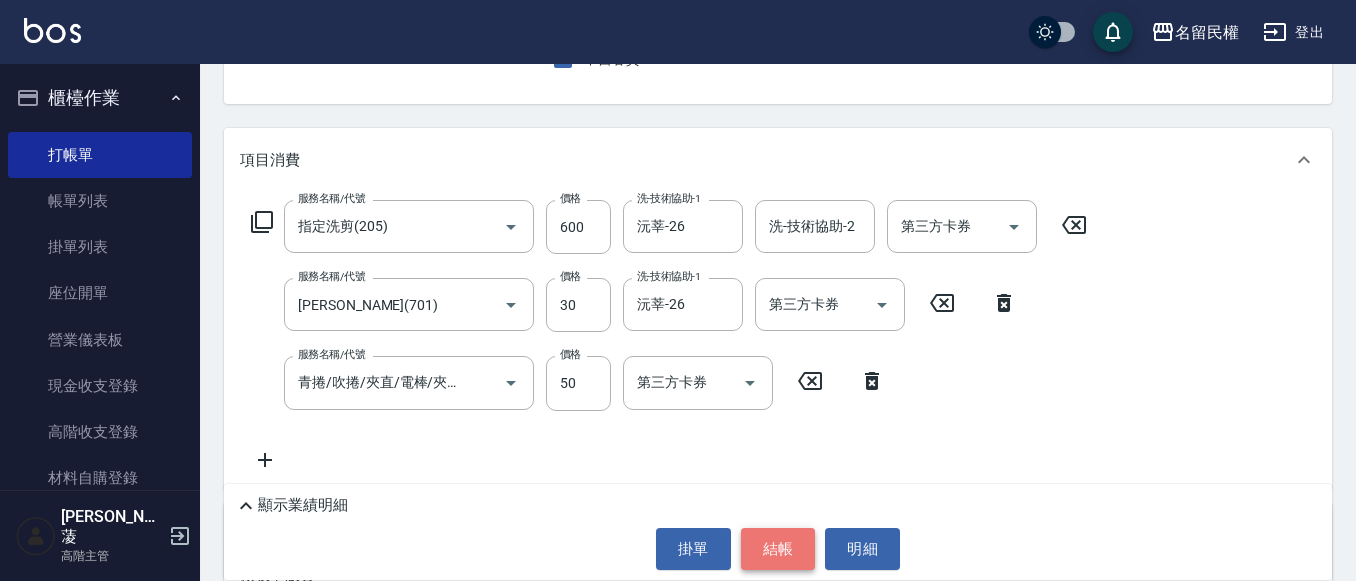 click on "結帳" at bounding box center (778, 549) 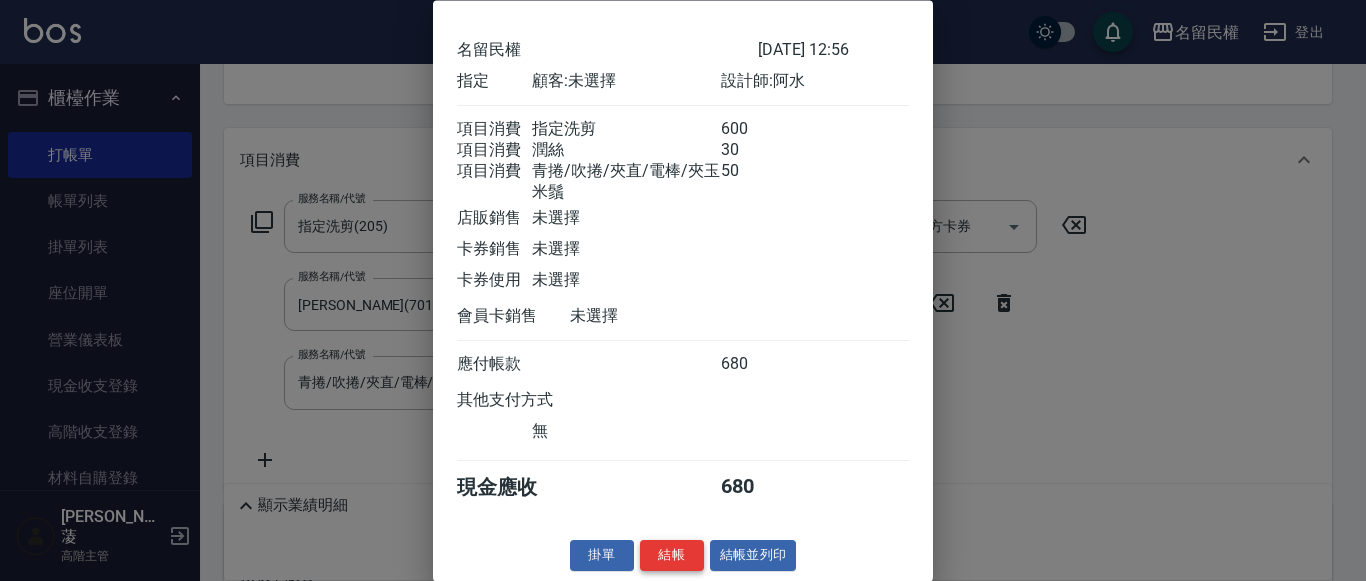 scroll, scrollTop: 98, scrollLeft: 0, axis: vertical 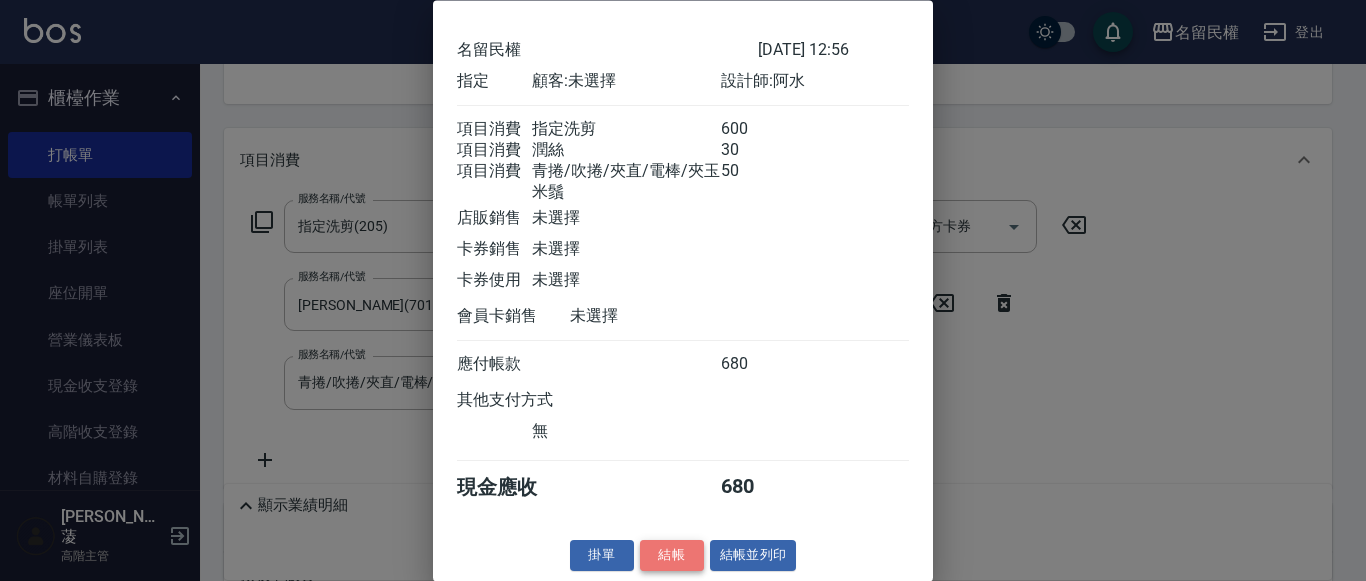 click on "結帳" at bounding box center [672, 556] 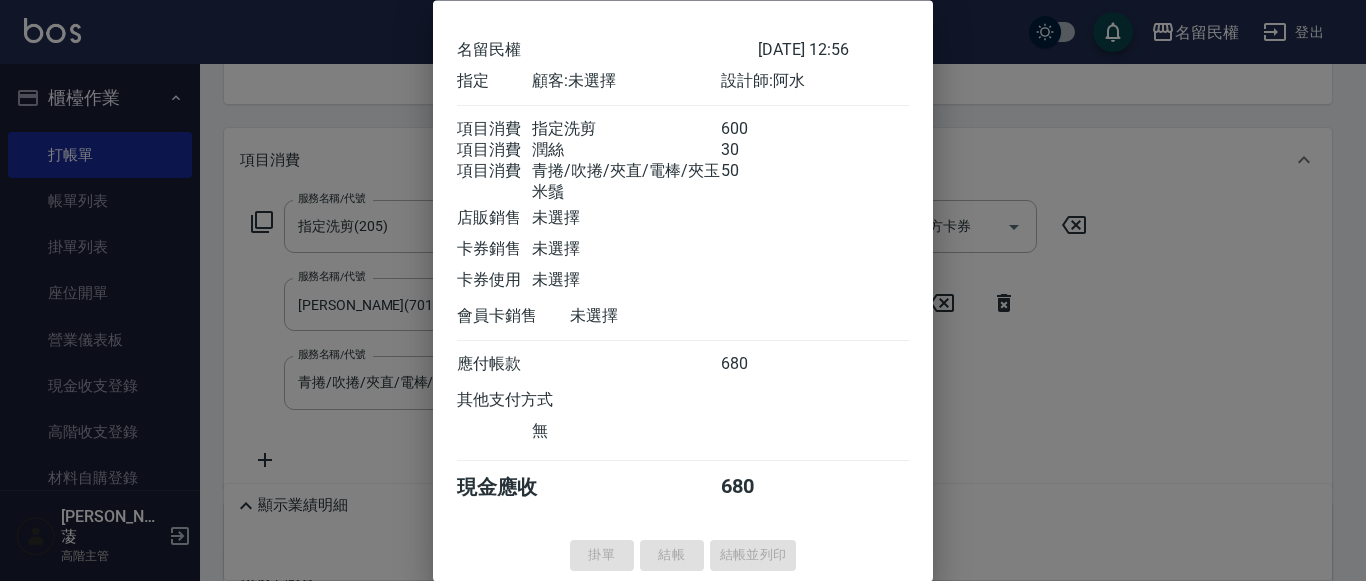 type on "[DATE] 13:20" 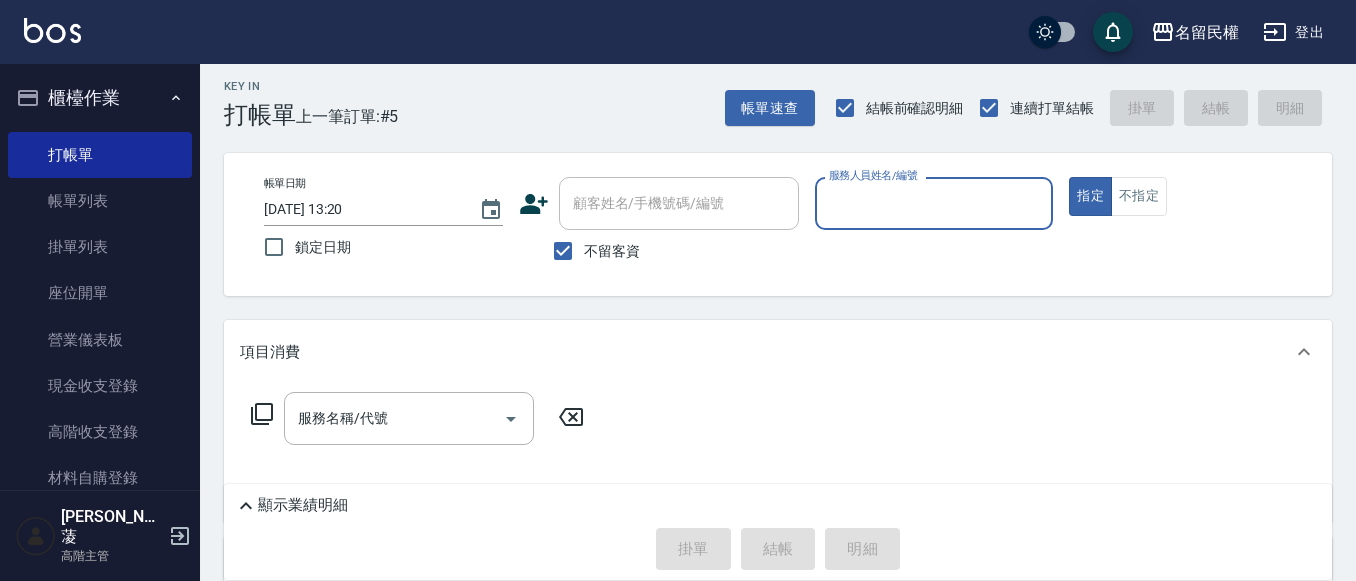 scroll, scrollTop: 0, scrollLeft: 0, axis: both 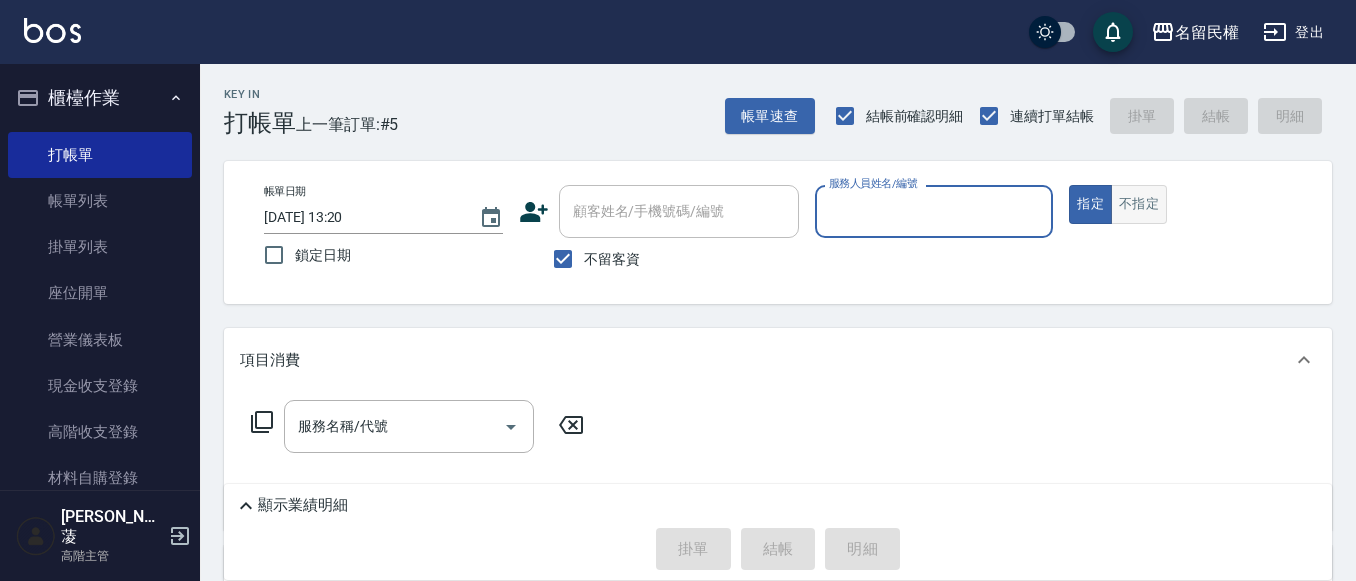 click on "指定 不指定" at bounding box center [1188, 204] 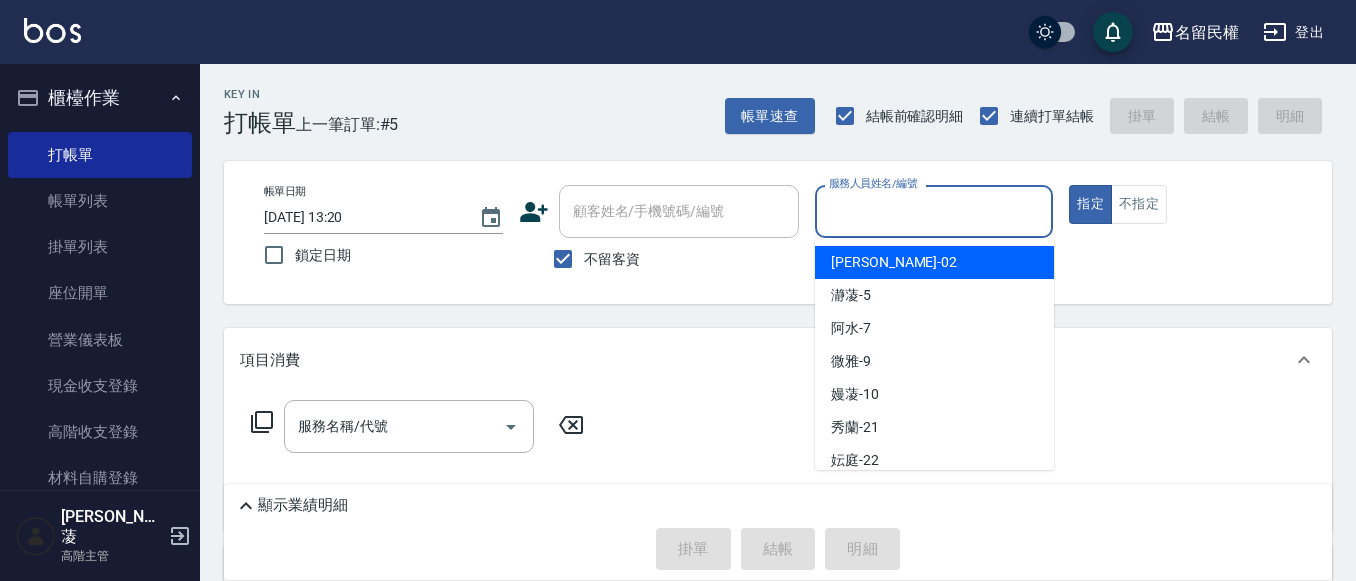 click on "服務人員姓名/編號" at bounding box center [934, 211] 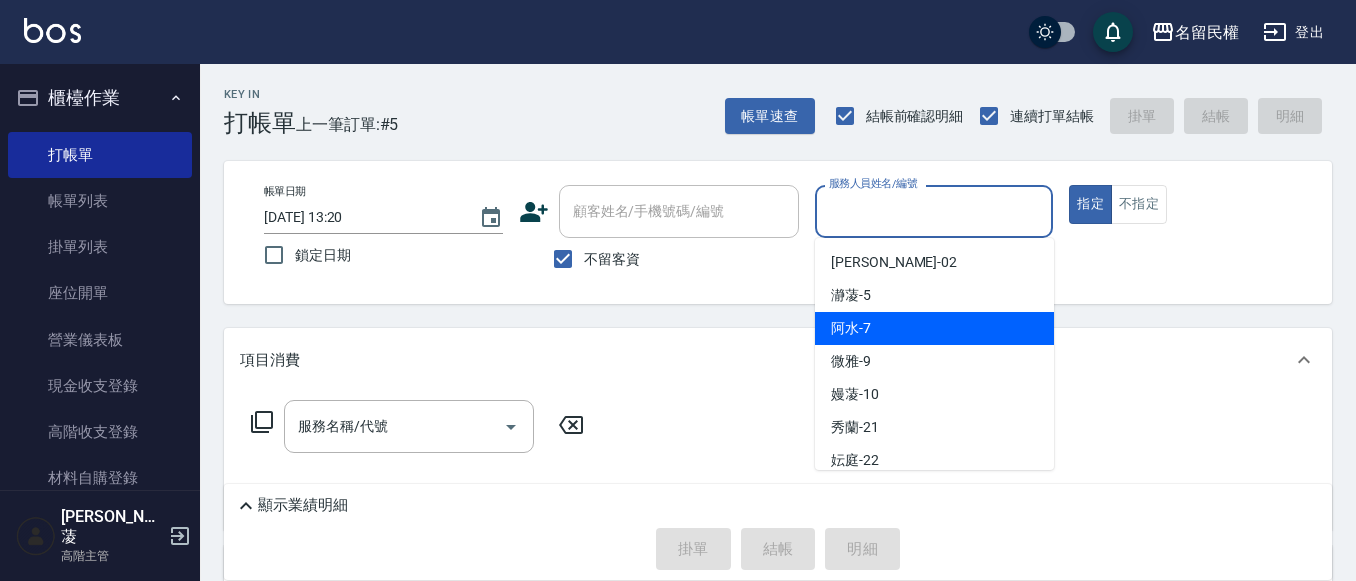 click on "阿水 -7" at bounding box center [851, 328] 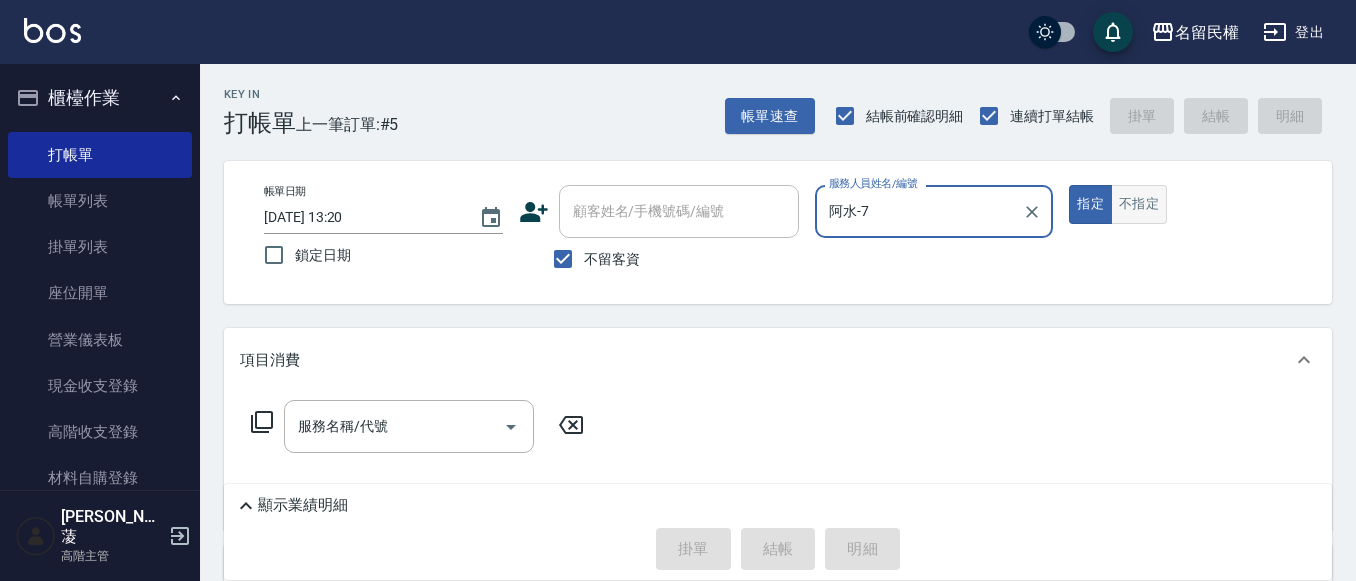 click on "不指定" at bounding box center (1139, 204) 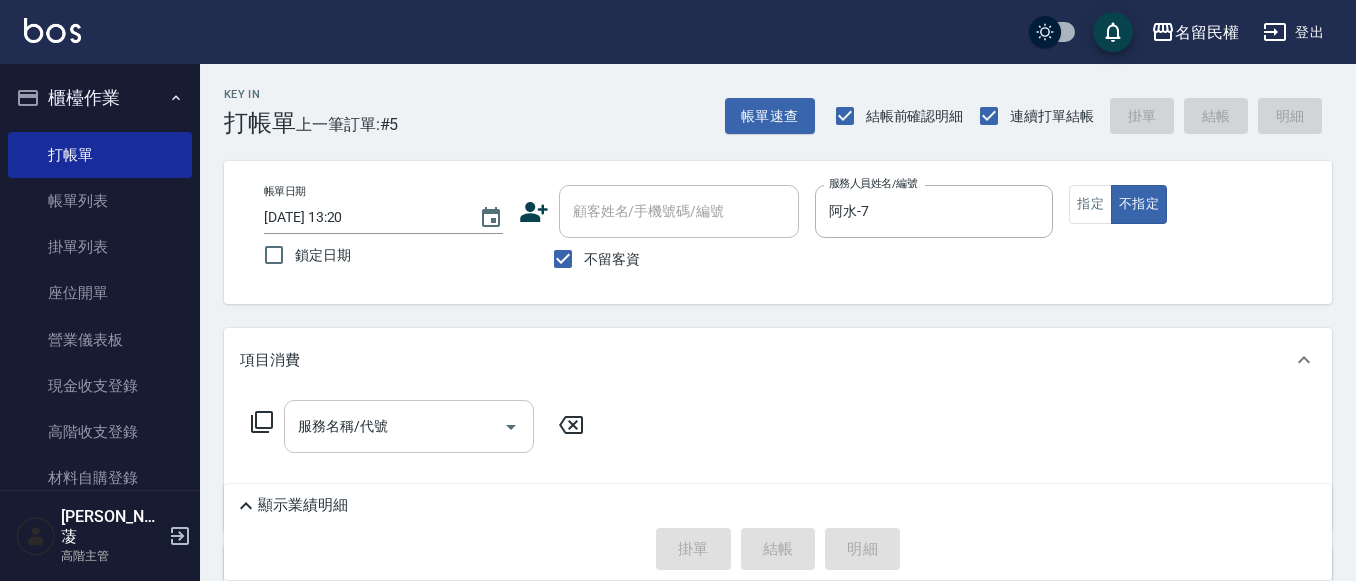 click on "服務名稱/代號" at bounding box center [394, 426] 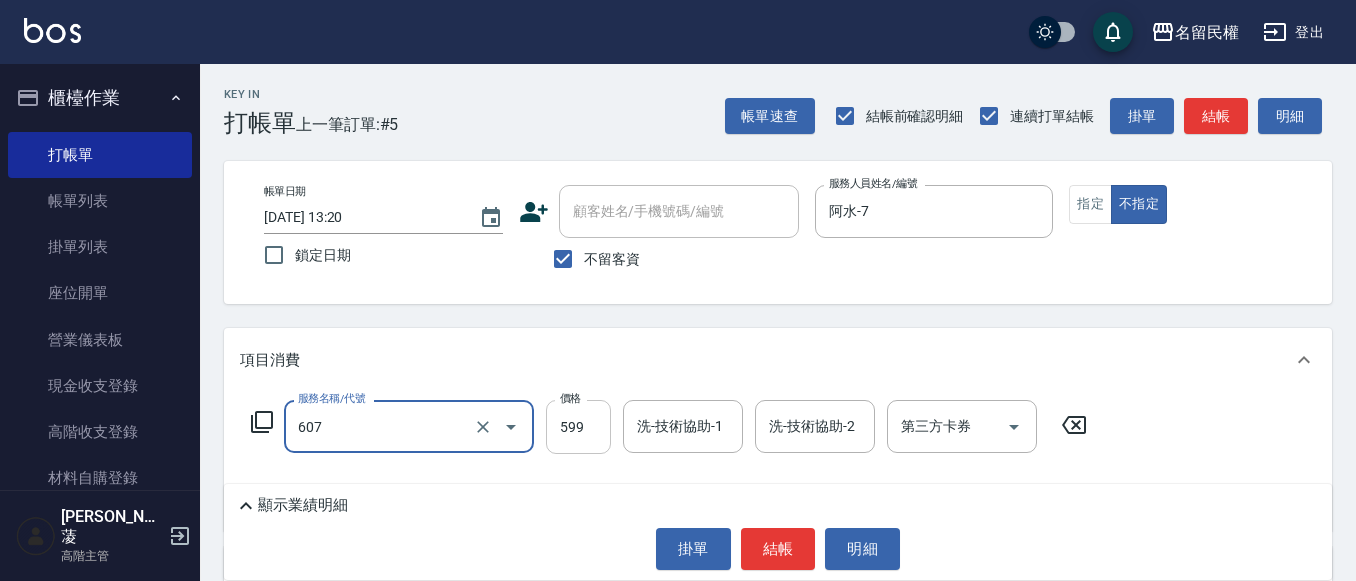 type on "[PERSON_NAME]頭皮冰鎮舒活洗髮(607)" 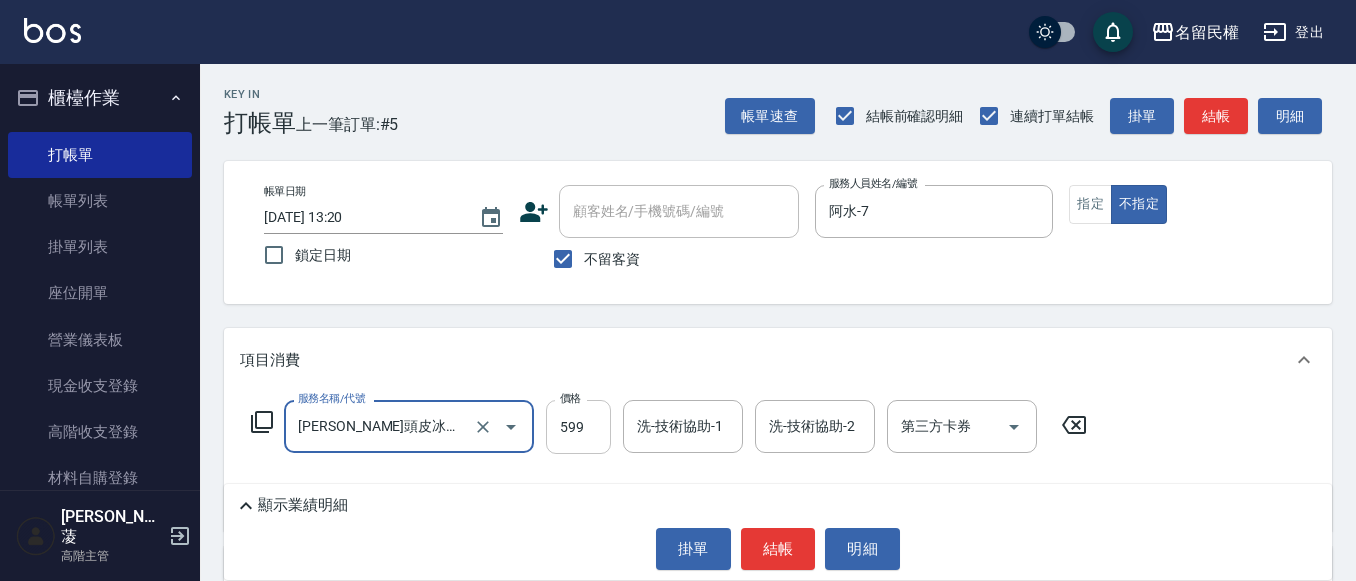 click on "599" at bounding box center [578, 427] 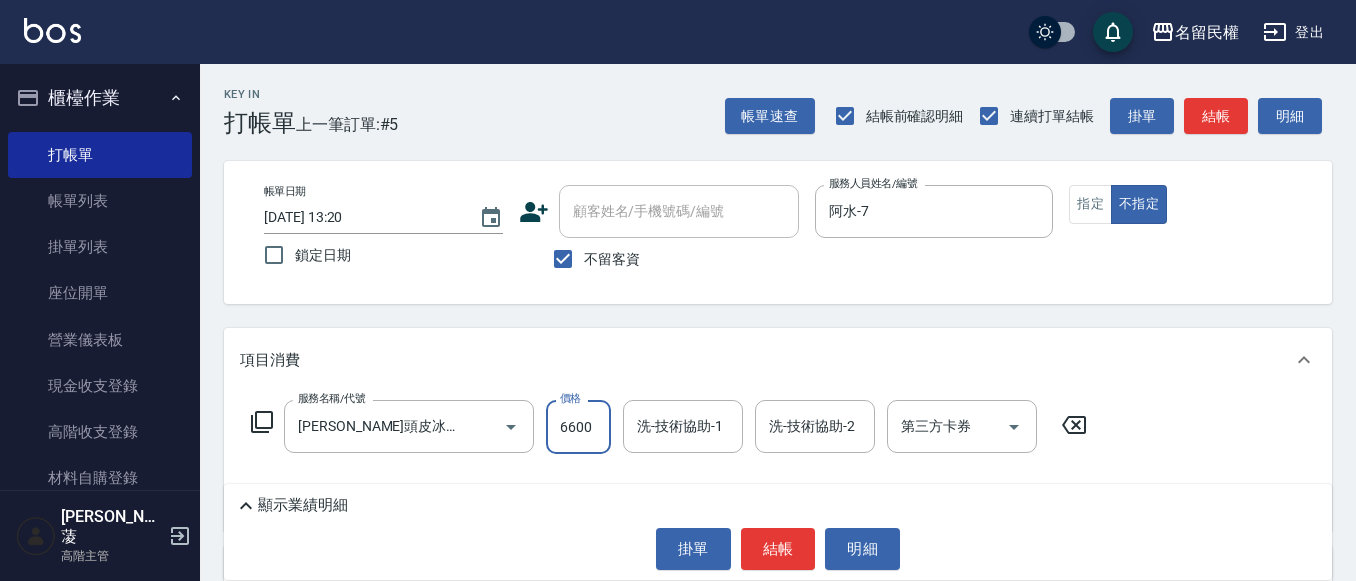 click on "6600" at bounding box center [578, 427] 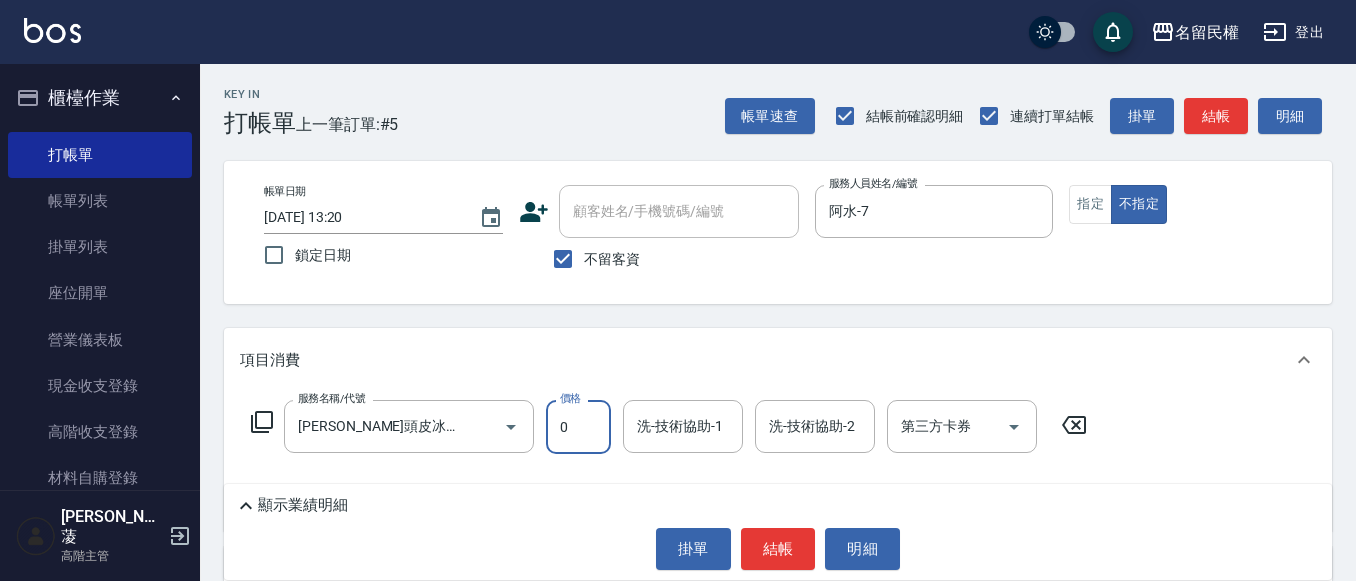 click on "0" at bounding box center (578, 427) 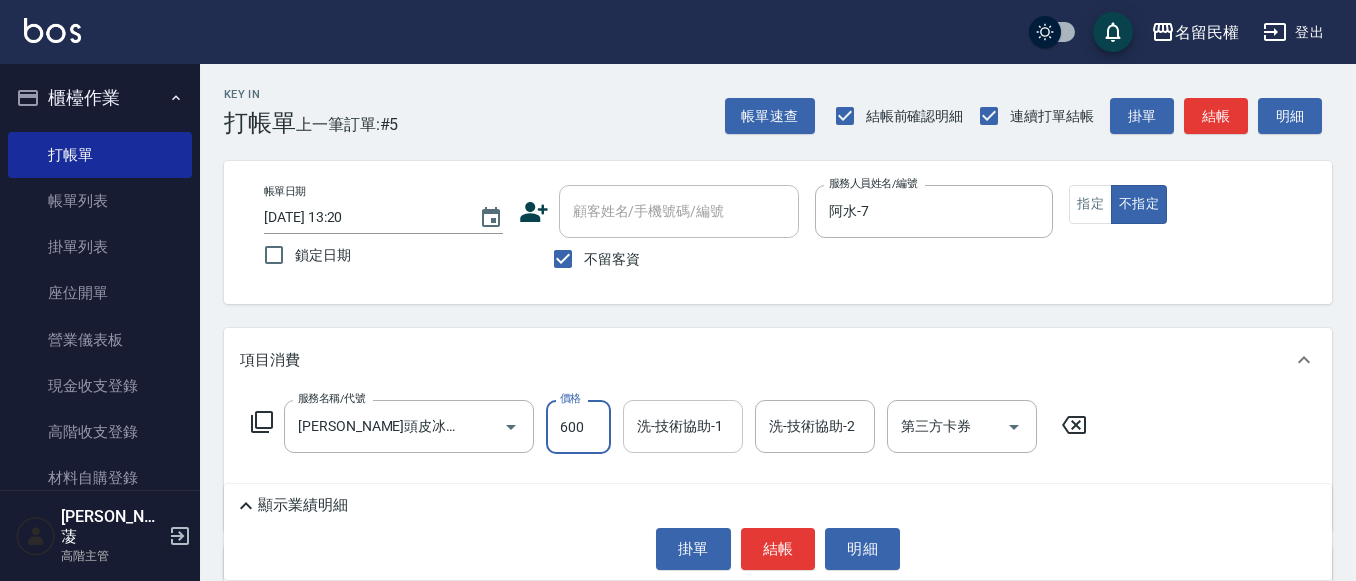 click on "洗-技術協助-1" at bounding box center [683, 426] 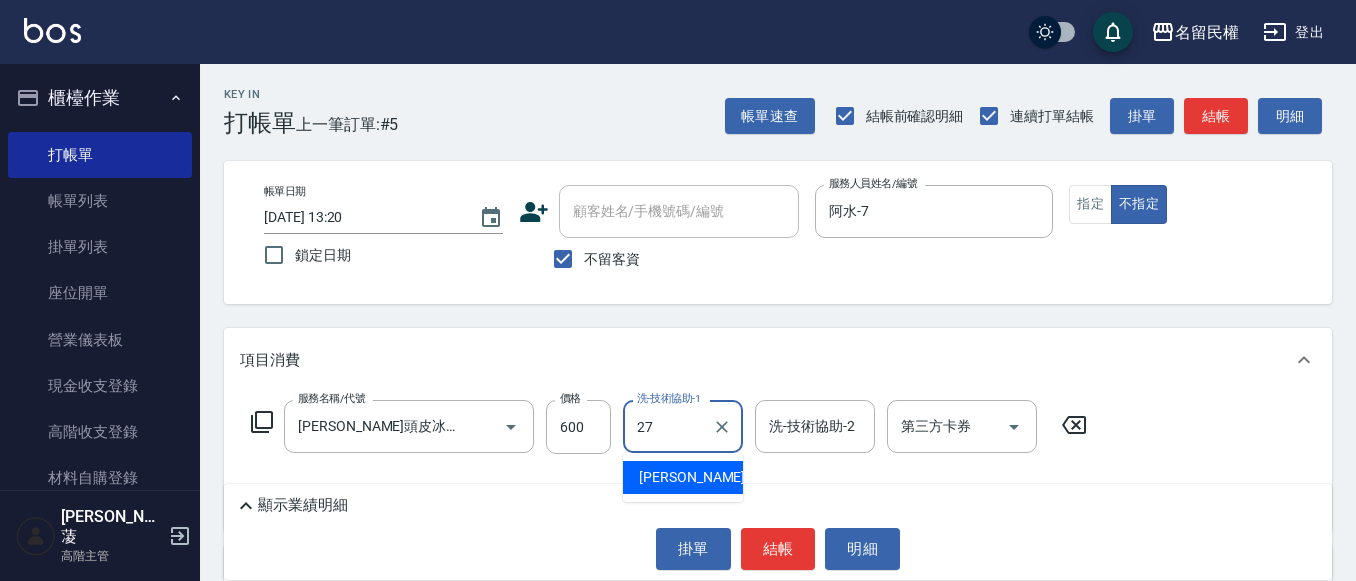 type on "[PERSON_NAME]-27" 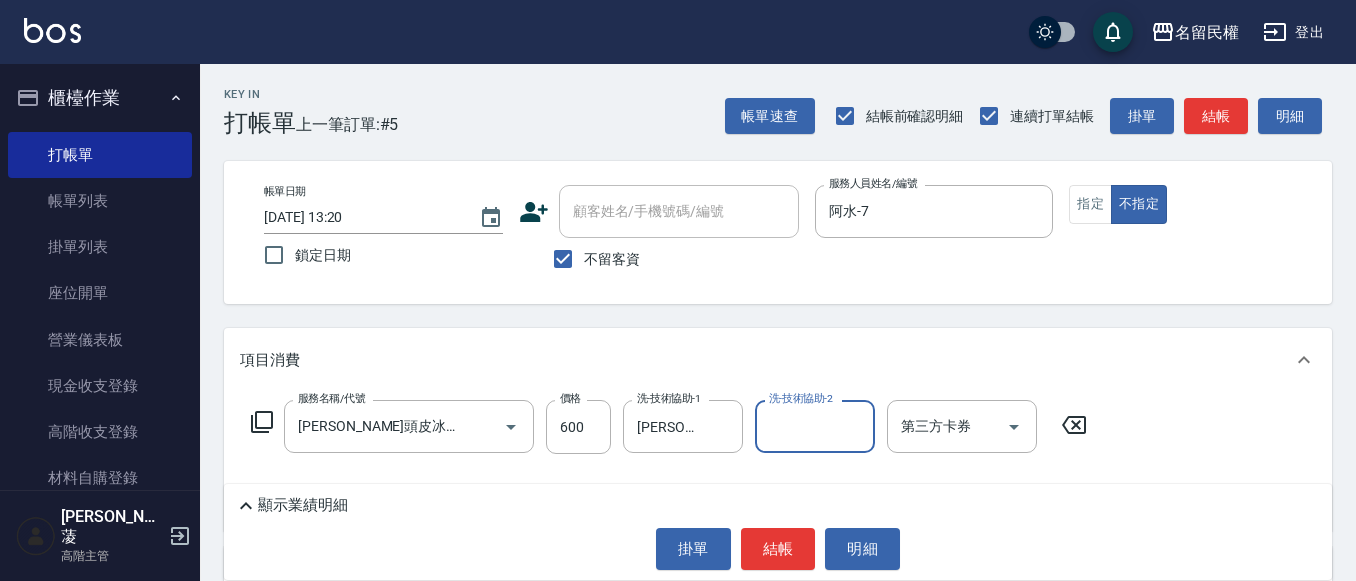click on "項目消費" at bounding box center (778, 360) 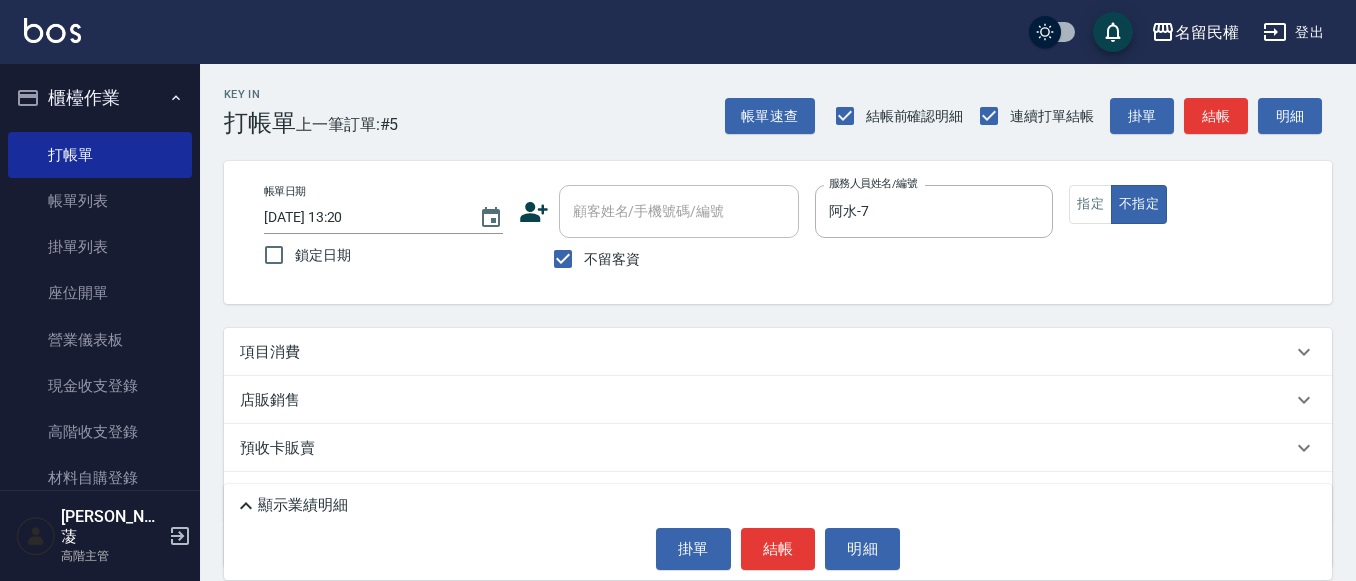 click on "項目消費" at bounding box center [766, 352] 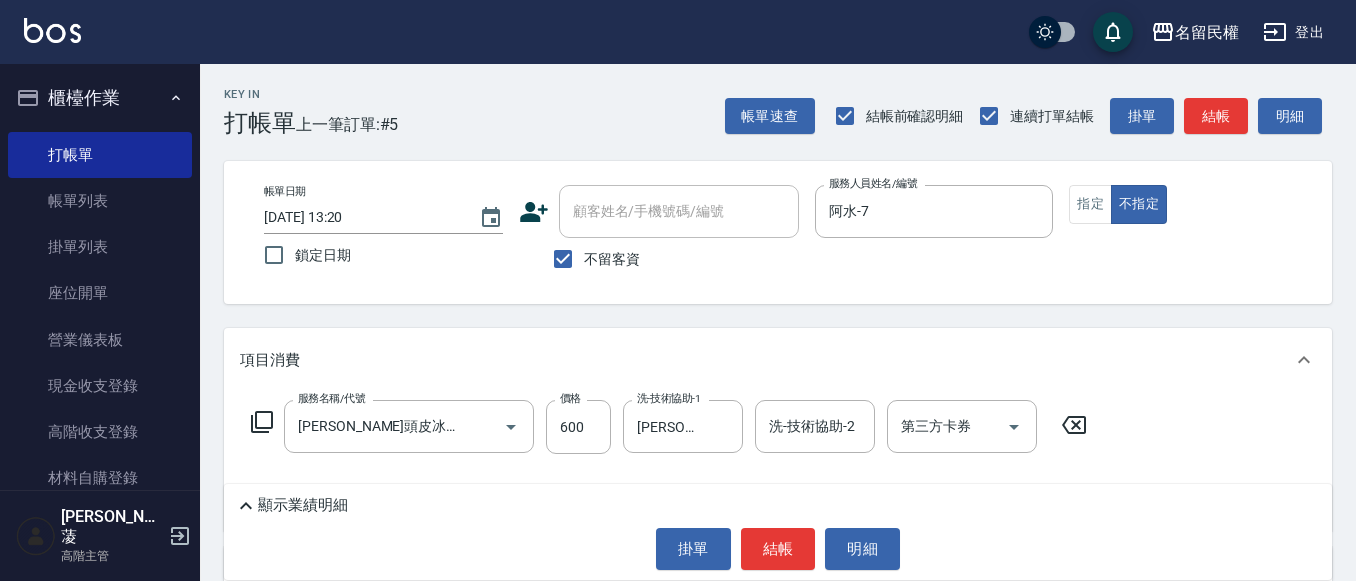 scroll, scrollTop: 100, scrollLeft: 0, axis: vertical 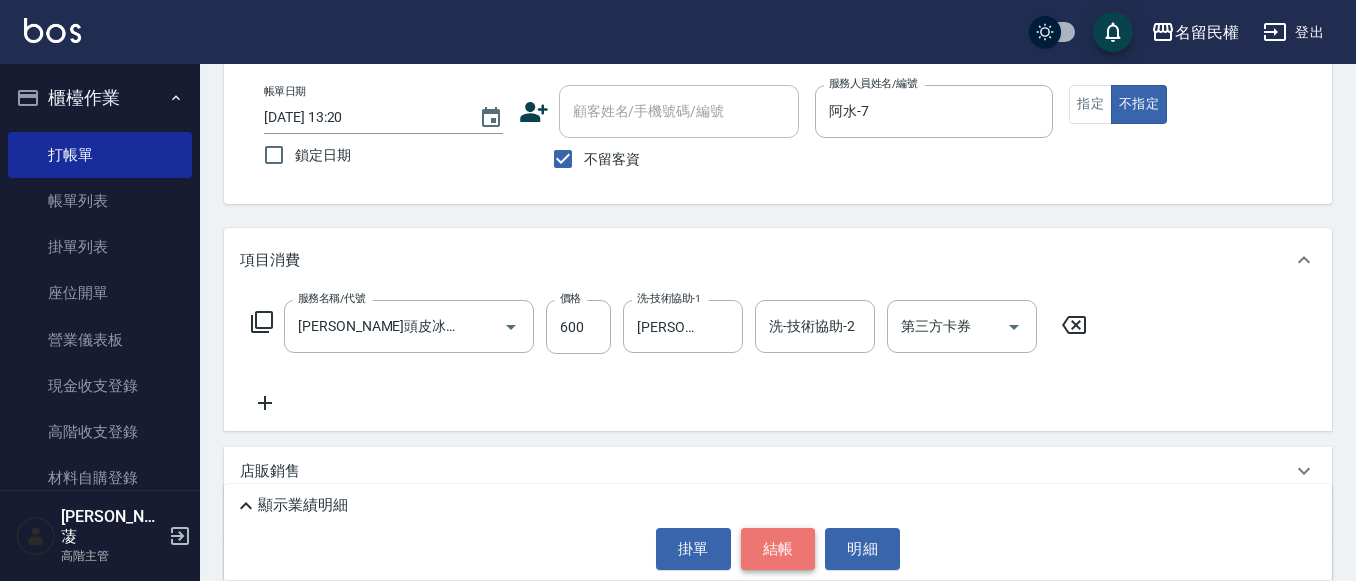 click on "結帳" at bounding box center (778, 549) 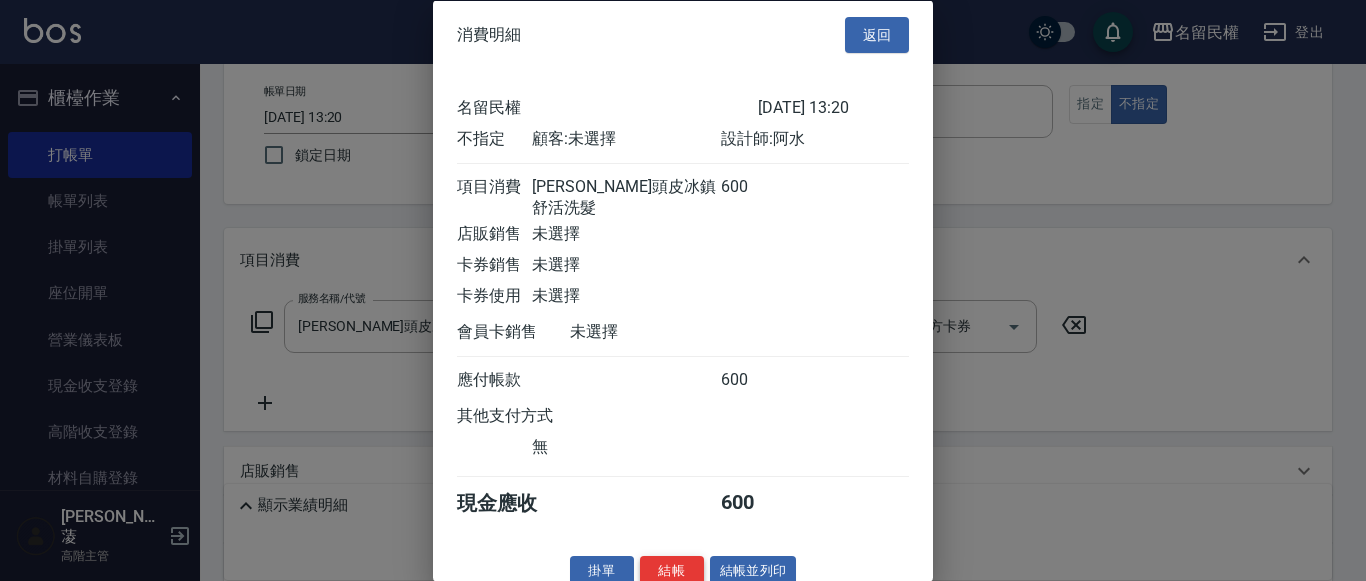 click on "結帳" at bounding box center (672, 571) 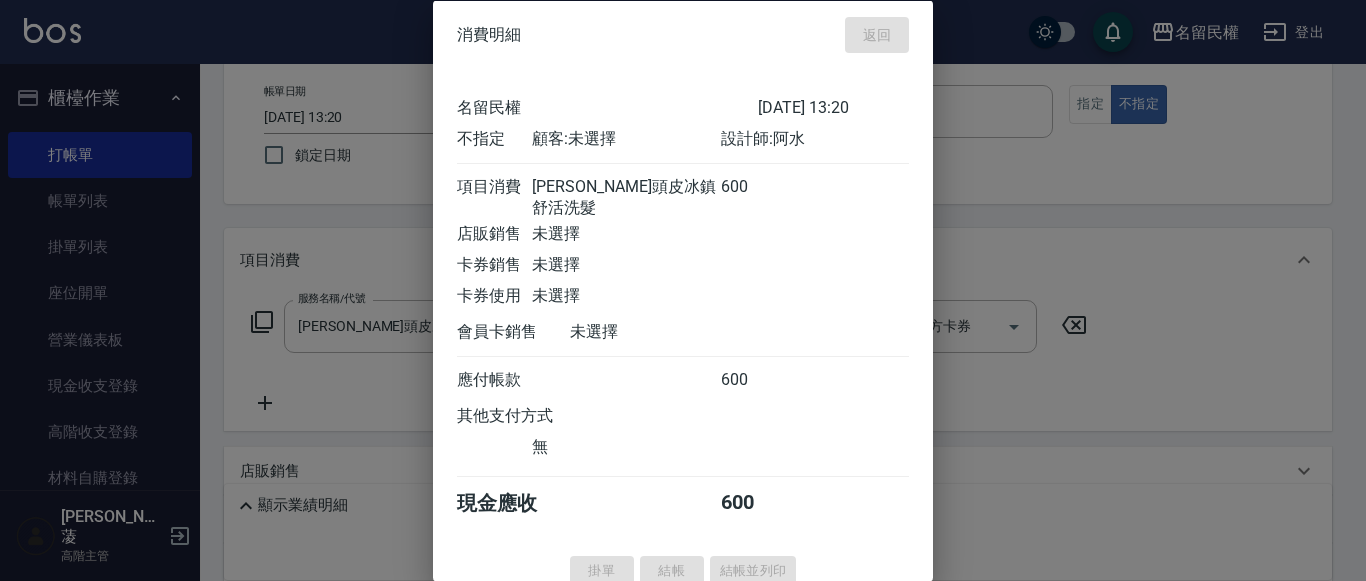 type on "[DATE] 13:23" 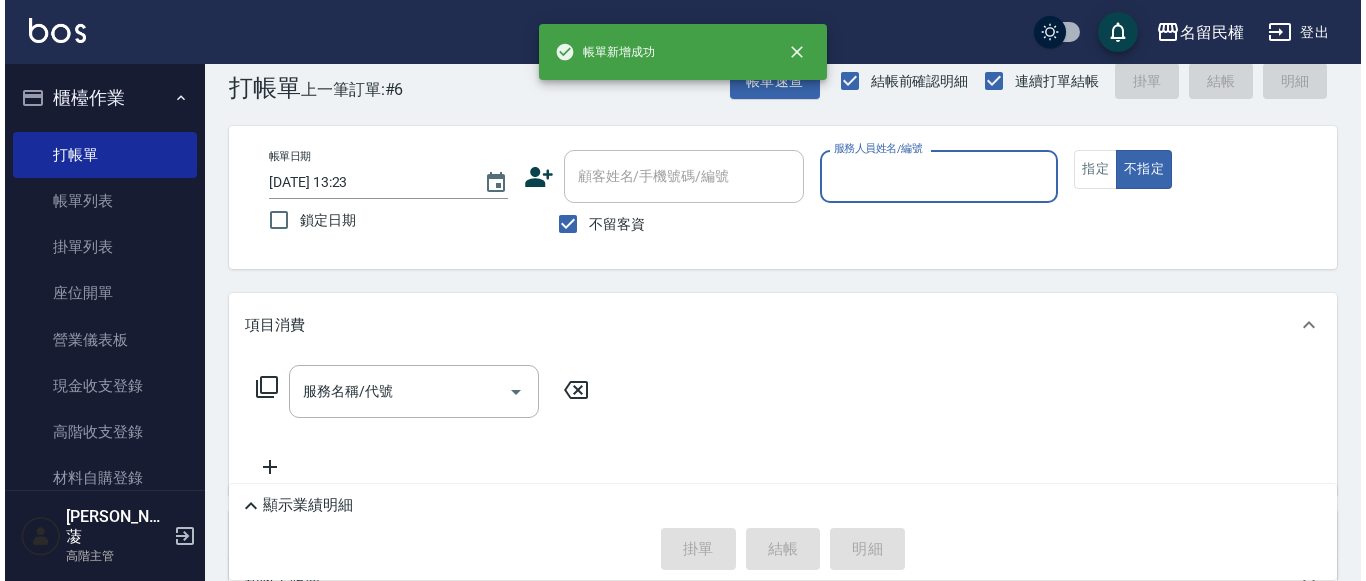 scroll, scrollTop: 0, scrollLeft: 0, axis: both 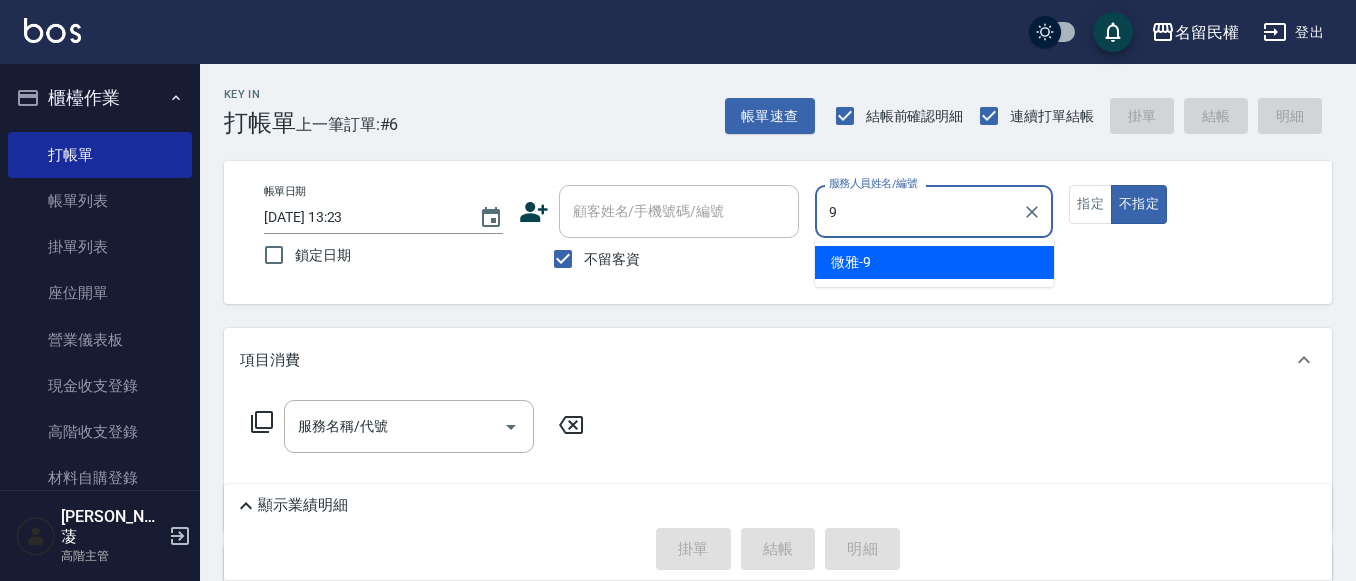 type on "微雅-9" 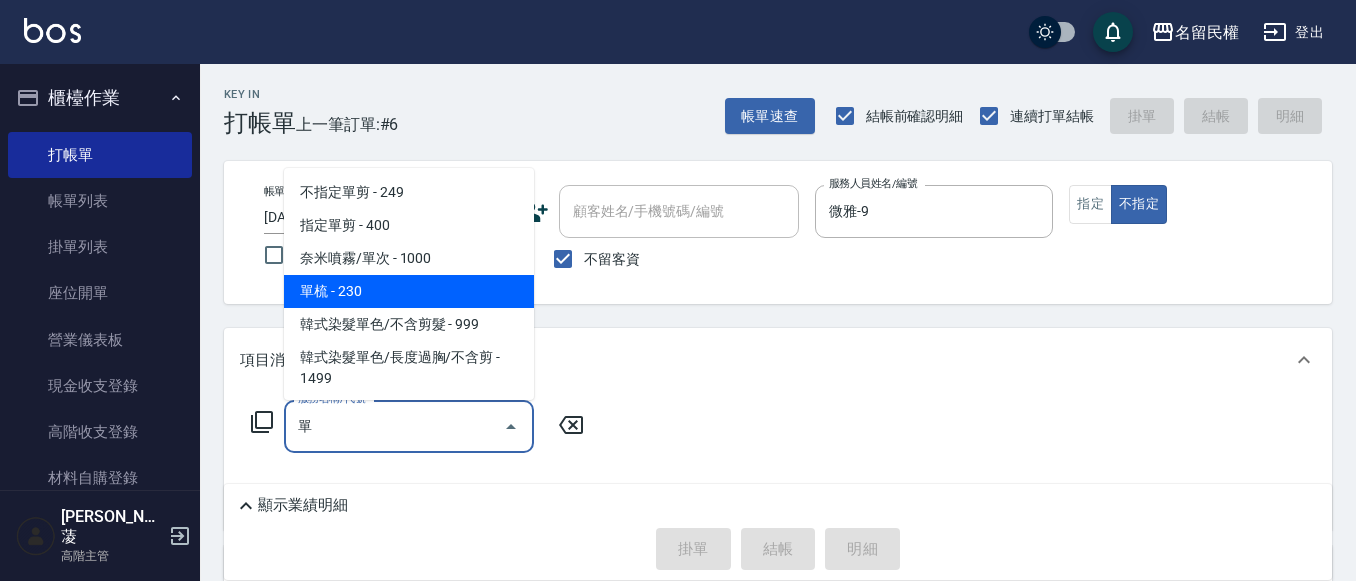click on "單梳 - 230" at bounding box center [409, 291] 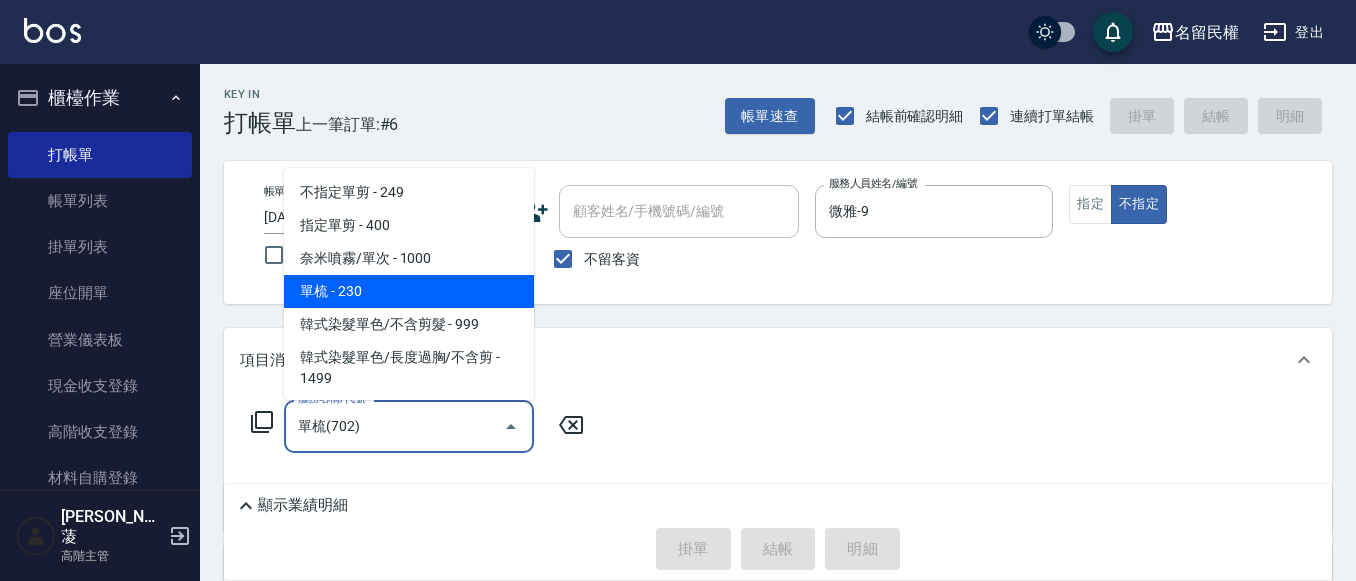 type on "單梳(702)" 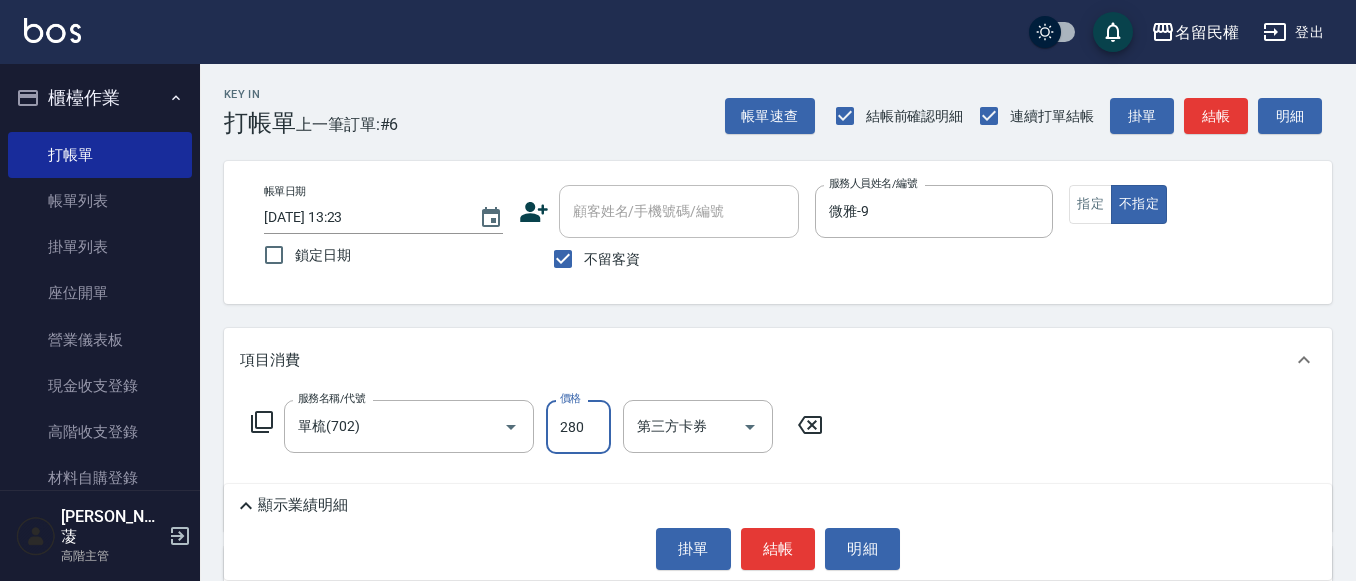 type on "280" 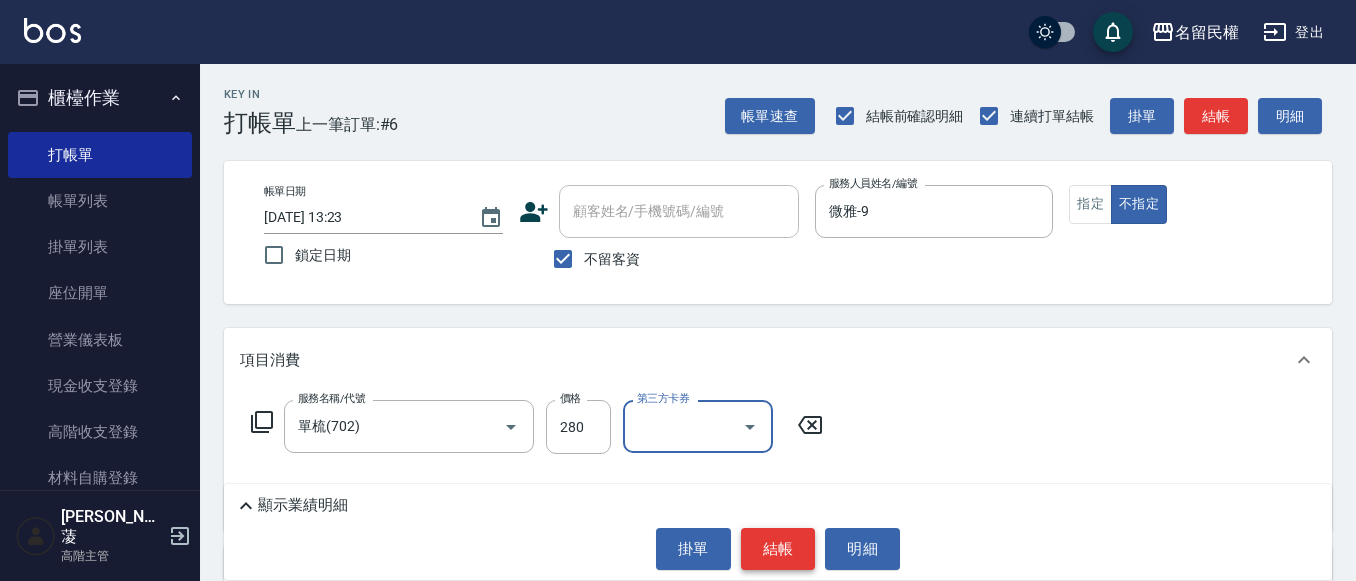 click on "結帳" at bounding box center [778, 549] 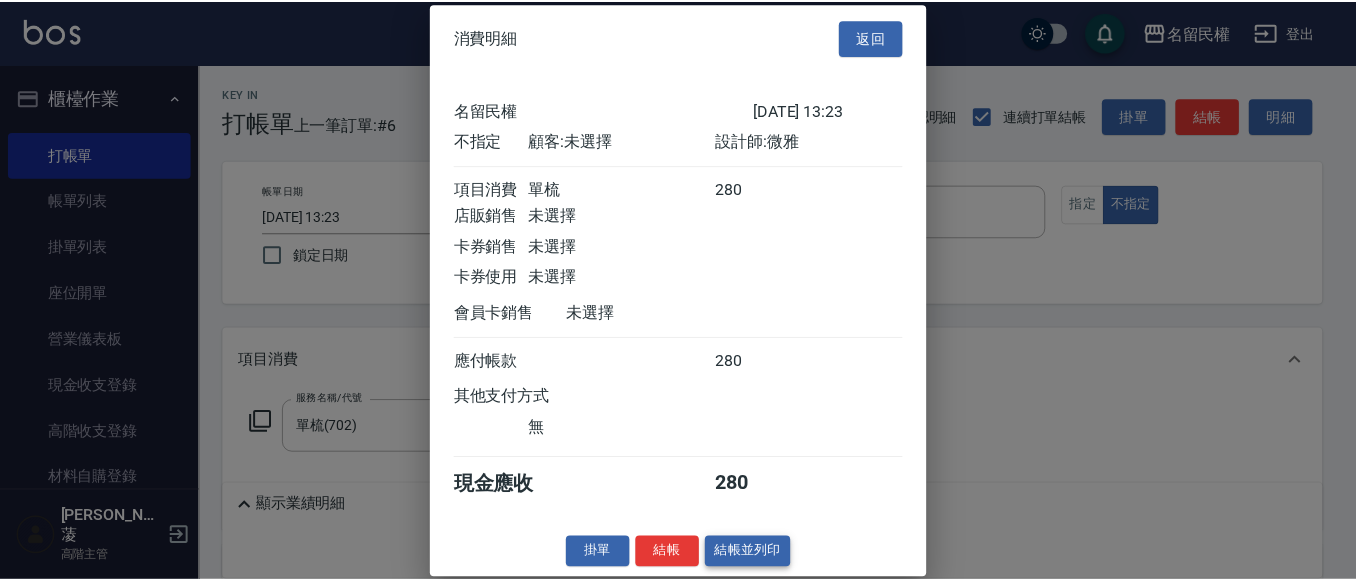 scroll, scrollTop: 26, scrollLeft: 0, axis: vertical 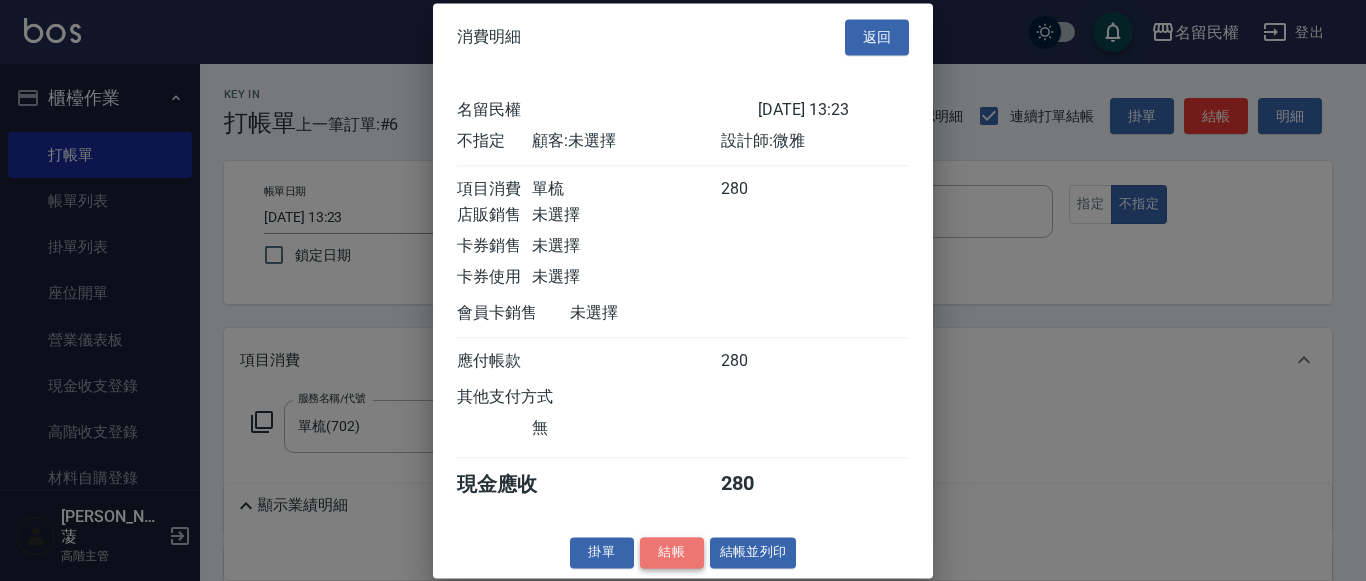 click on "結帳" at bounding box center (672, 552) 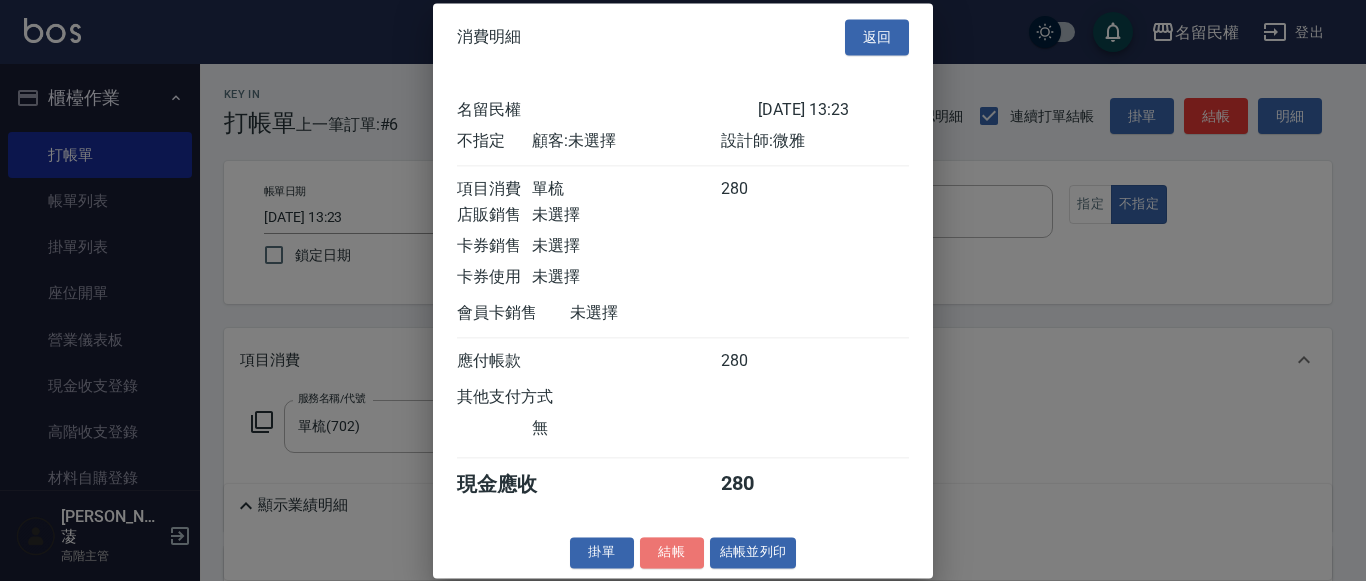 type on "[DATE] 13:26" 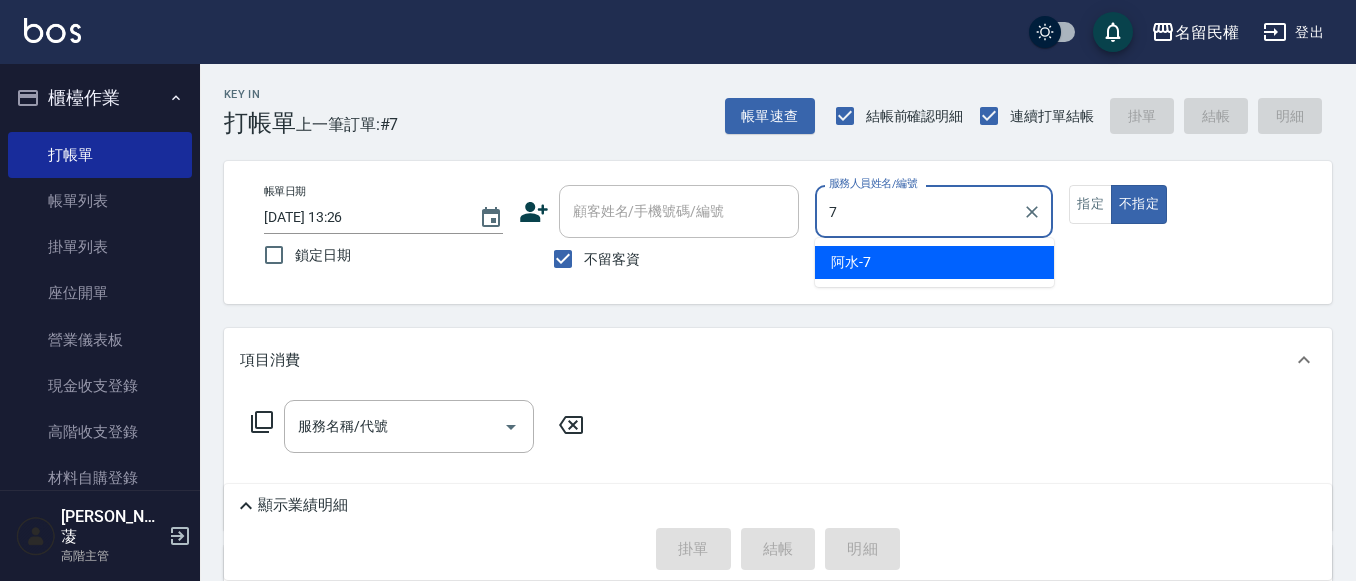 type on "阿水-7" 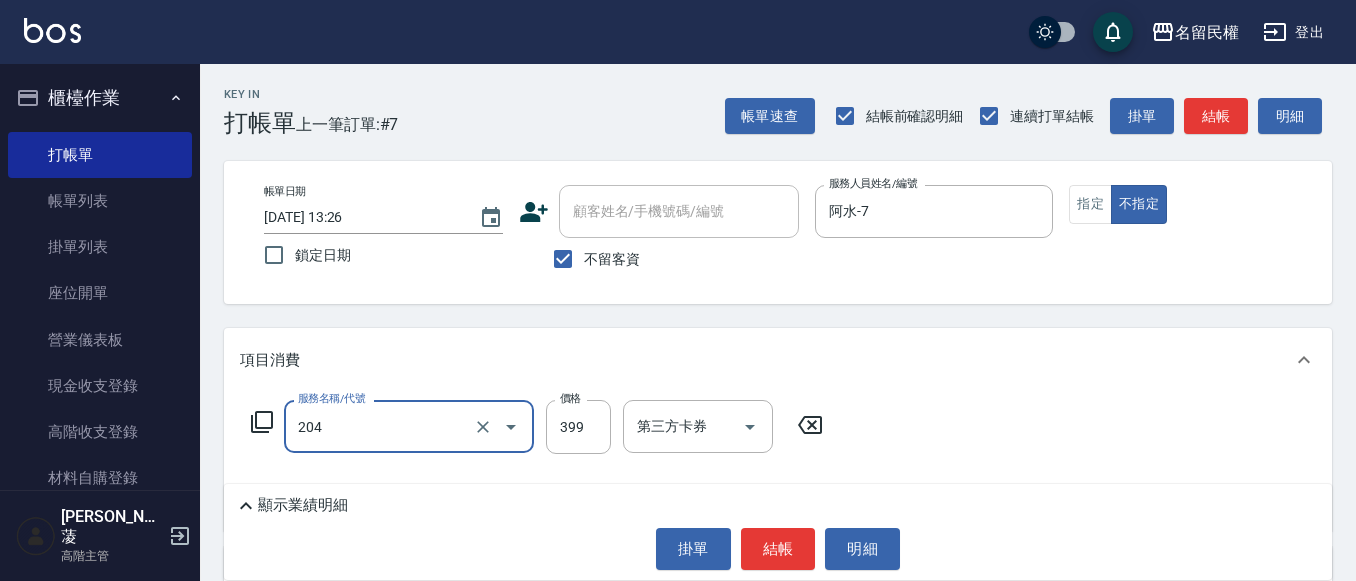 type on "不指定洗剪(204)" 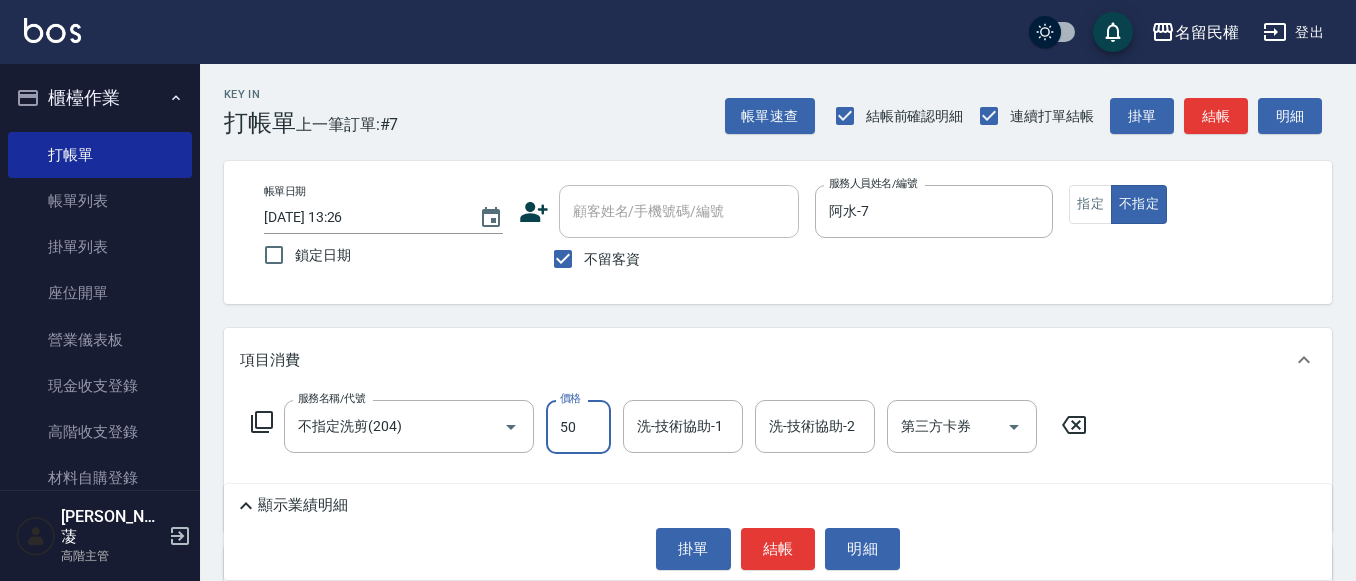 type on "50" 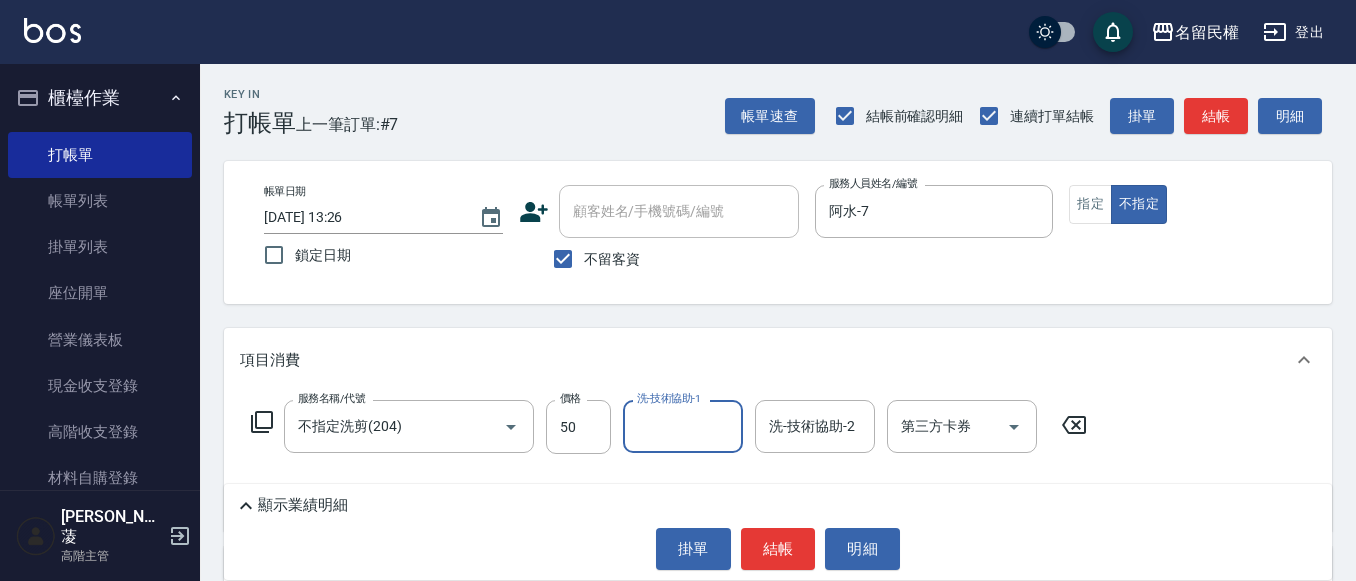 type on "3" 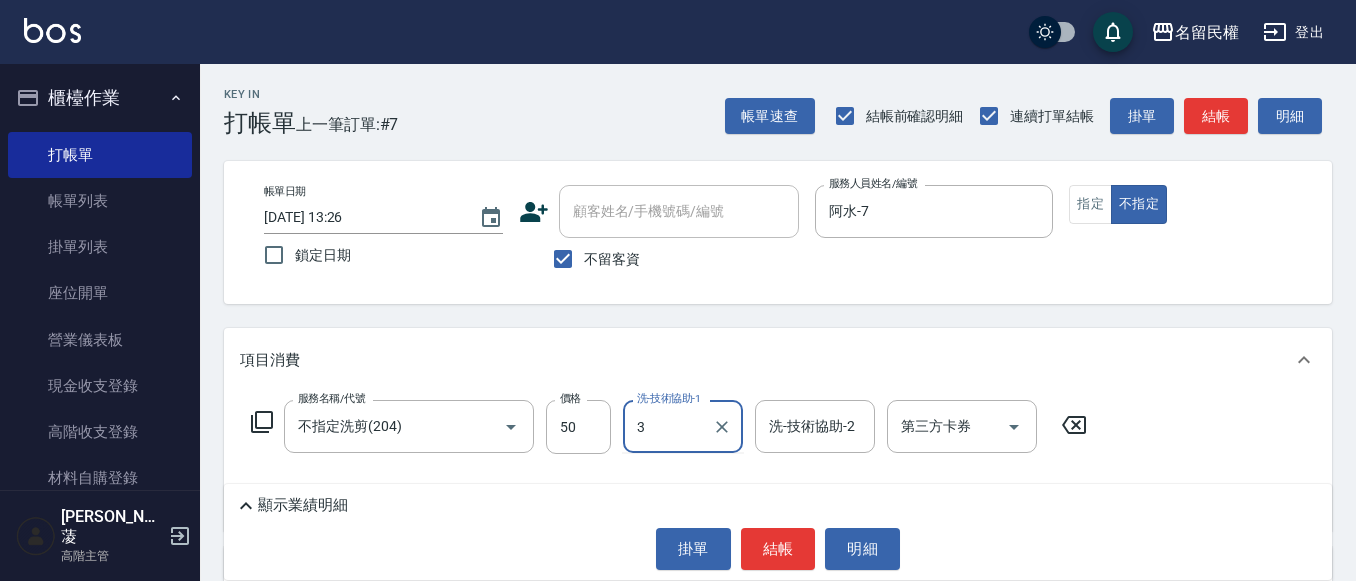type 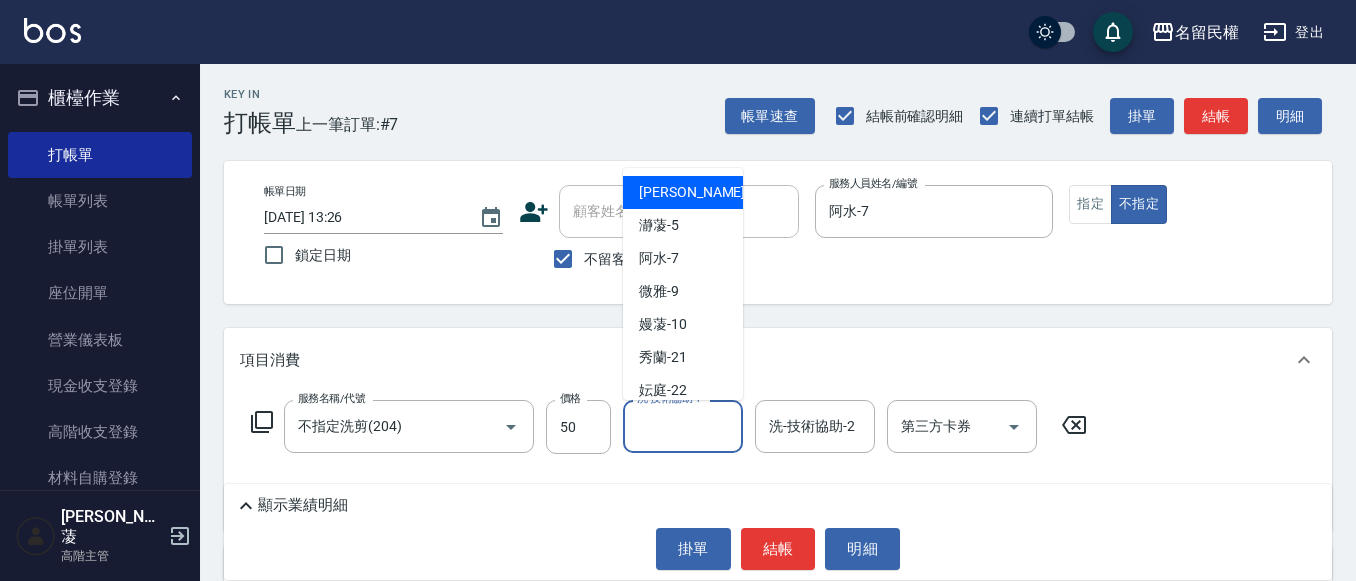 click on "服務名稱/代號 不指定洗剪(204) 服務名稱/代號 價格 50 價格 洗-技術協助-1 洗-技術協助-1 洗-技術協助-2 洗-技術協助-2 第三方卡券 第三方卡券" at bounding box center (669, 427) 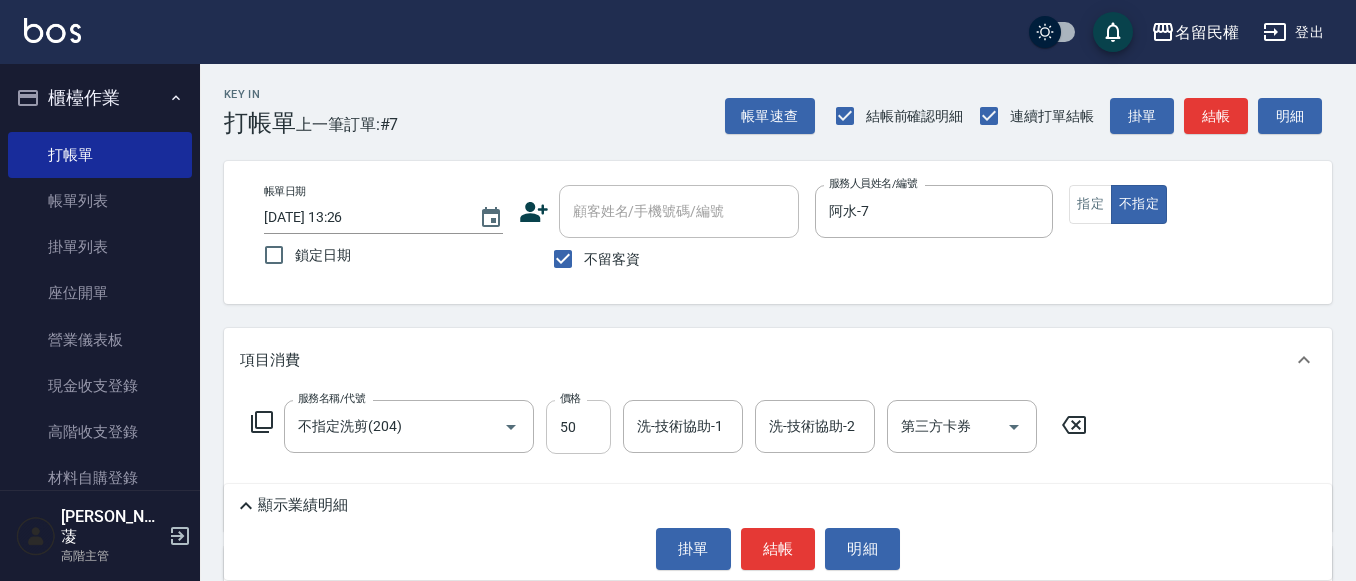 drag, startPoint x: 597, startPoint y: 426, endPoint x: 610, endPoint y: 429, distance: 13.341664 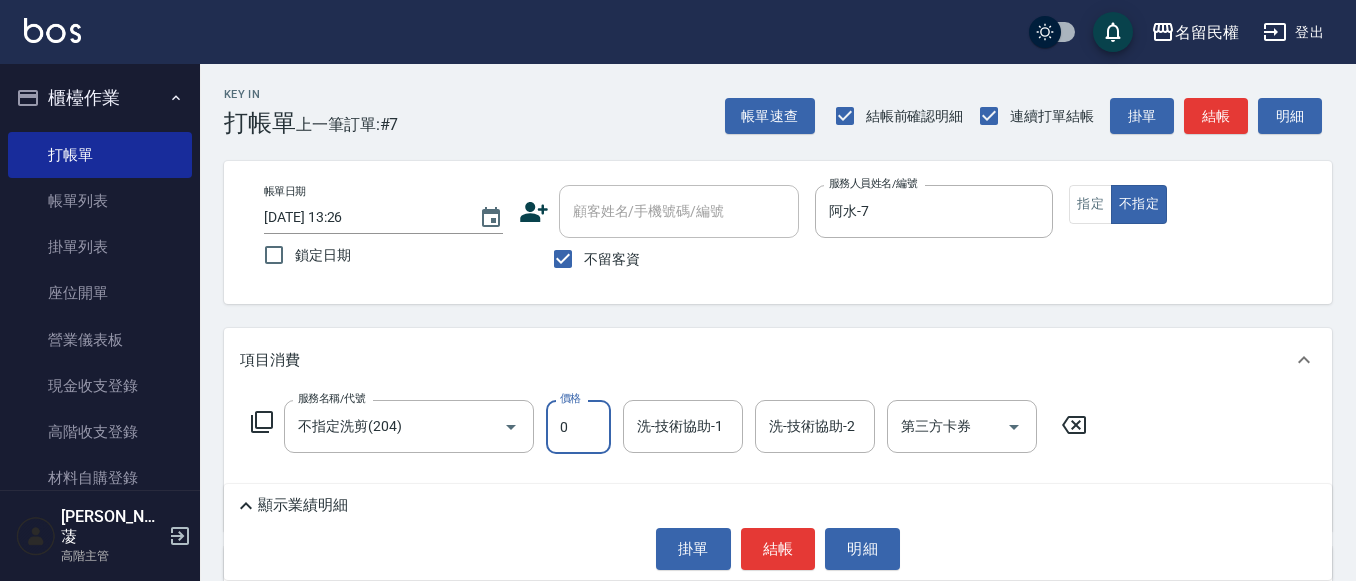 click on "0" at bounding box center (578, 427) 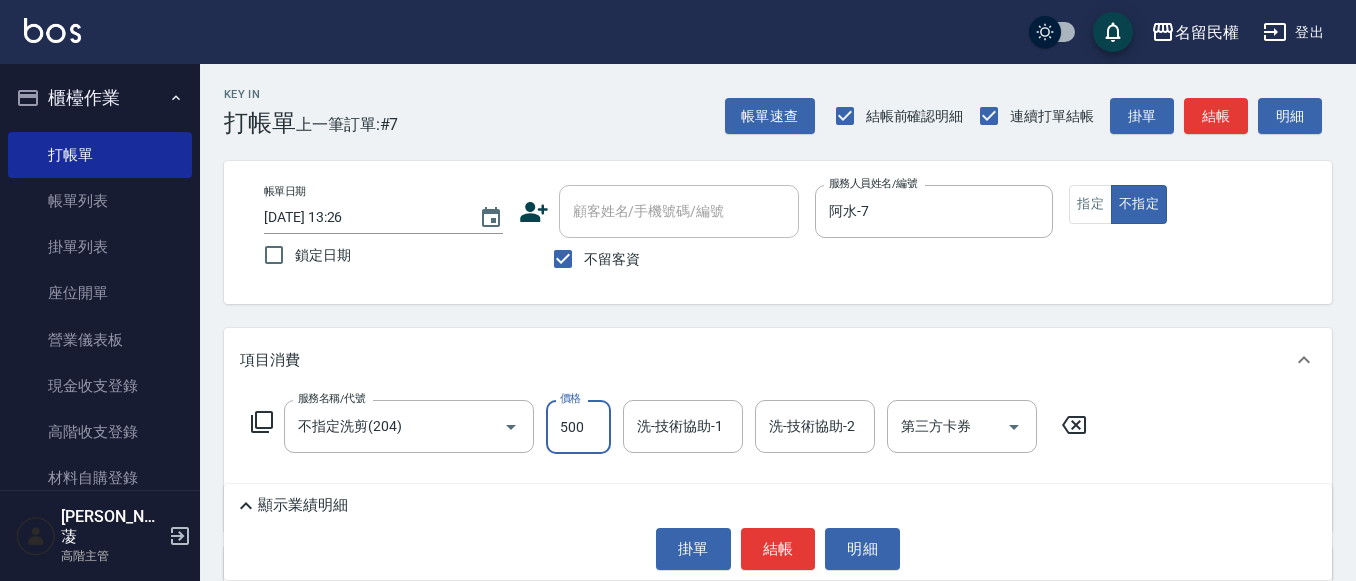 type on "500" 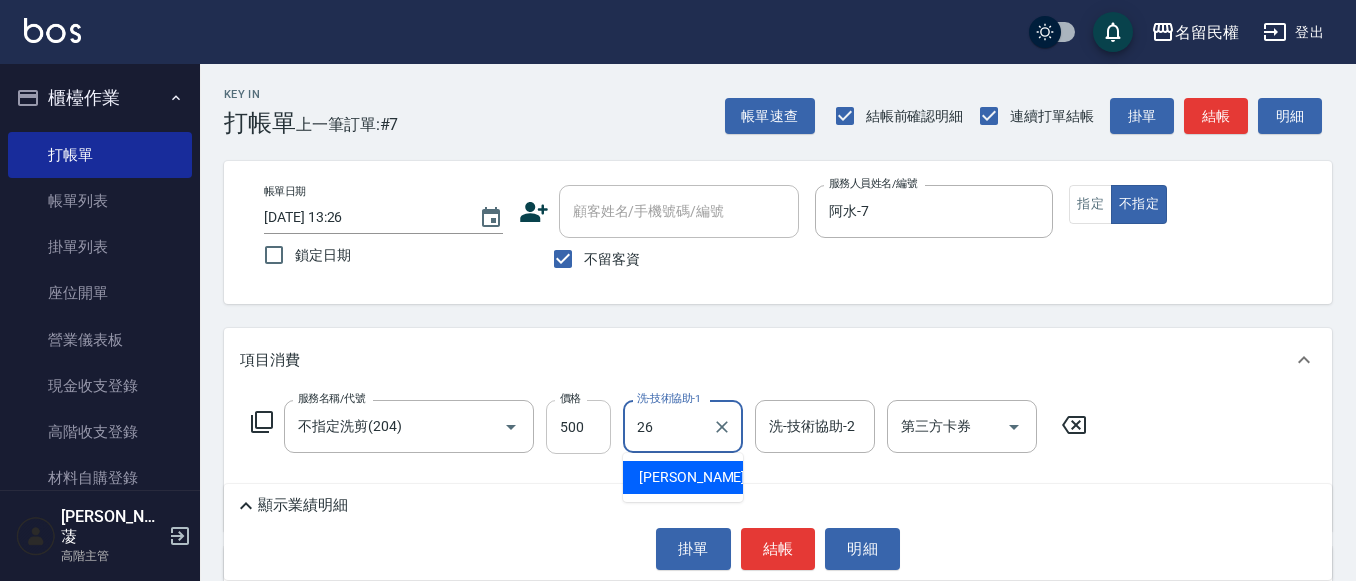 type on "沅莘-26" 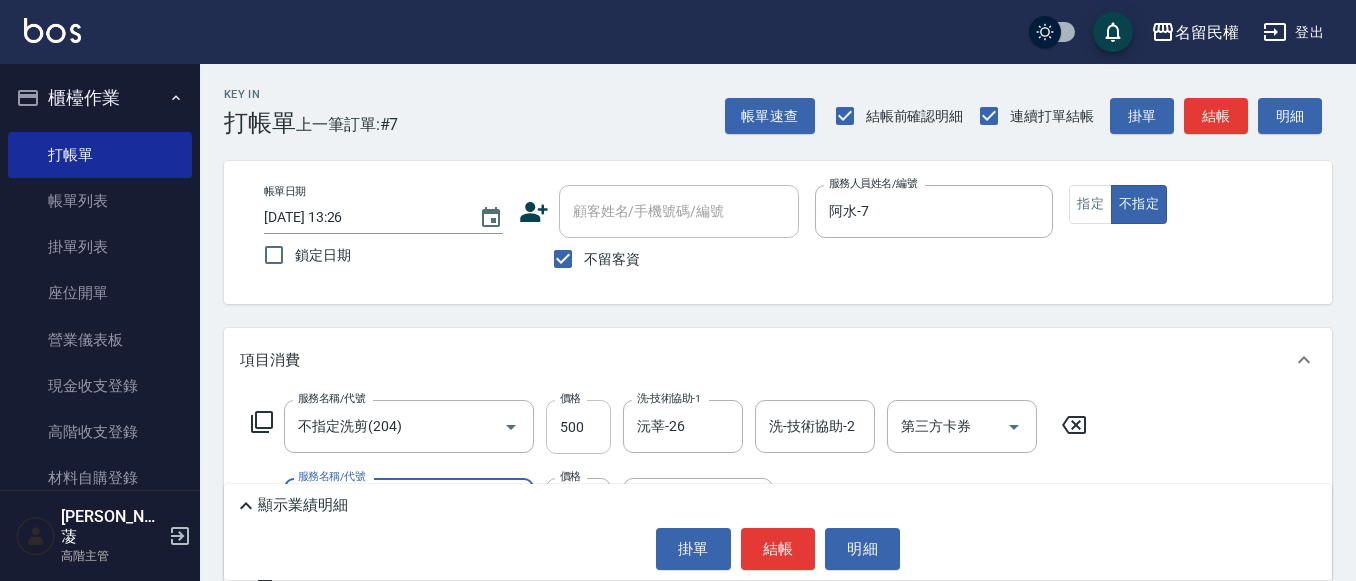 type on "[PERSON_NAME](701)" 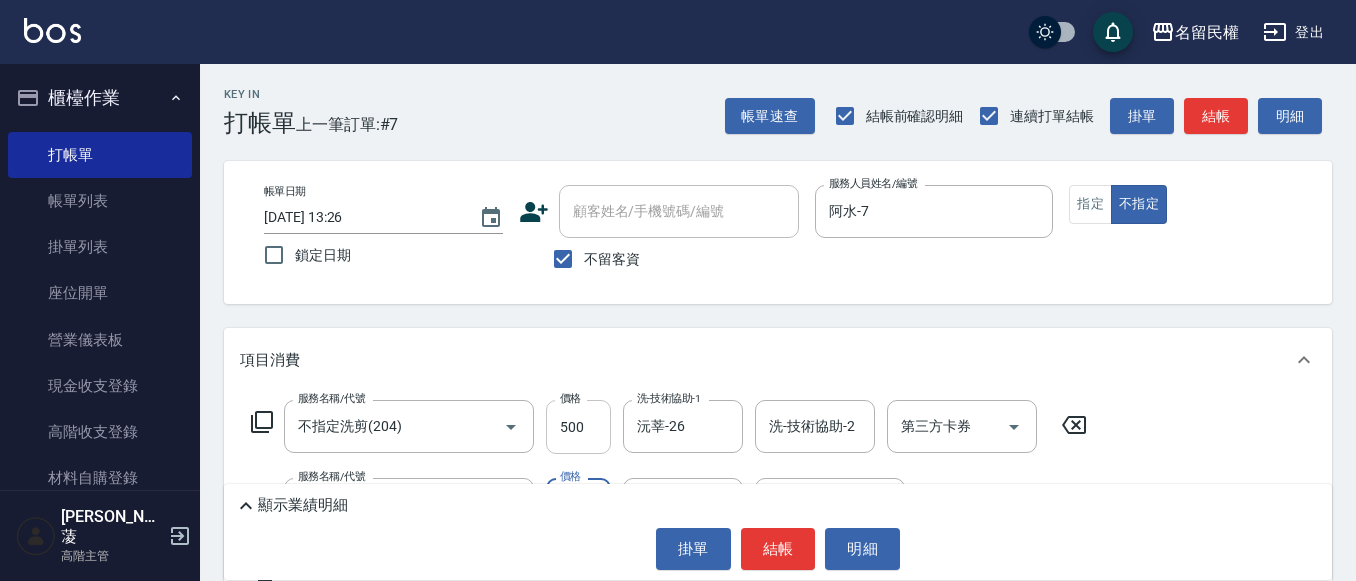 type on "30" 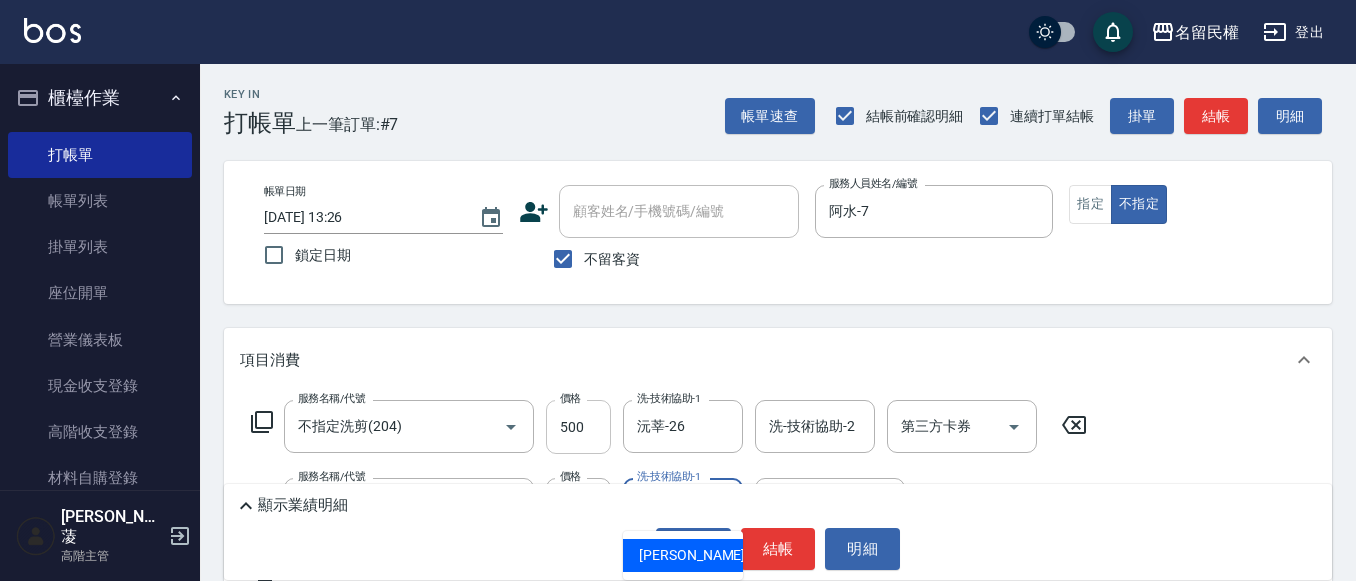 type on "沅莘-26" 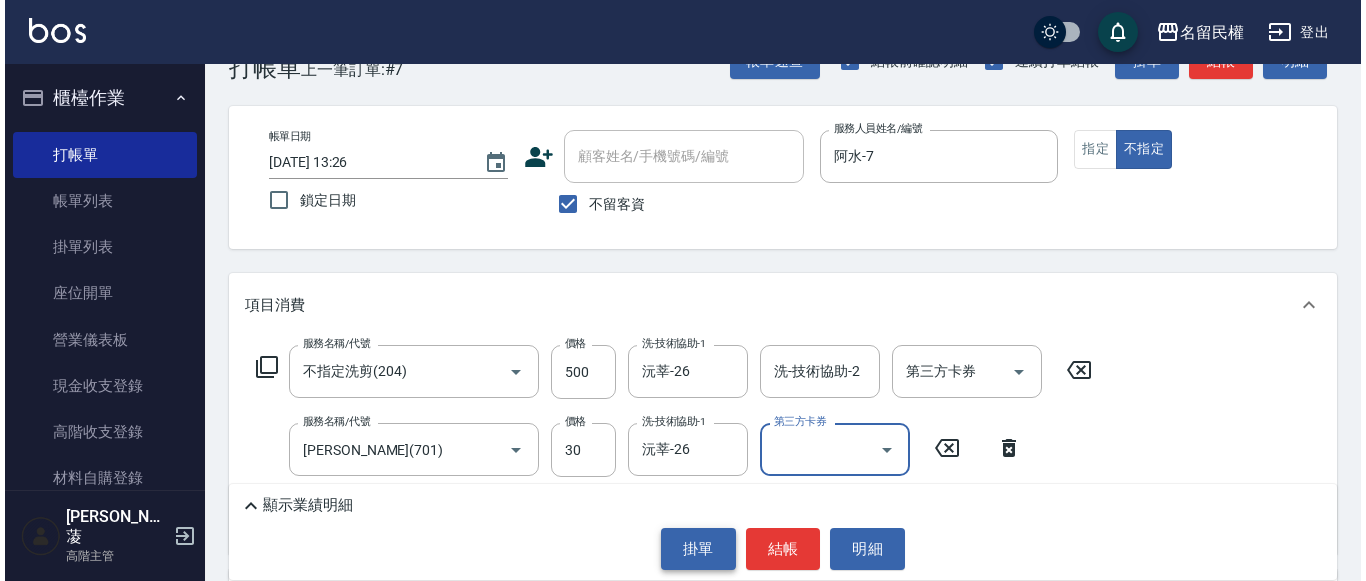 scroll, scrollTop: 100, scrollLeft: 0, axis: vertical 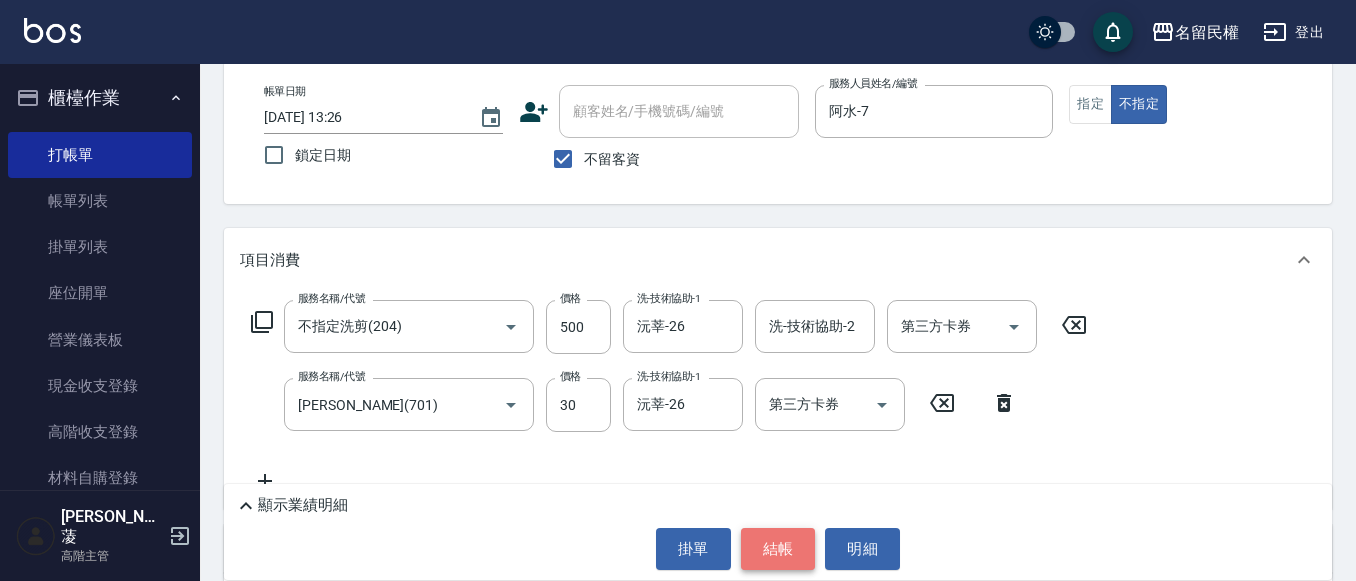 click on "結帳" at bounding box center [778, 549] 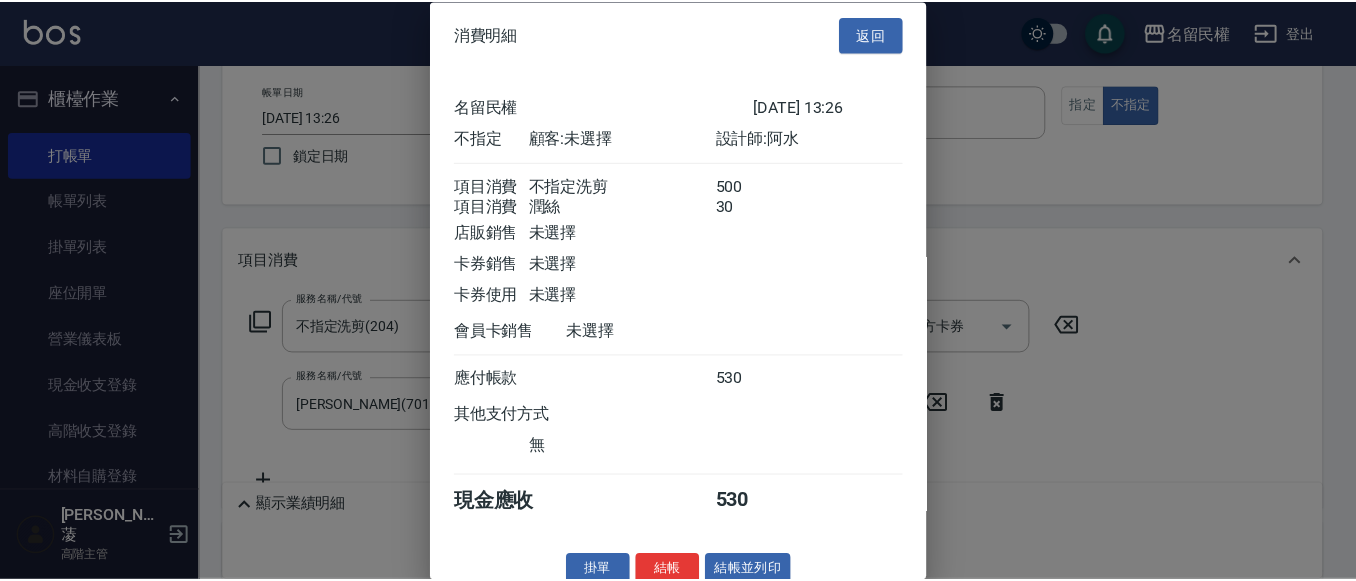 scroll, scrollTop: 50, scrollLeft: 0, axis: vertical 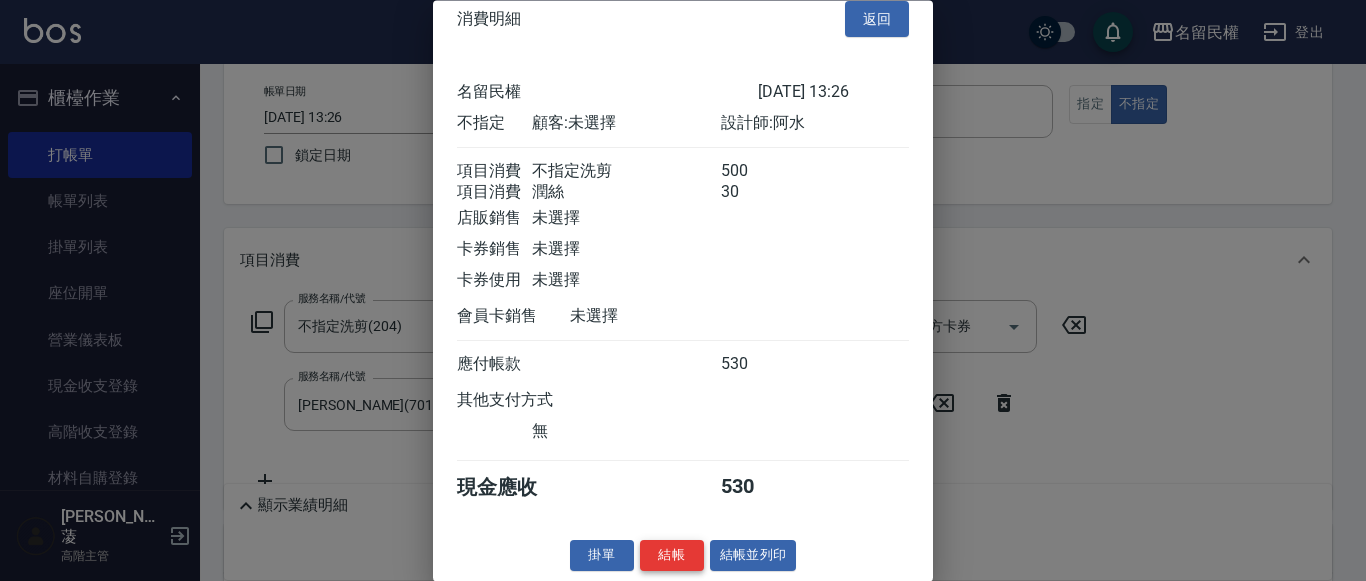 click on "結帳" at bounding box center (672, 556) 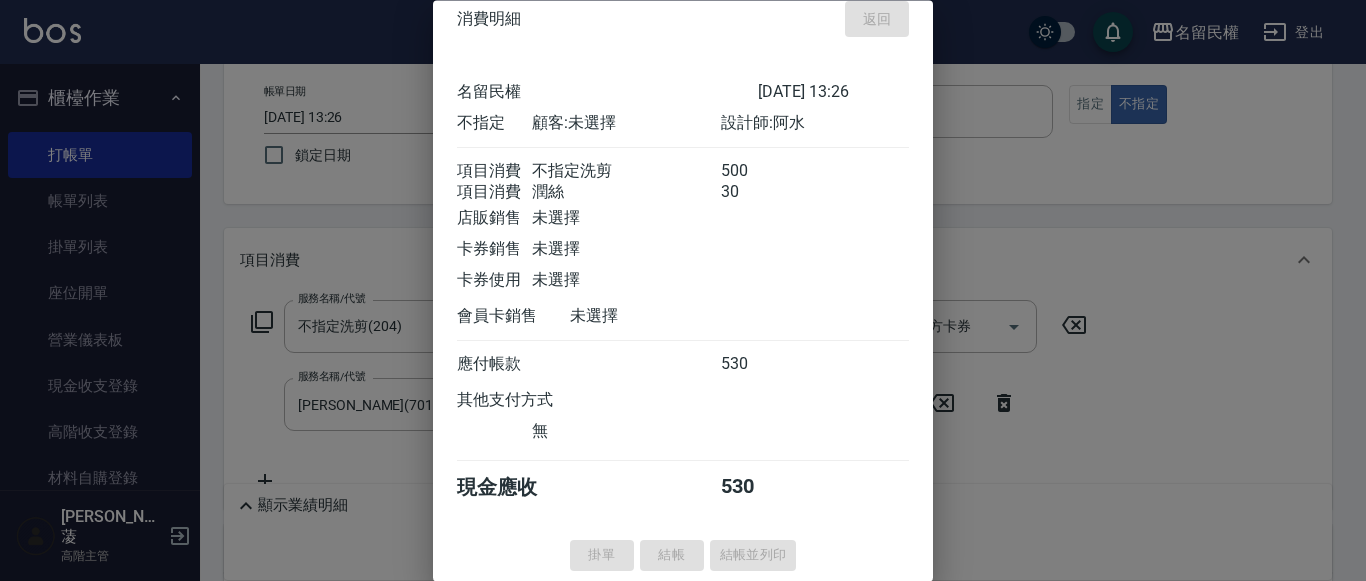 type on "[DATE] 13:36" 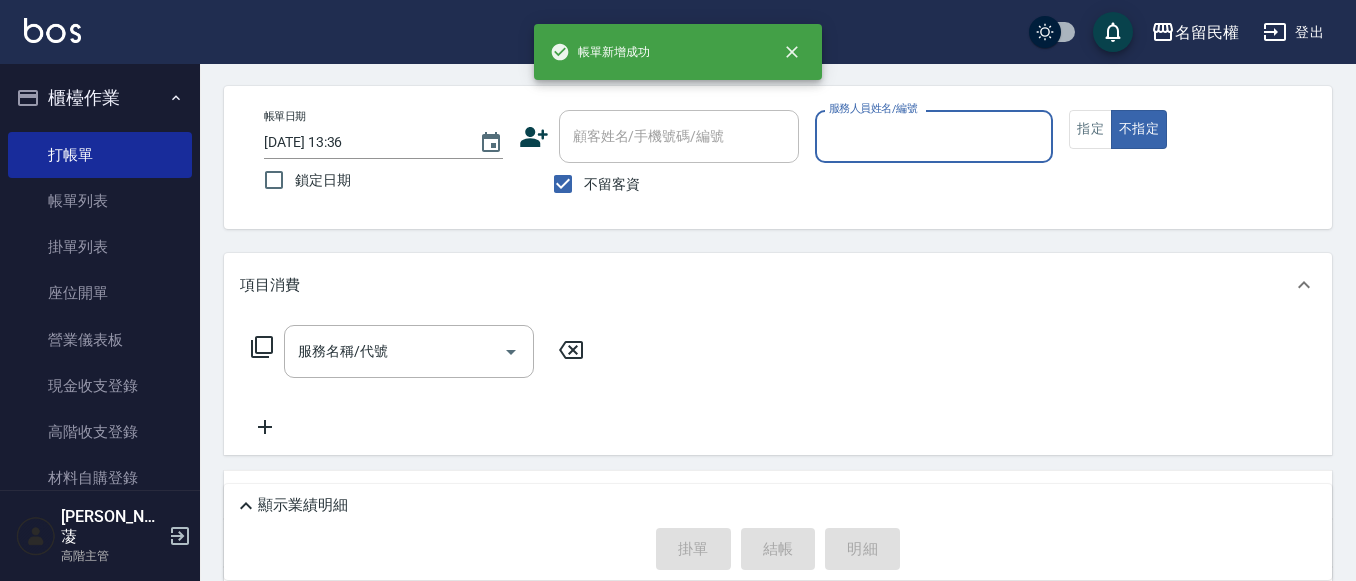 scroll, scrollTop: 0, scrollLeft: 0, axis: both 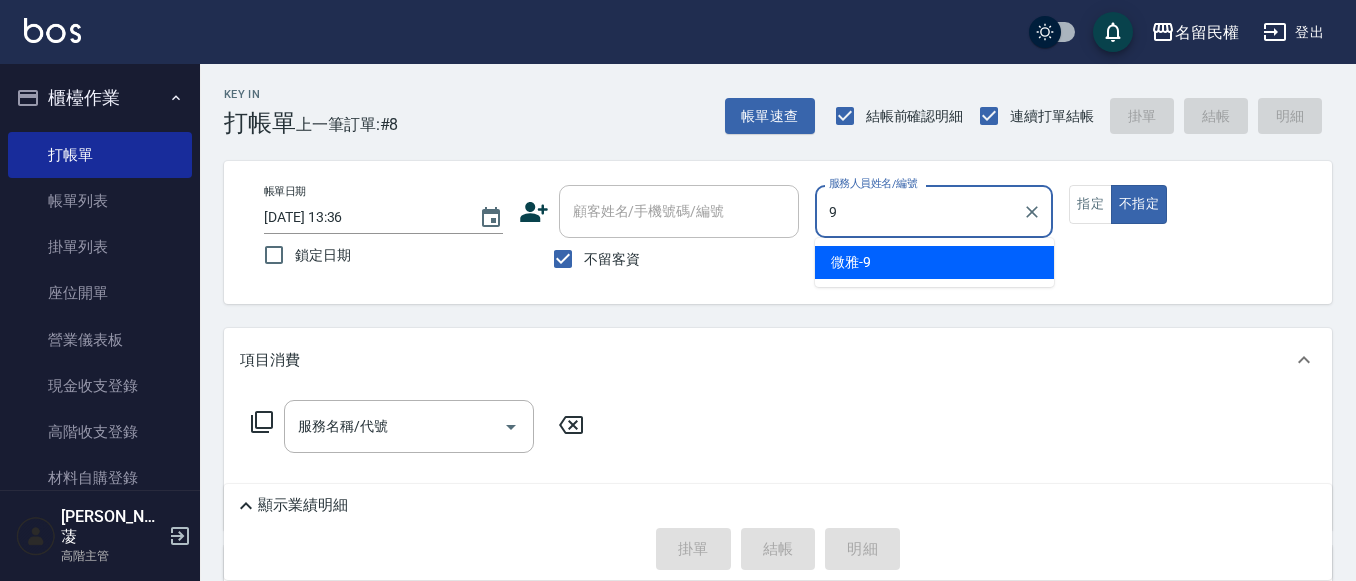 type on "微雅-9" 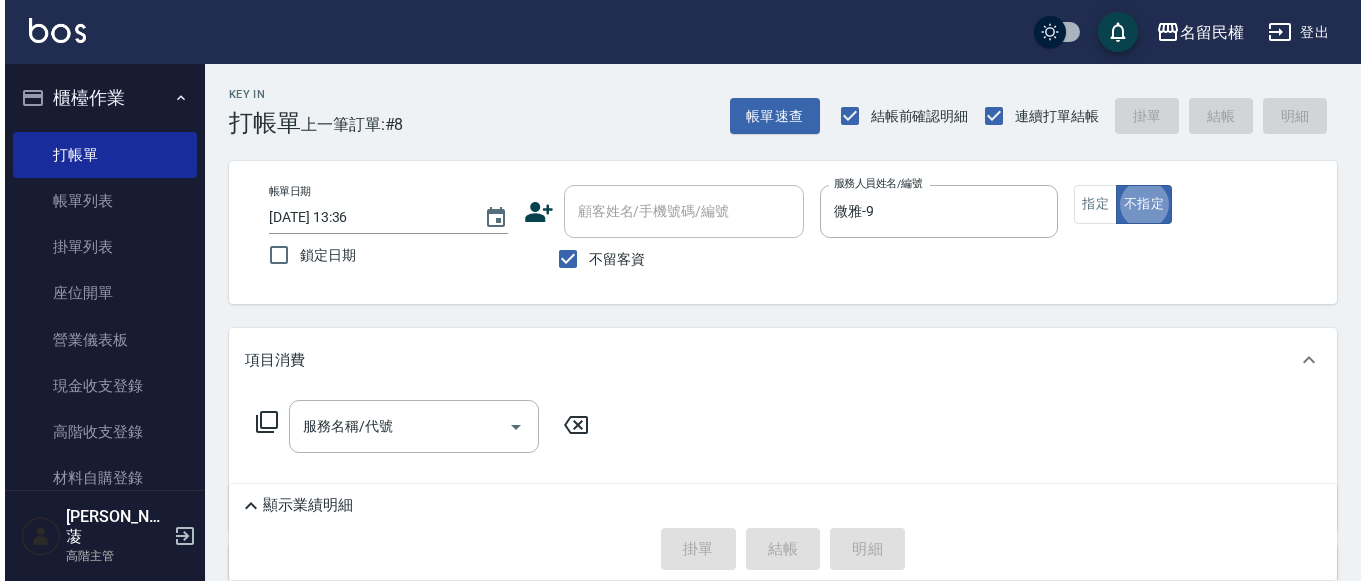 scroll, scrollTop: 40, scrollLeft: 0, axis: vertical 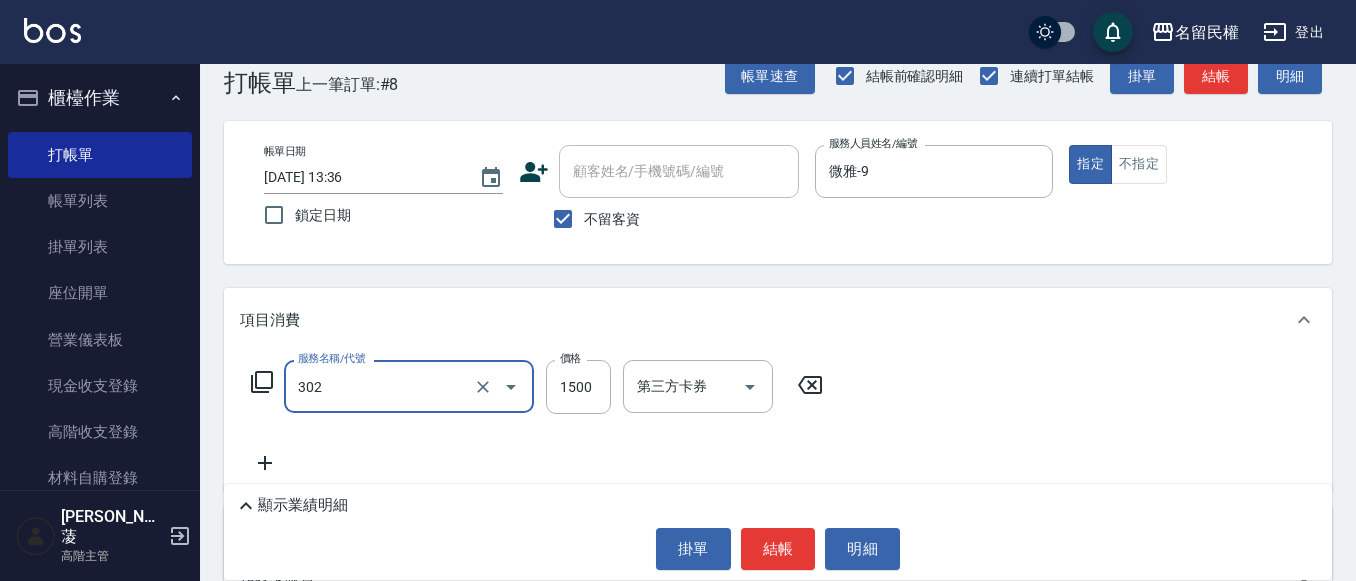 type on "燙髮(302)" 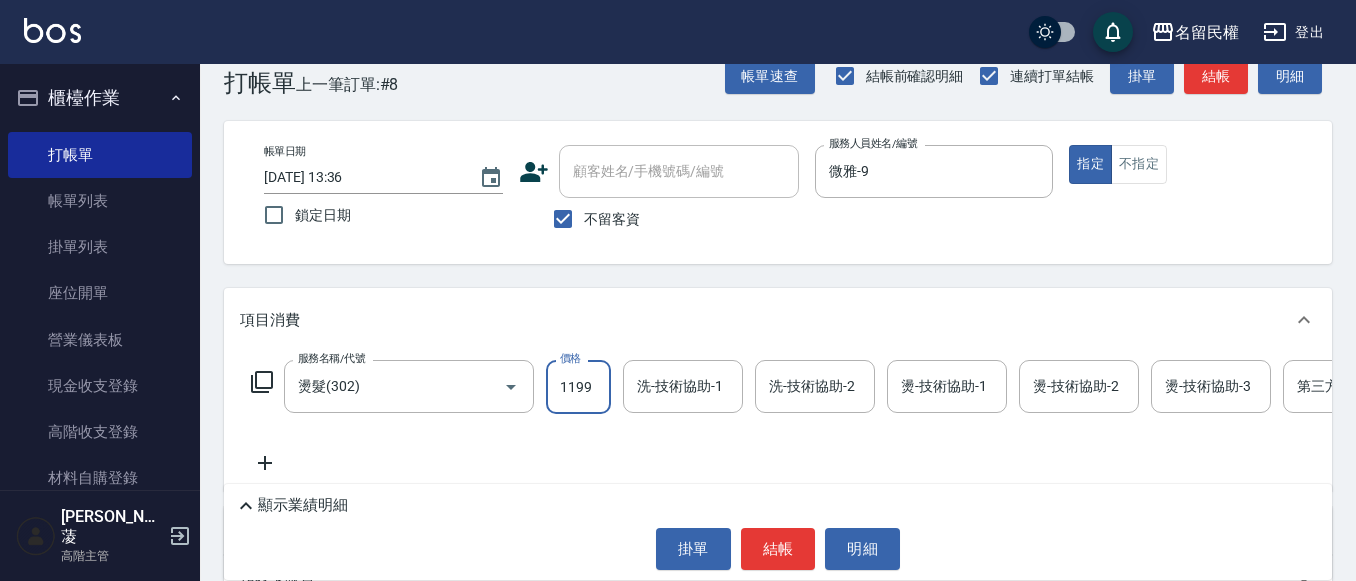 type on "1199" 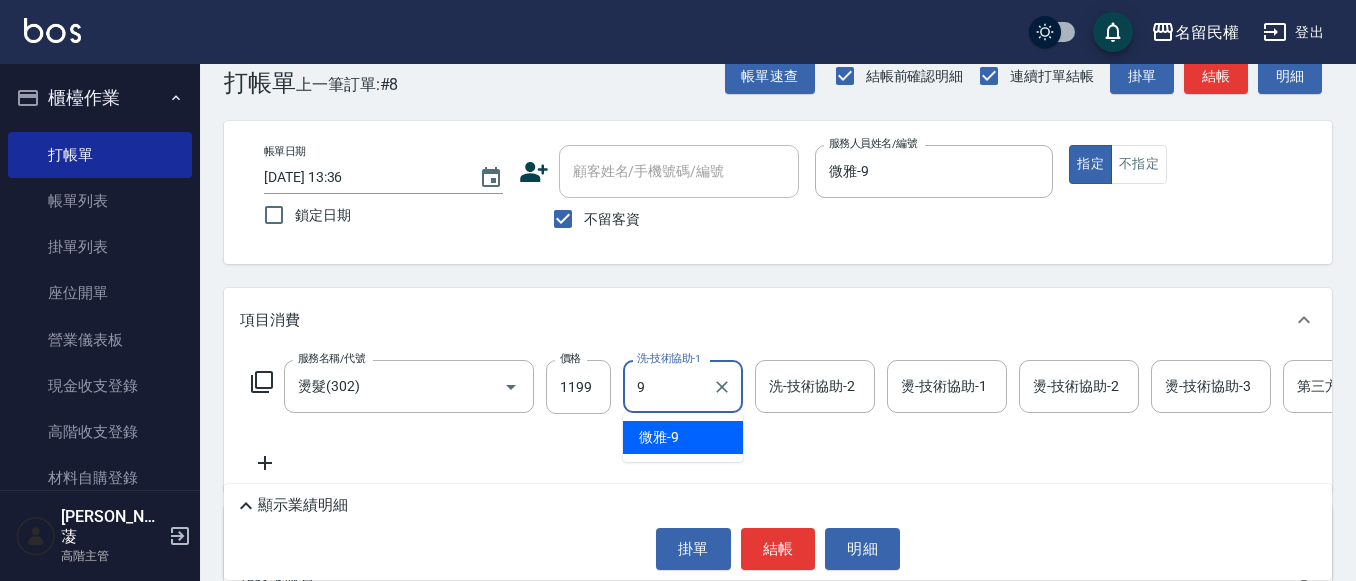 type on "微雅-9" 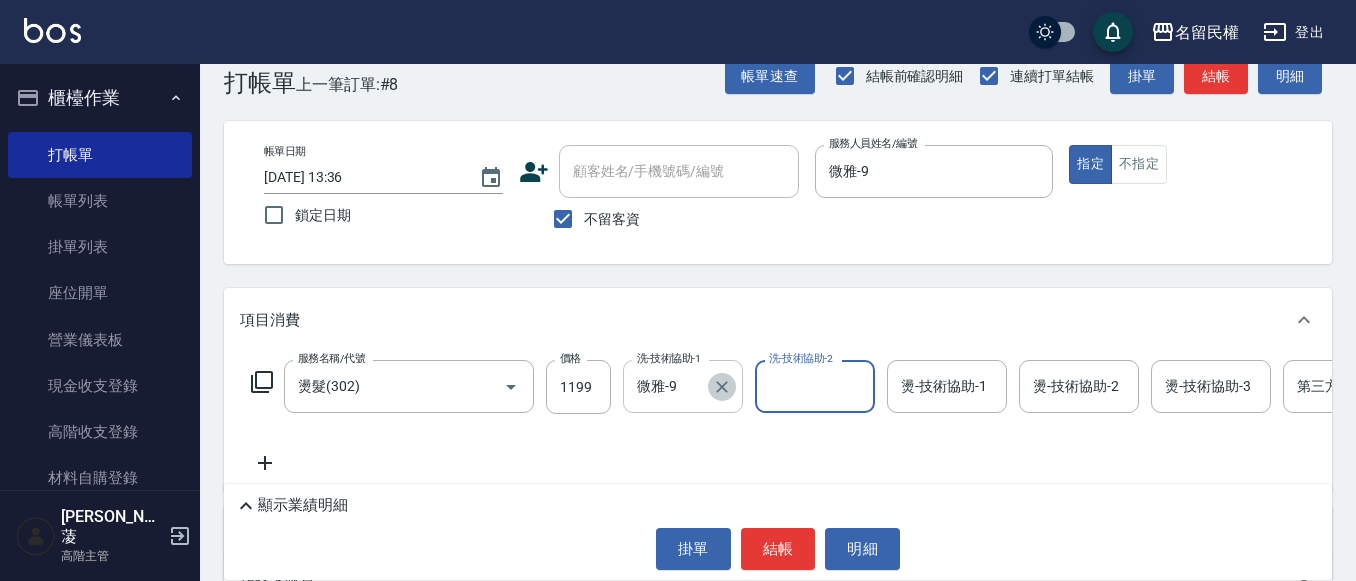 click 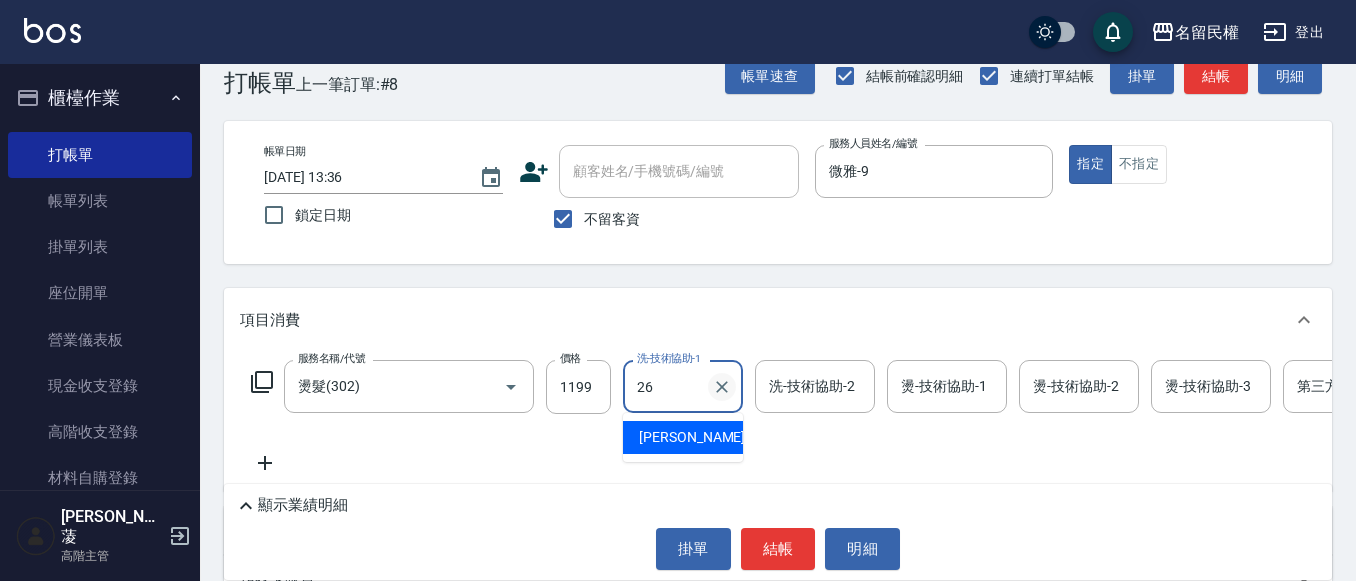 type on "沅莘-26" 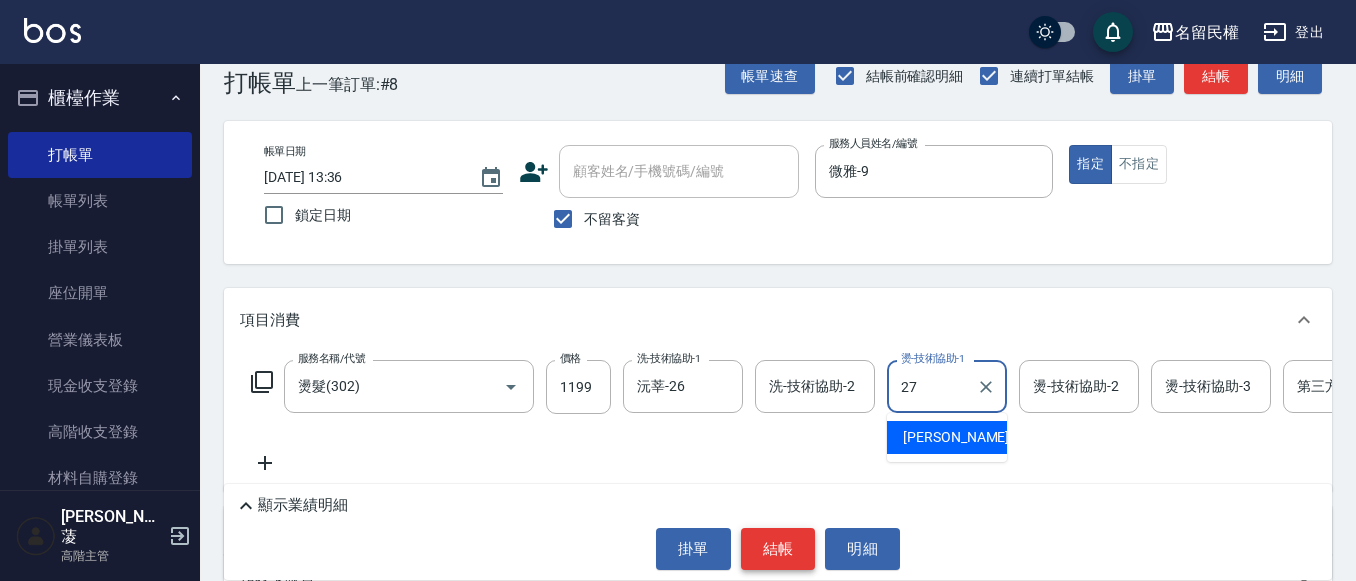 type on "[PERSON_NAME]-27" 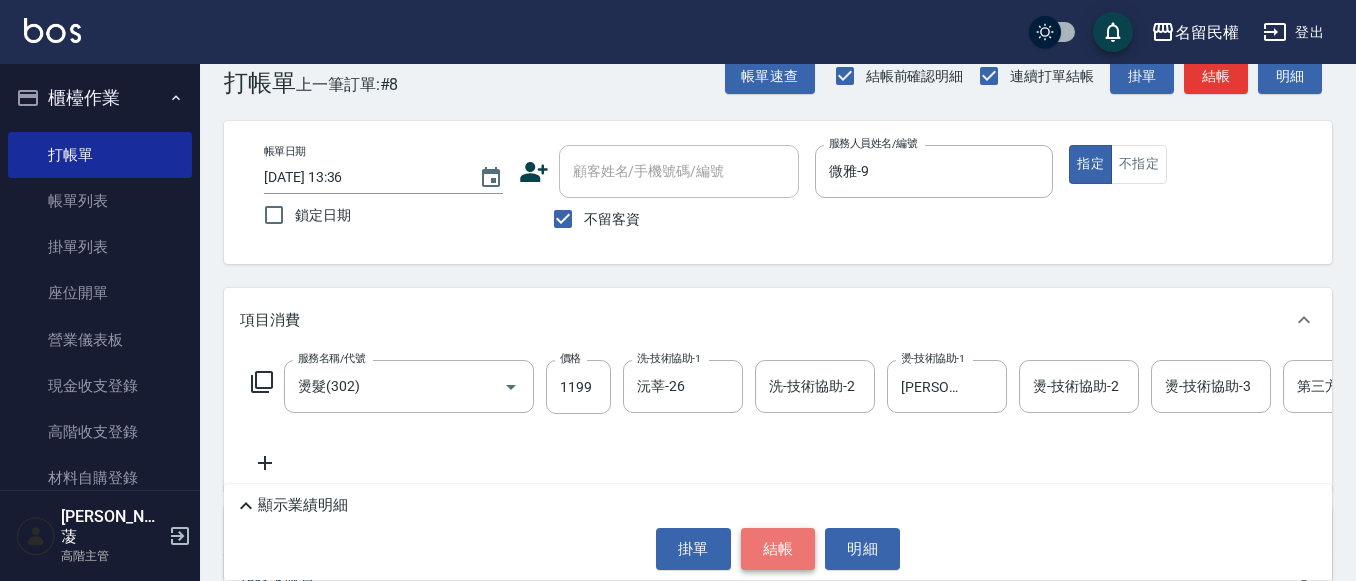 click on "結帳" at bounding box center (778, 549) 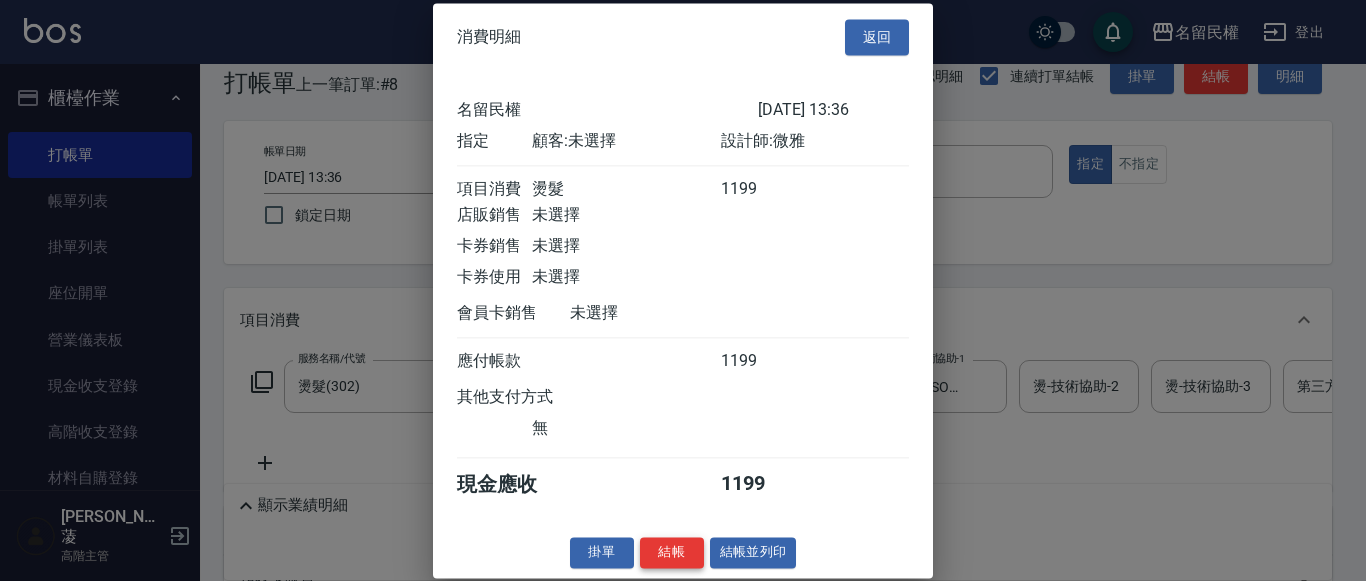 scroll, scrollTop: 26, scrollLeft: 0, axis: vertical 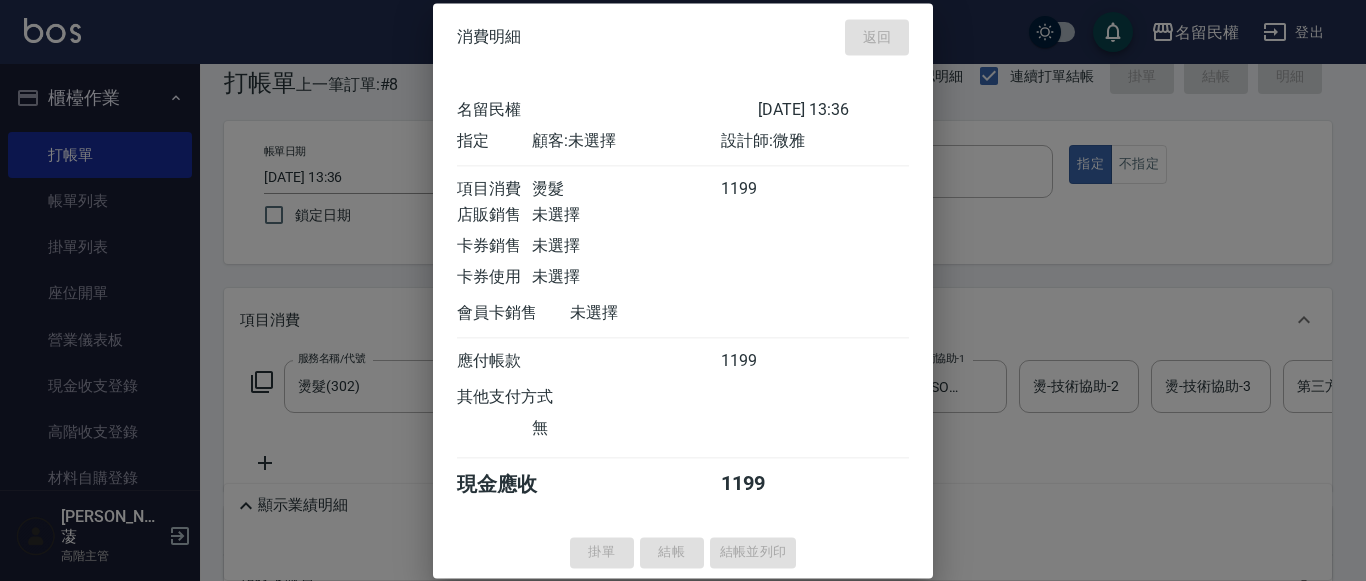 type on "[DATE] 13:40" 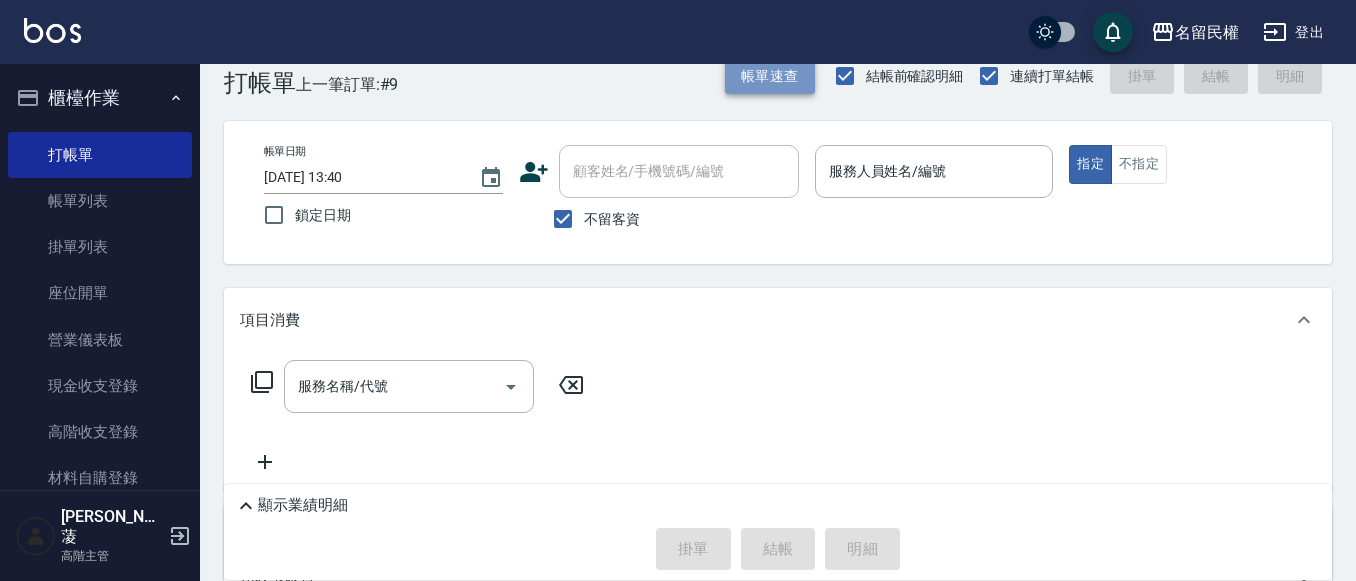 click on "帳單速查" at bounding box center (770, 76) 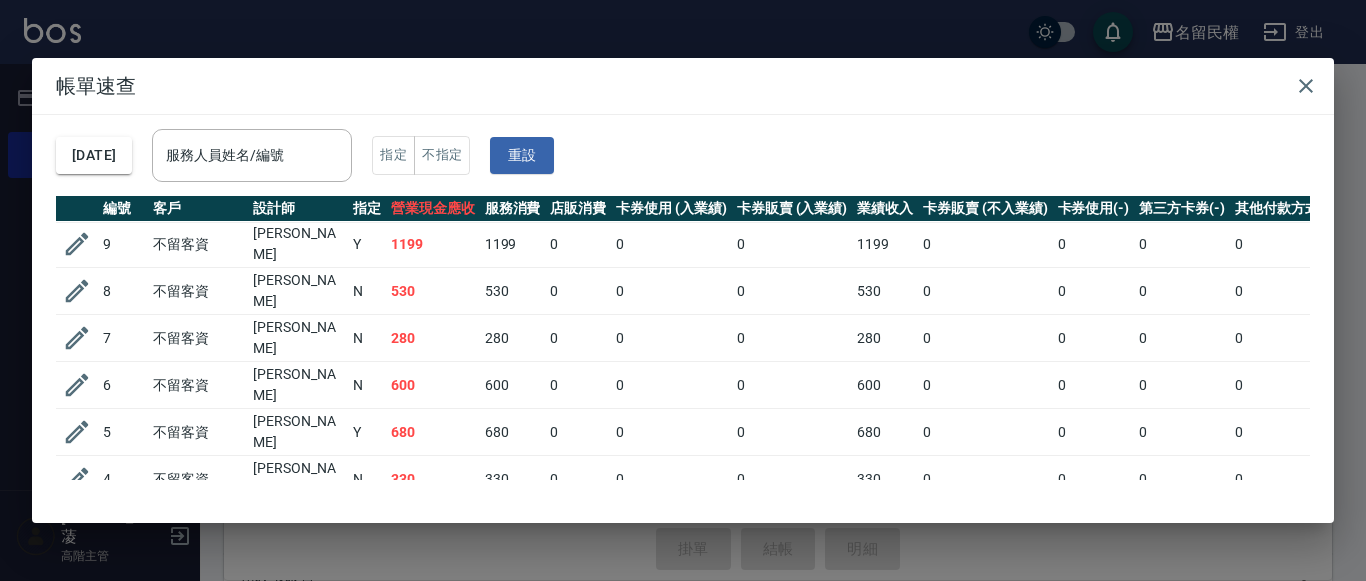 scroll, scrollTop: 0, scrollLeft: 0, axis: both 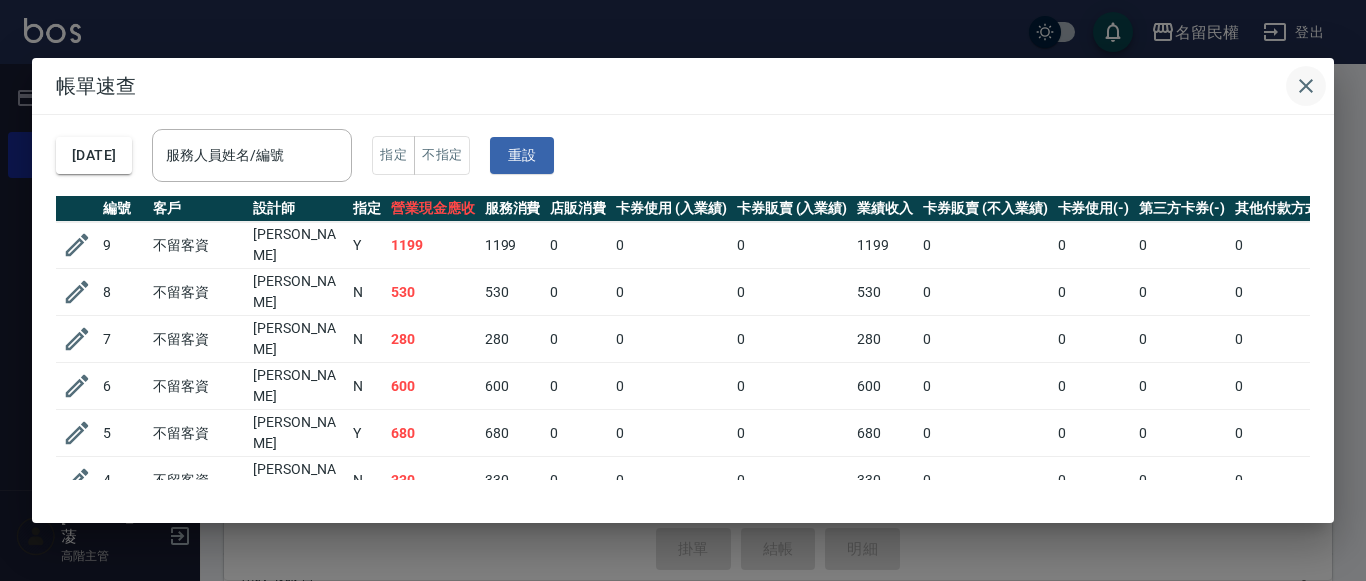 click 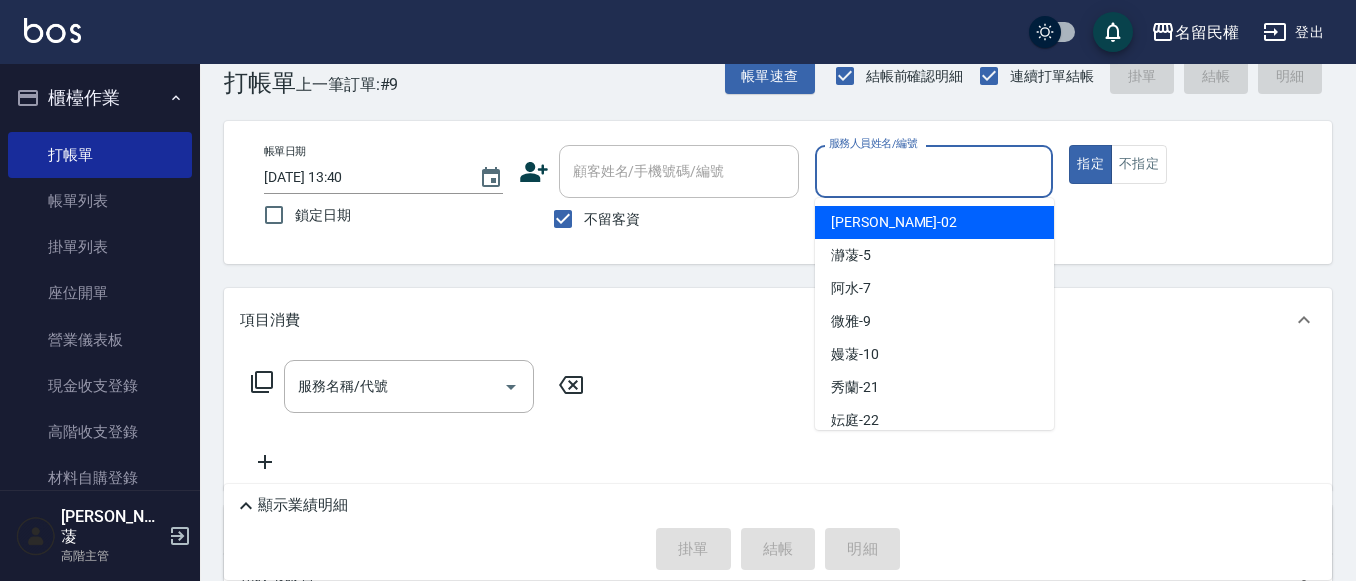 click on "服務人員姓名/編號" at bounding box center [934, 171] 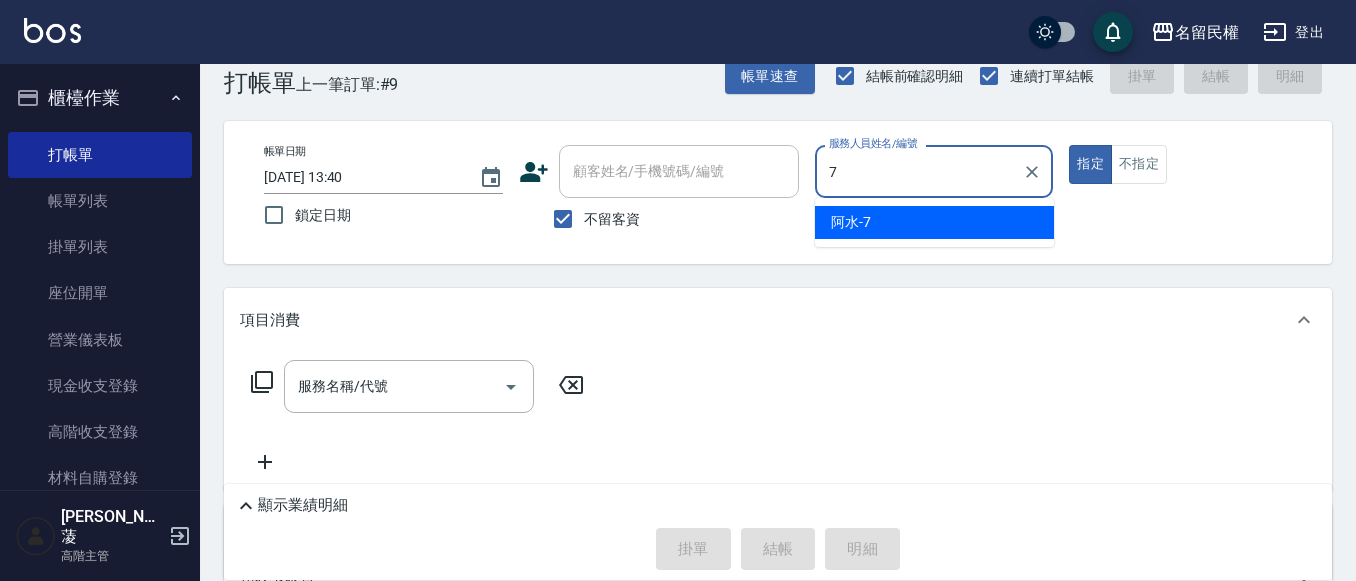 type on "阿水-7" 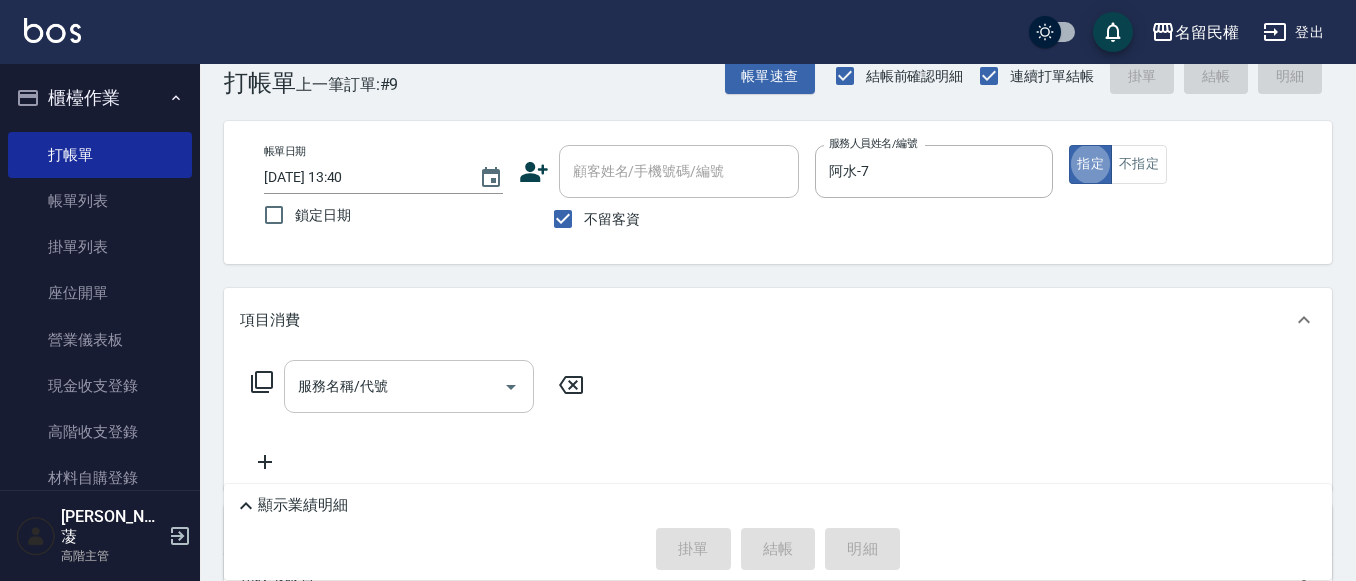 click on "服務名稱/代號 服務名稱/代號" at bounding box center [409, 386] 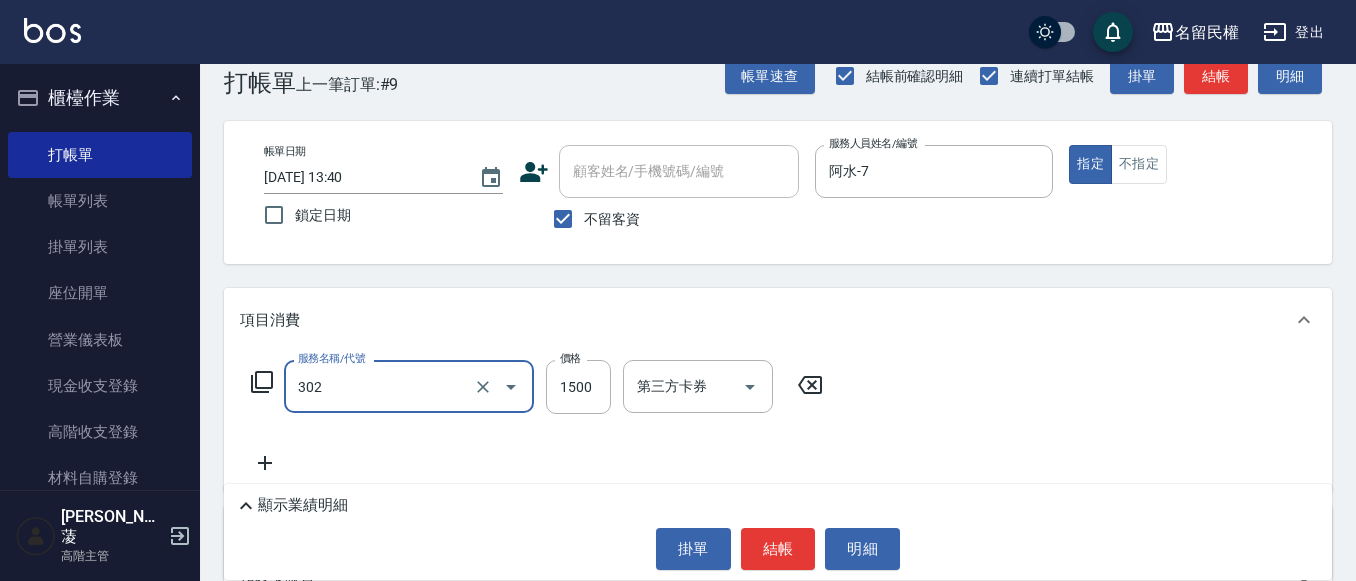 type on "燙髮(302)" 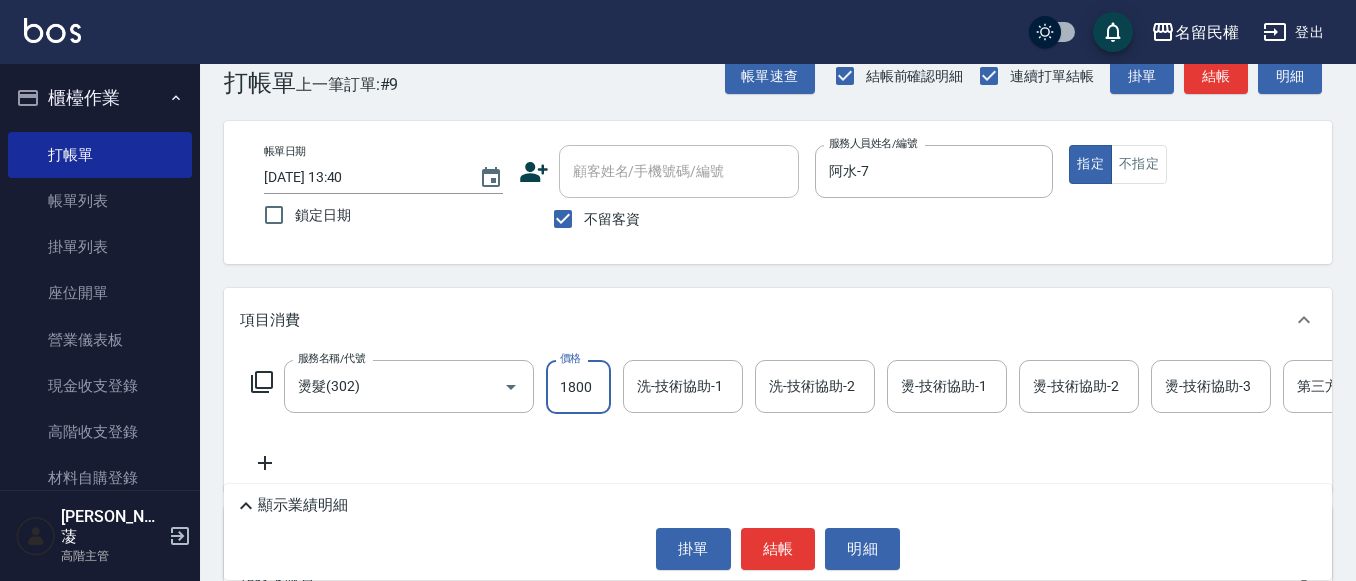 type on "1800" 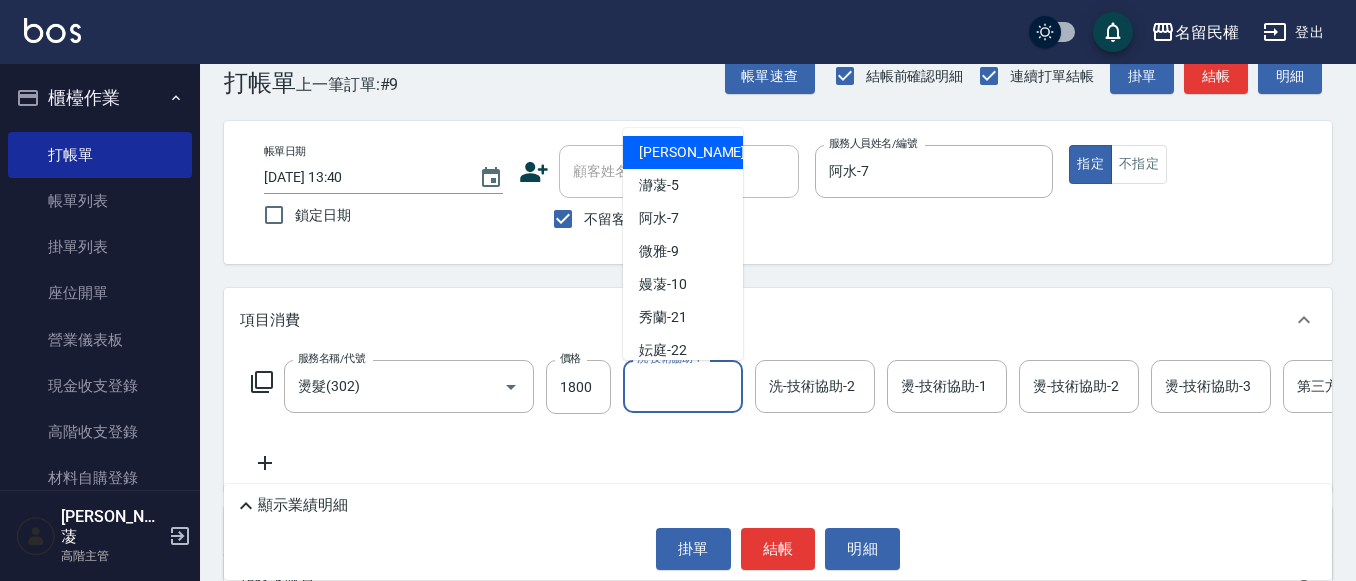 click on "洗-技術協助-1" at bounding box center [683, 386] 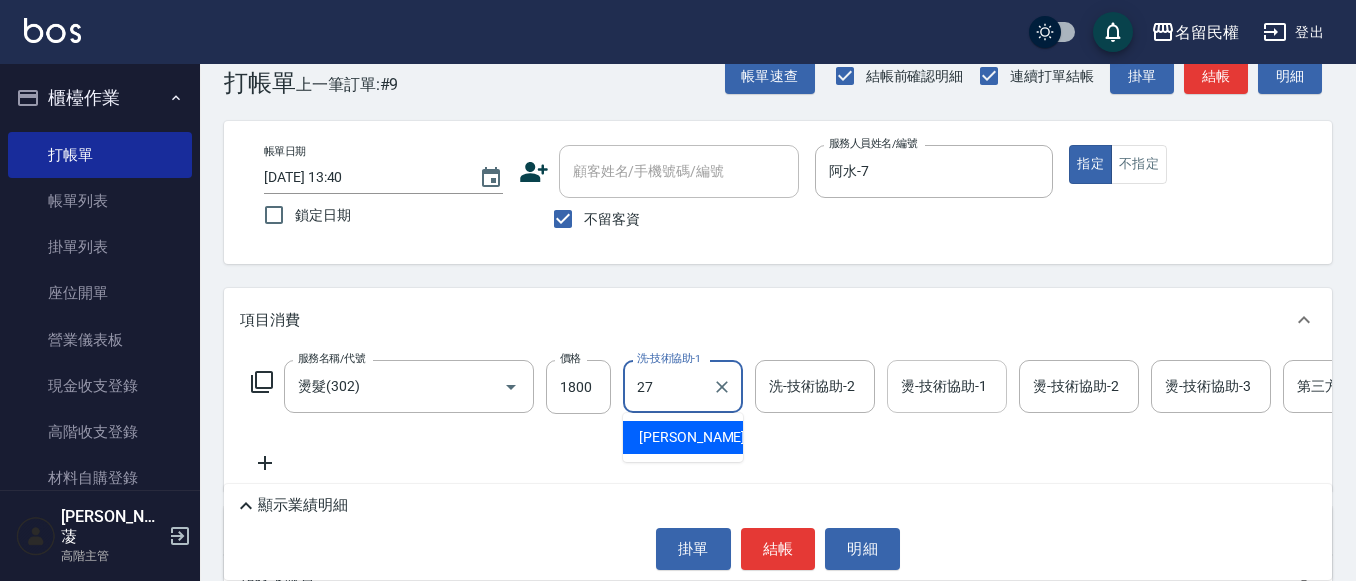 type on "[PERSON_NAME]-27" 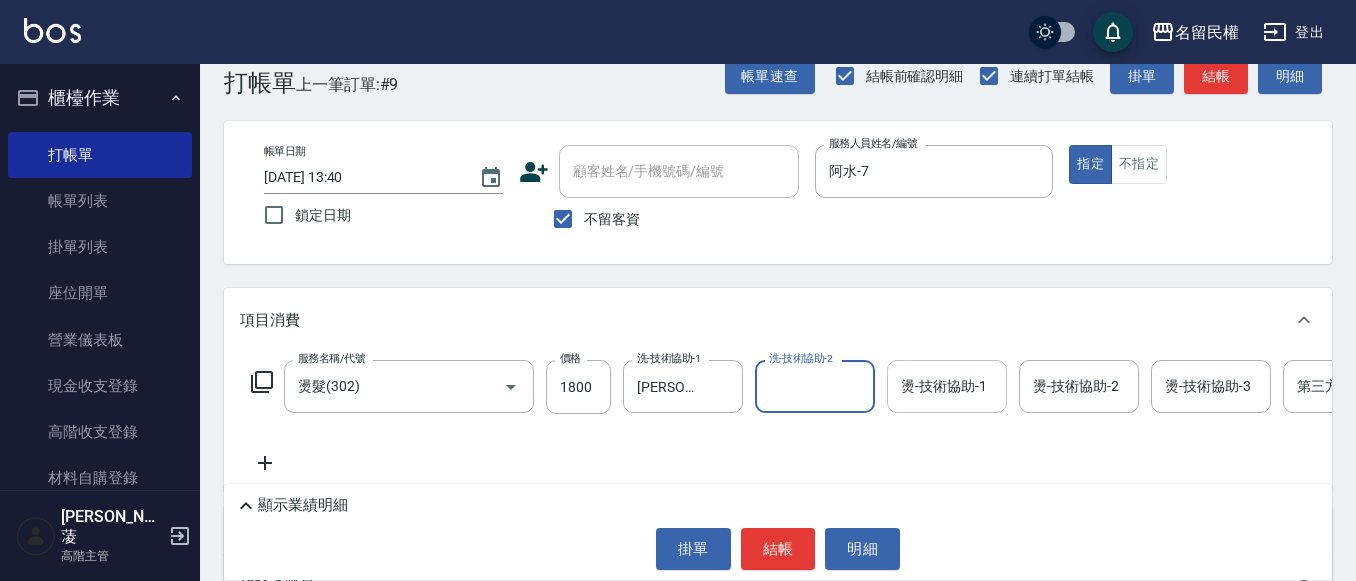 click on "燙-技術協助-1" at bounding box center (947, 386) 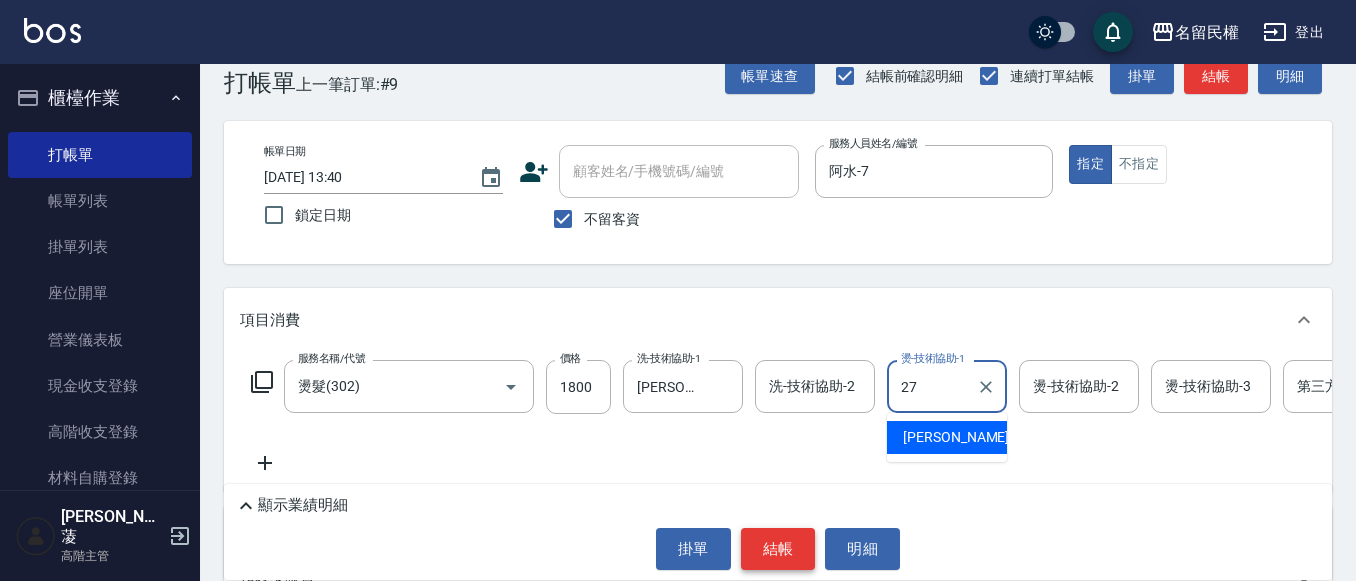 type on "[PERSON_NAME]-27" 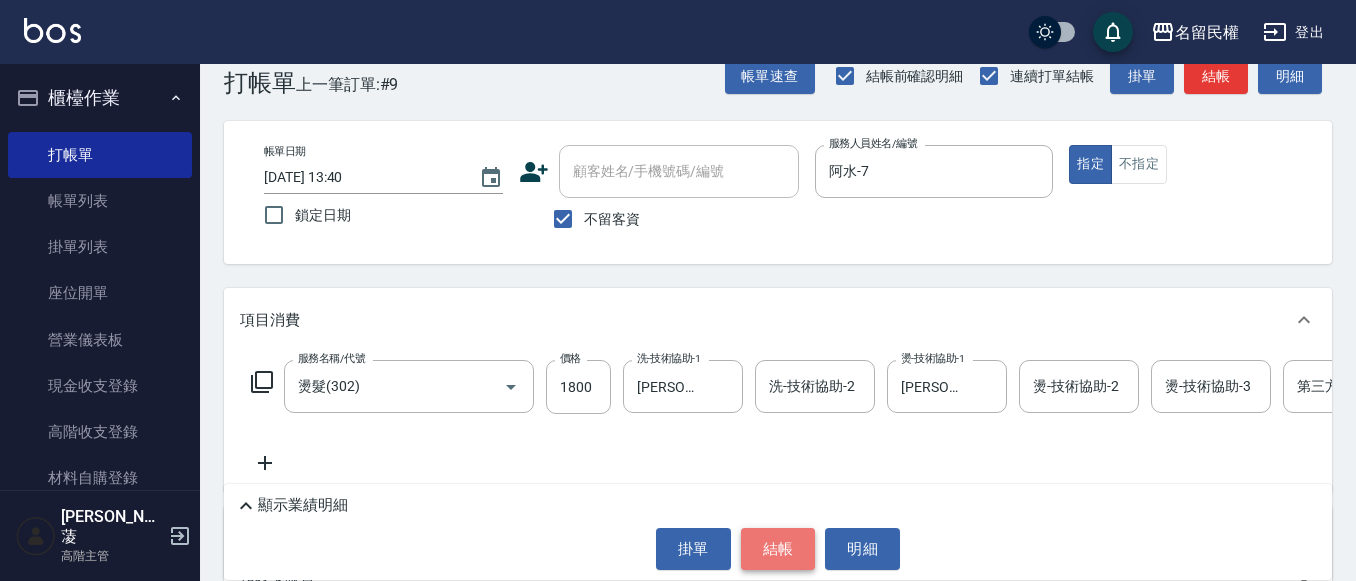 click on "結帳" at bounding box center [778, 549] 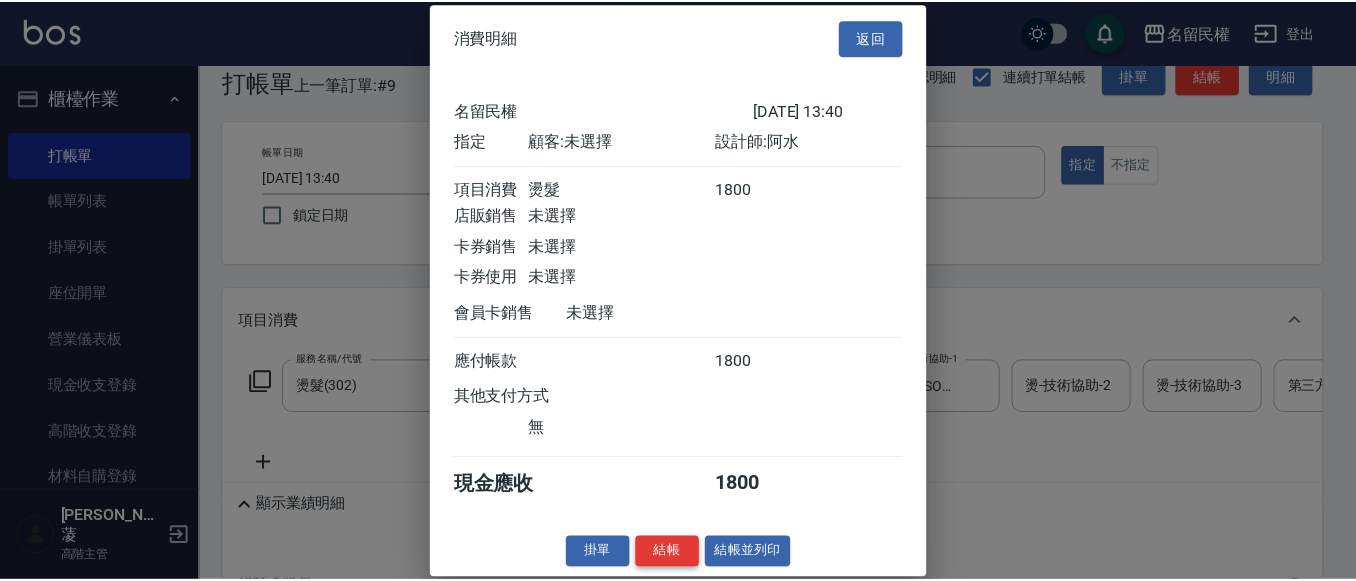 scroll, scrollTop: 26, scrollLeft: 0, axis: vertical 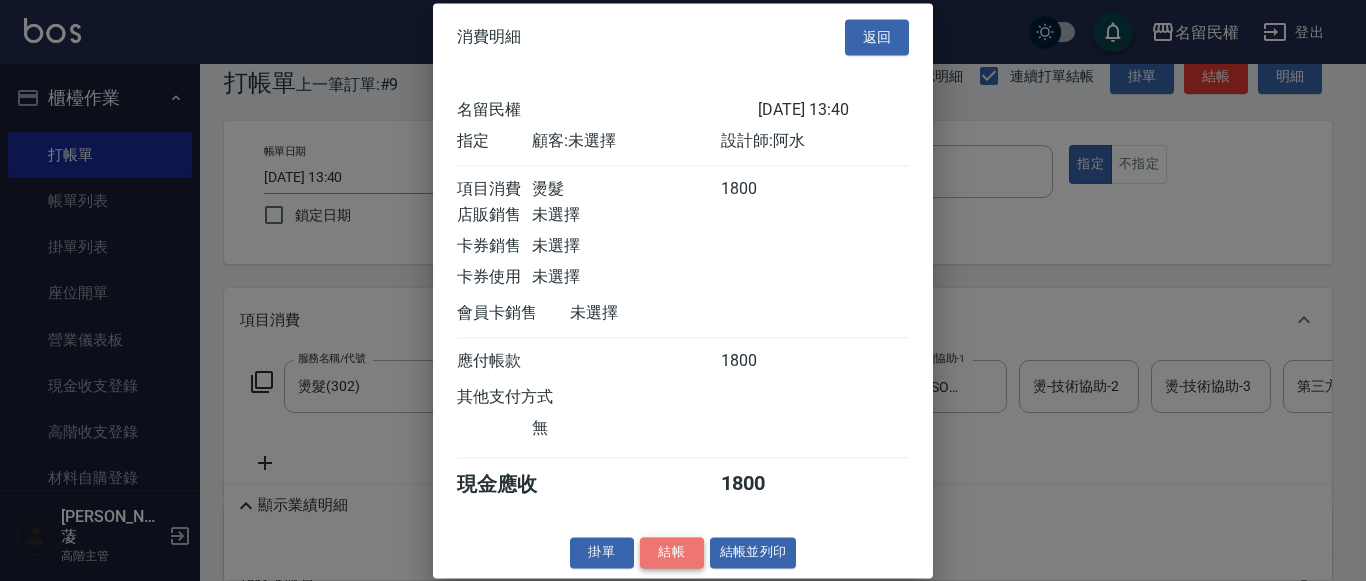 click on "結帳" at bounding box center (672, 552) 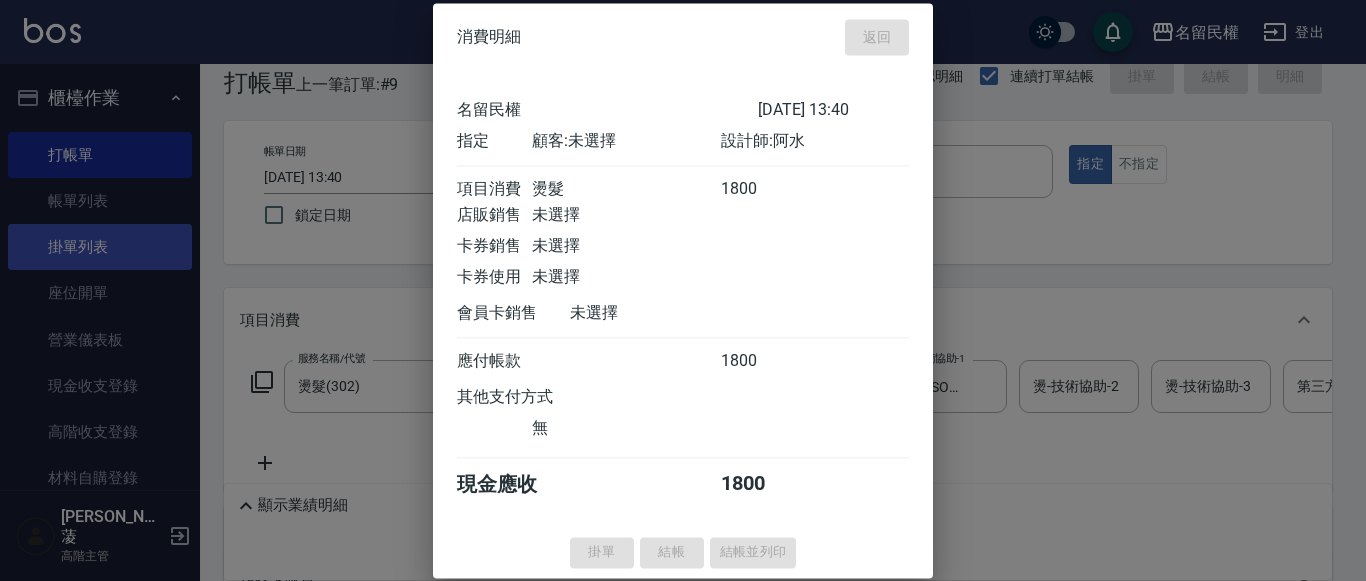 type on "[DATE] 14:13" 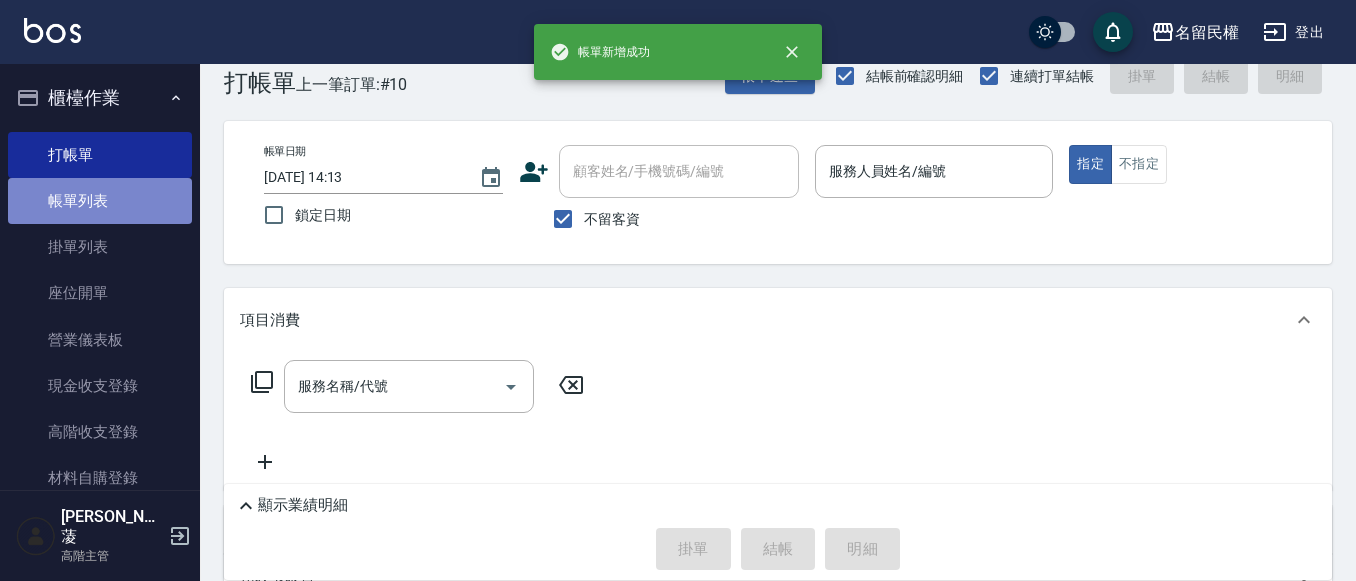 click on "帳單列表" at bounding box center (100, 201) 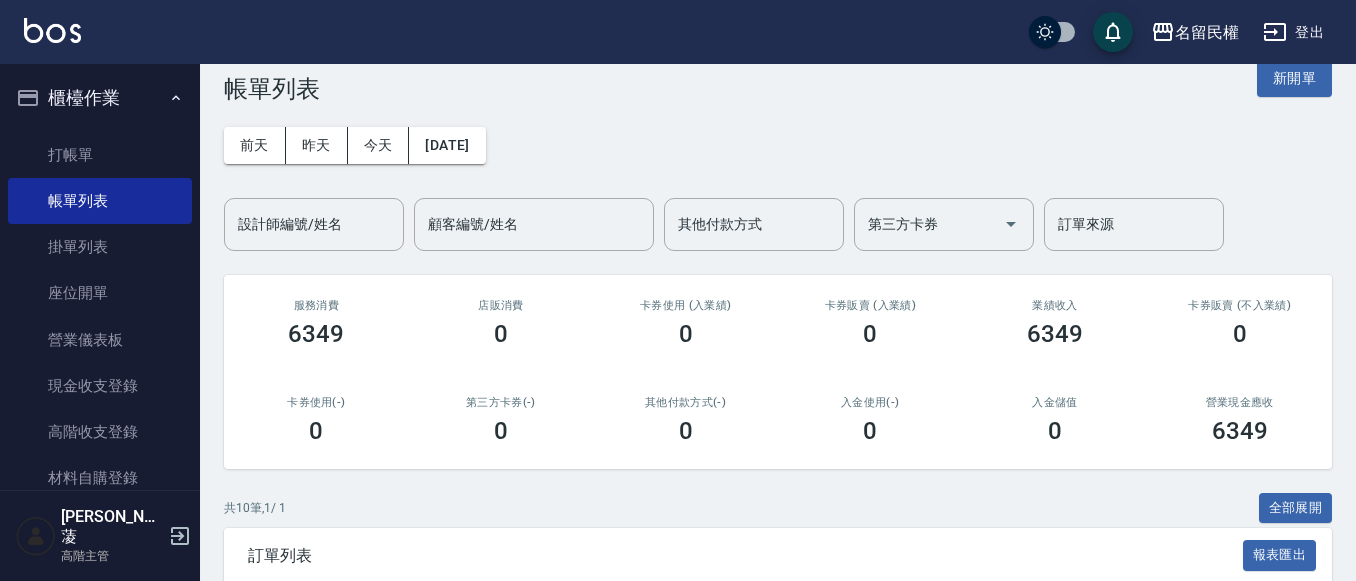 scroll, scrollTop: 0, scrollLeft: 0, axis: both 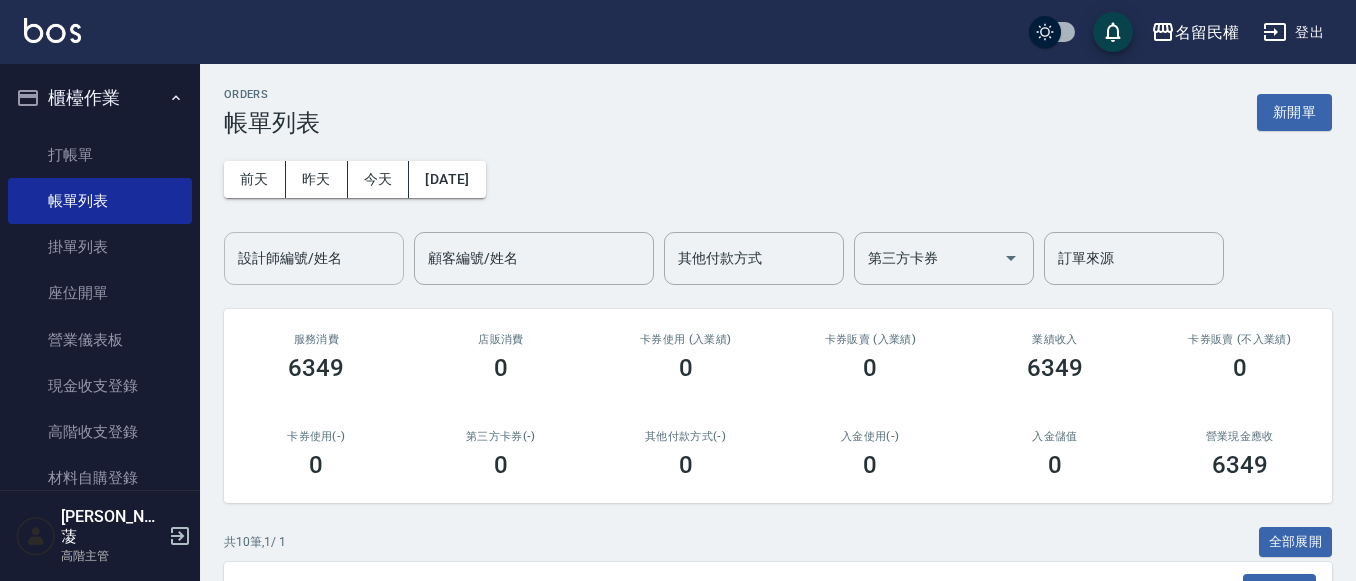 click on "設計師編號/姓名" at bounding box center (314, 258) 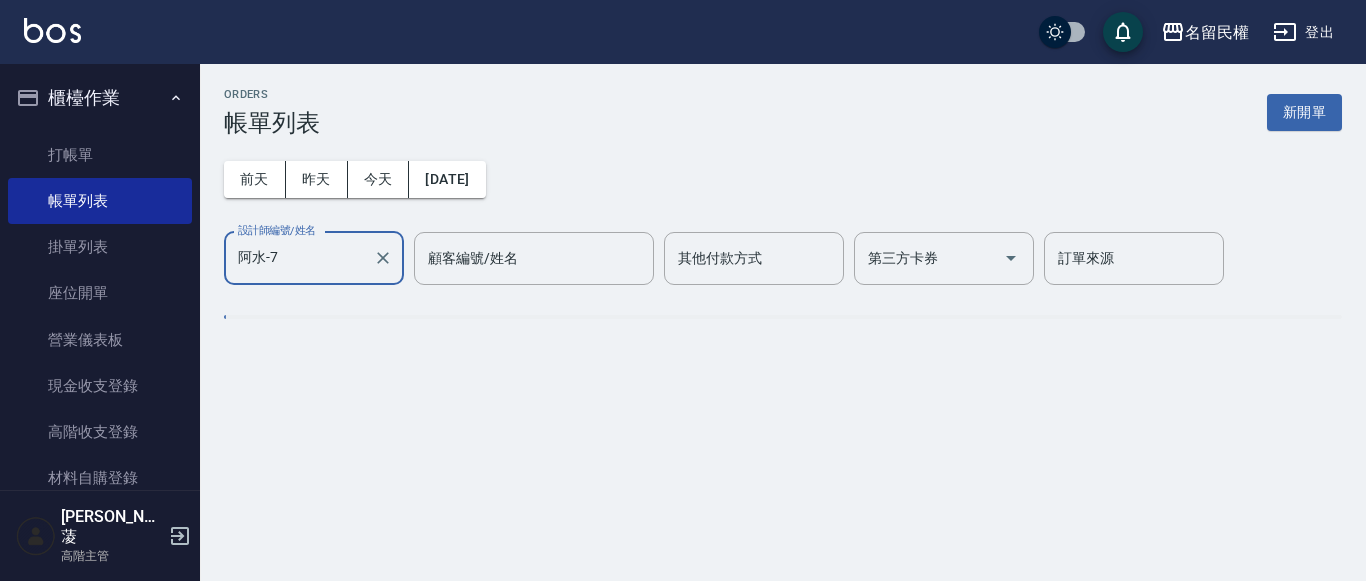 type on "阿水-7" 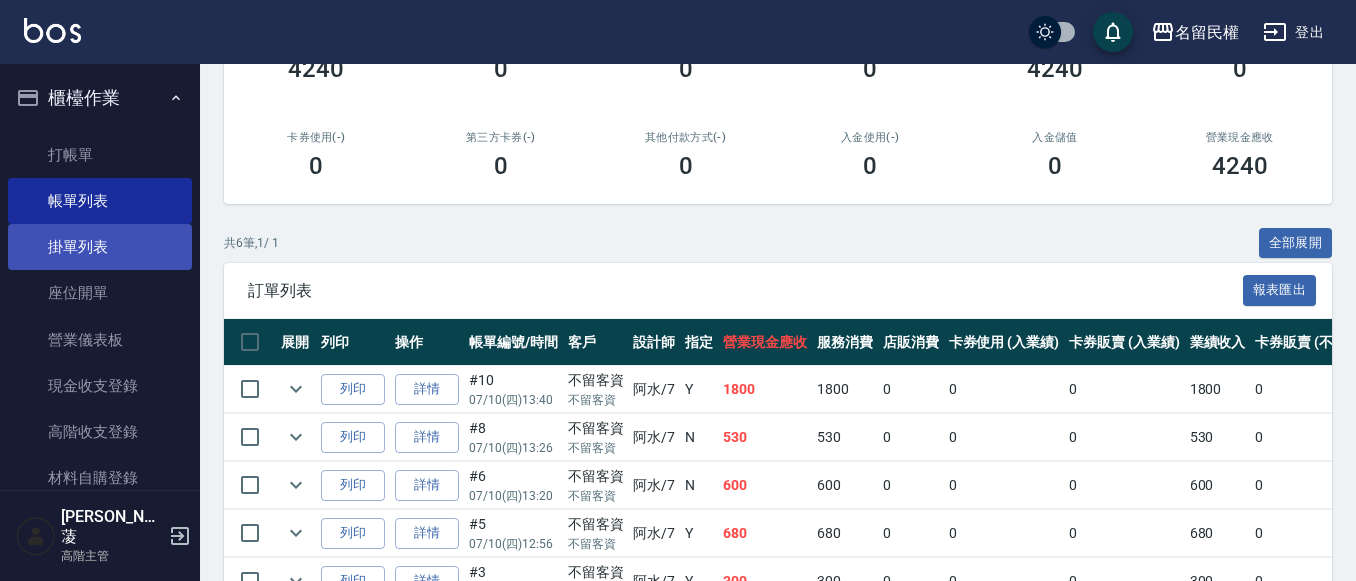 scroll, scrollTop: 300, scrollLeft: 0, axis: vertical 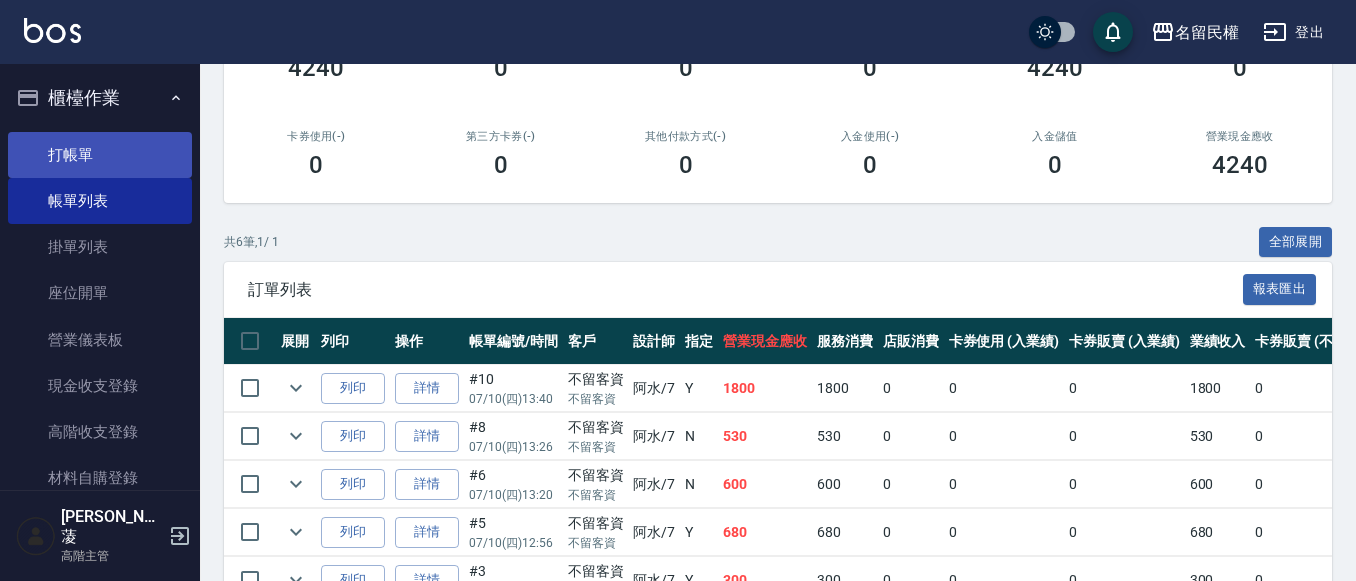click on "打帳單" at bounding box center [100, 155] 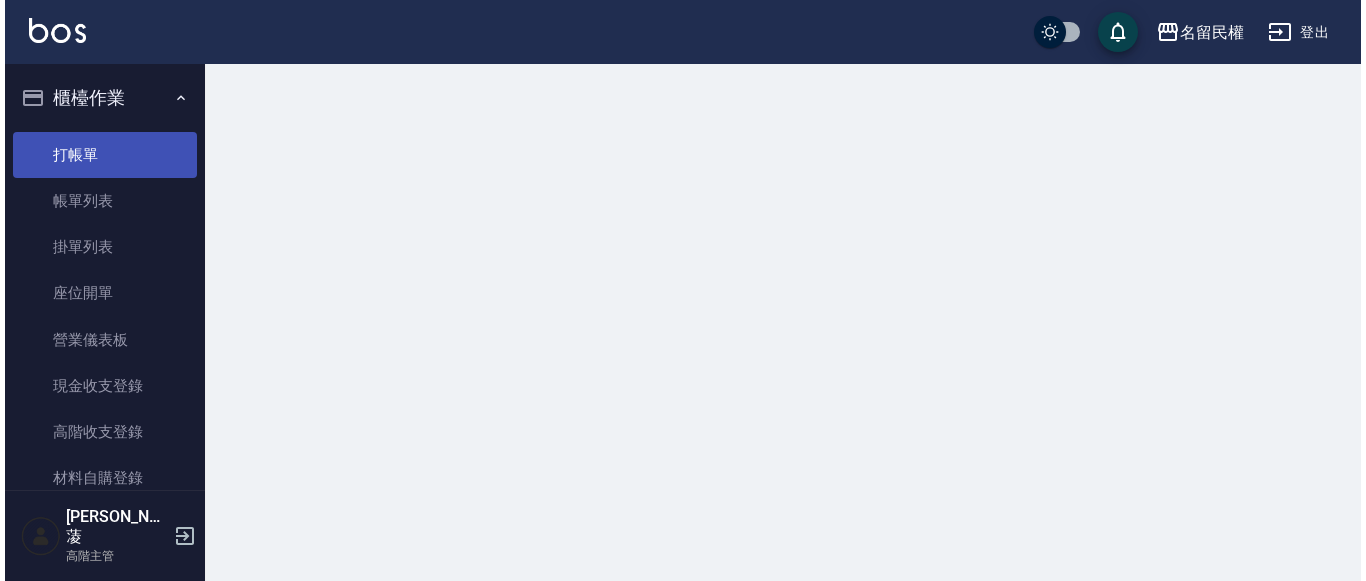 scroll, scrollTop: 0, scrollLeft: 0, axis: both 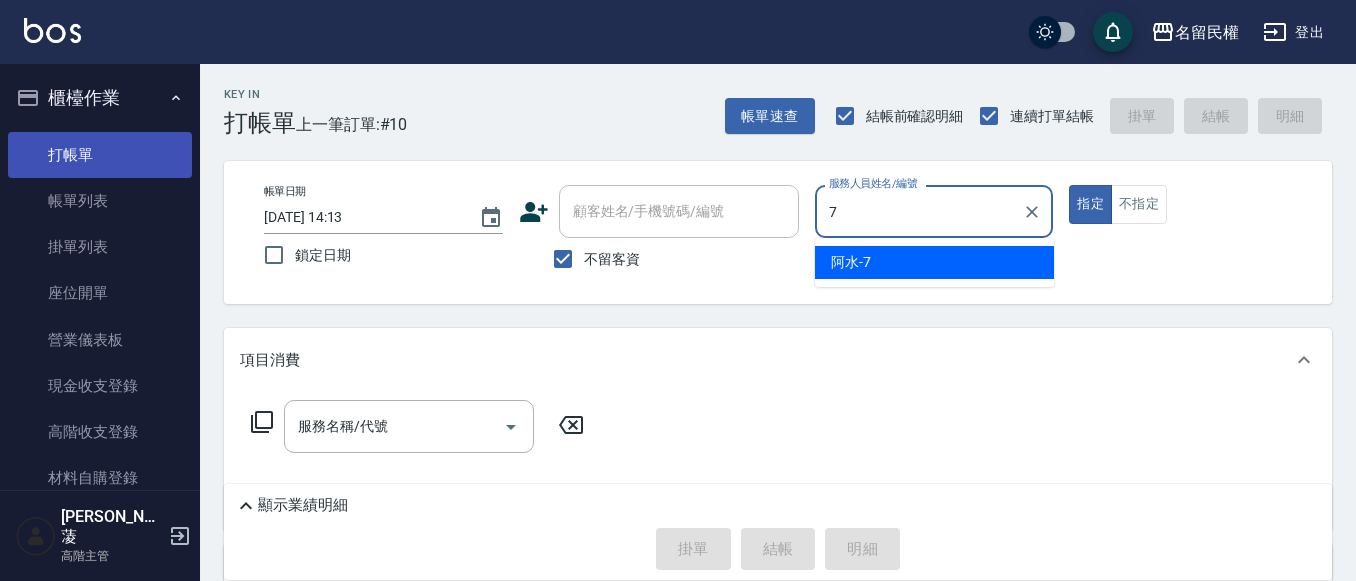type on "阿水-7" 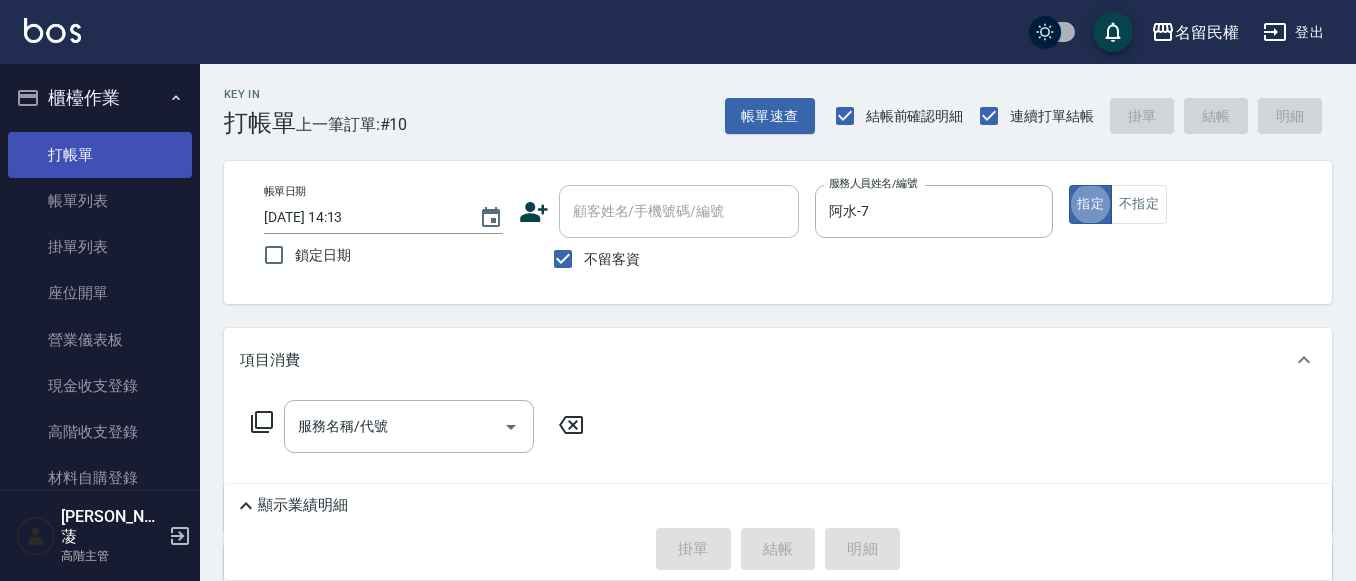 type on "true" 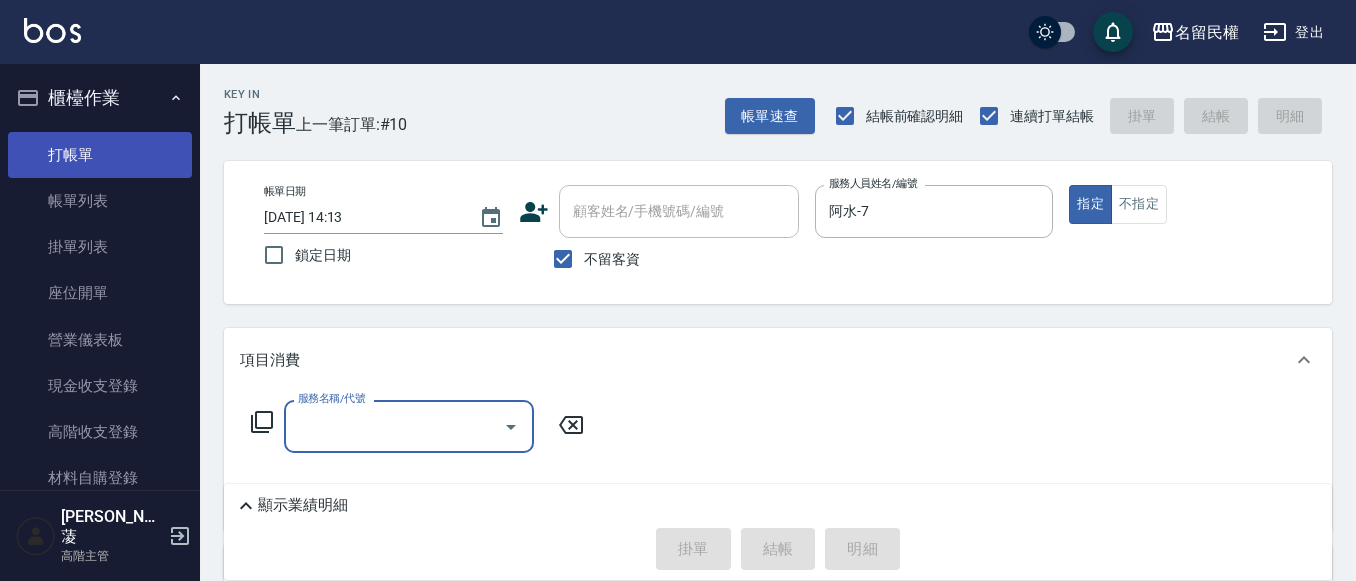 type on "5" 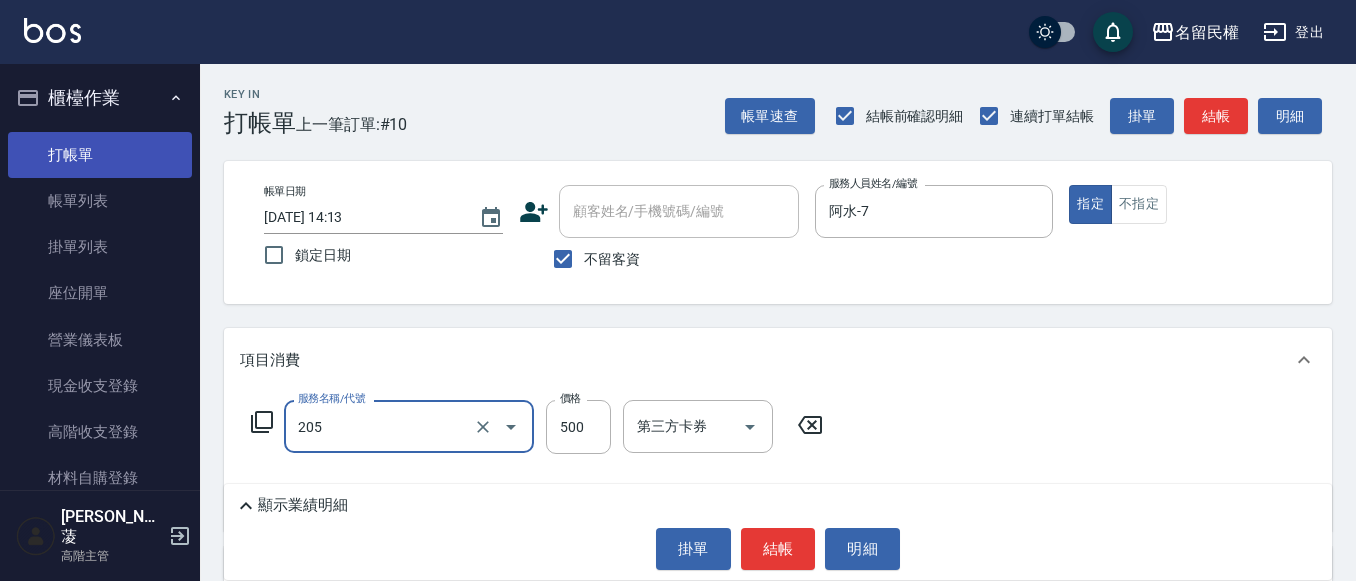 type on "指定洗剪(205)" 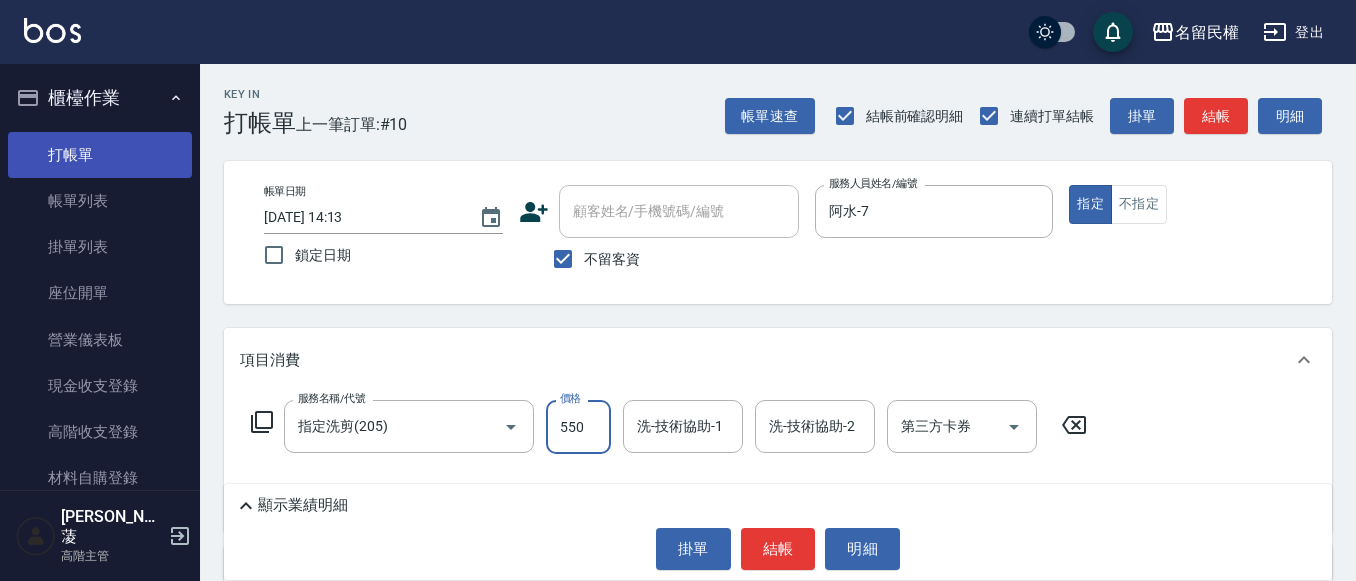 type on "550" 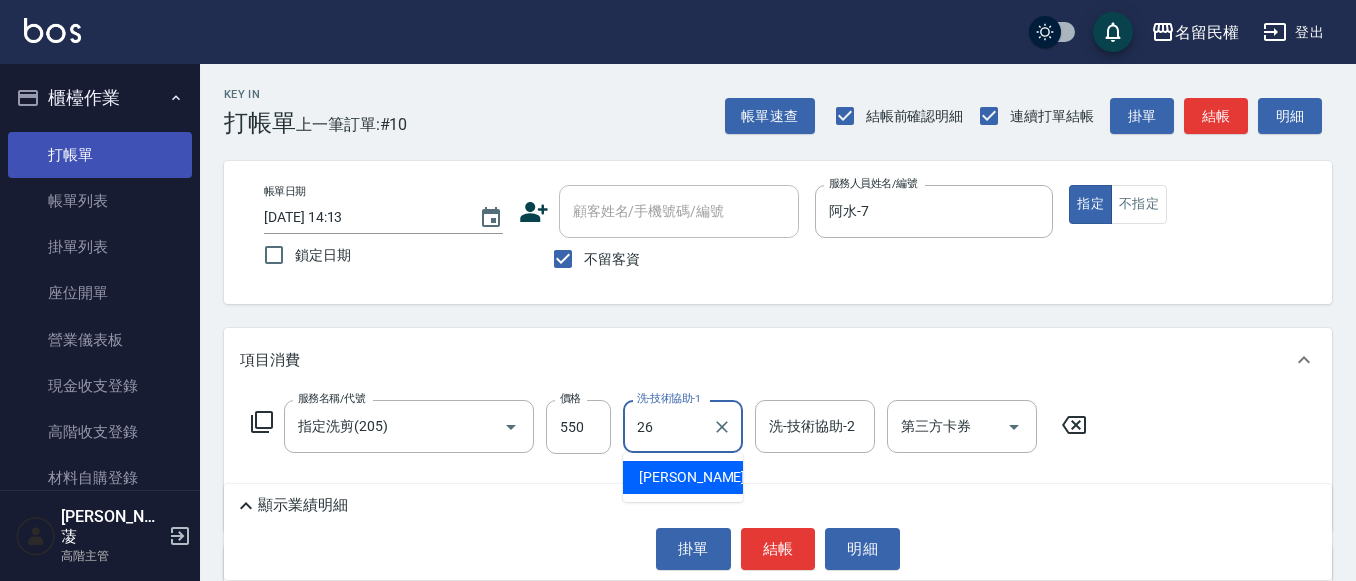 type on "沅莘-26" 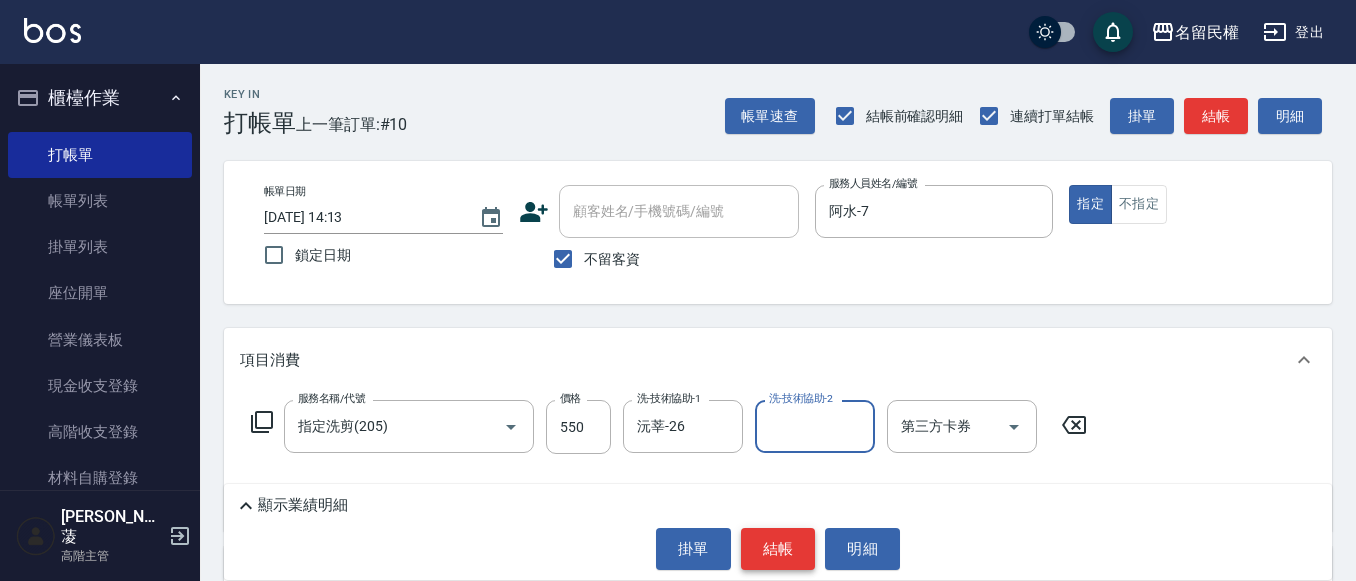 click on "結帳" at bounding box center [778, 549] 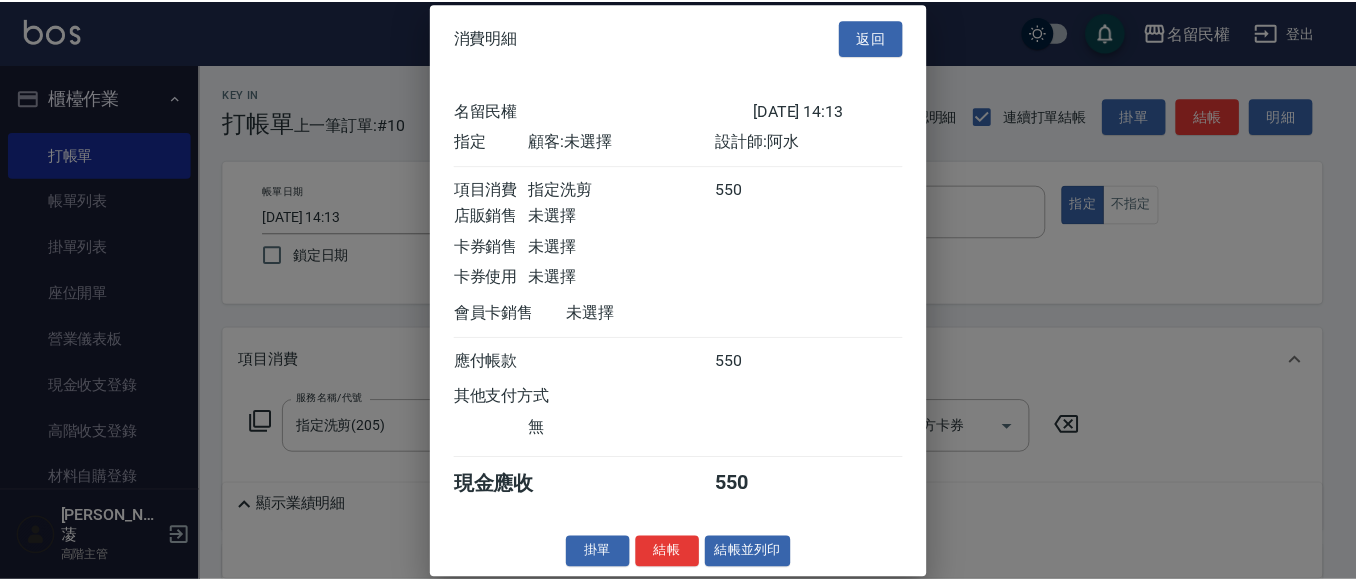 scroll, scrollTop: 26, scrollLeft: 0, axis: vertical 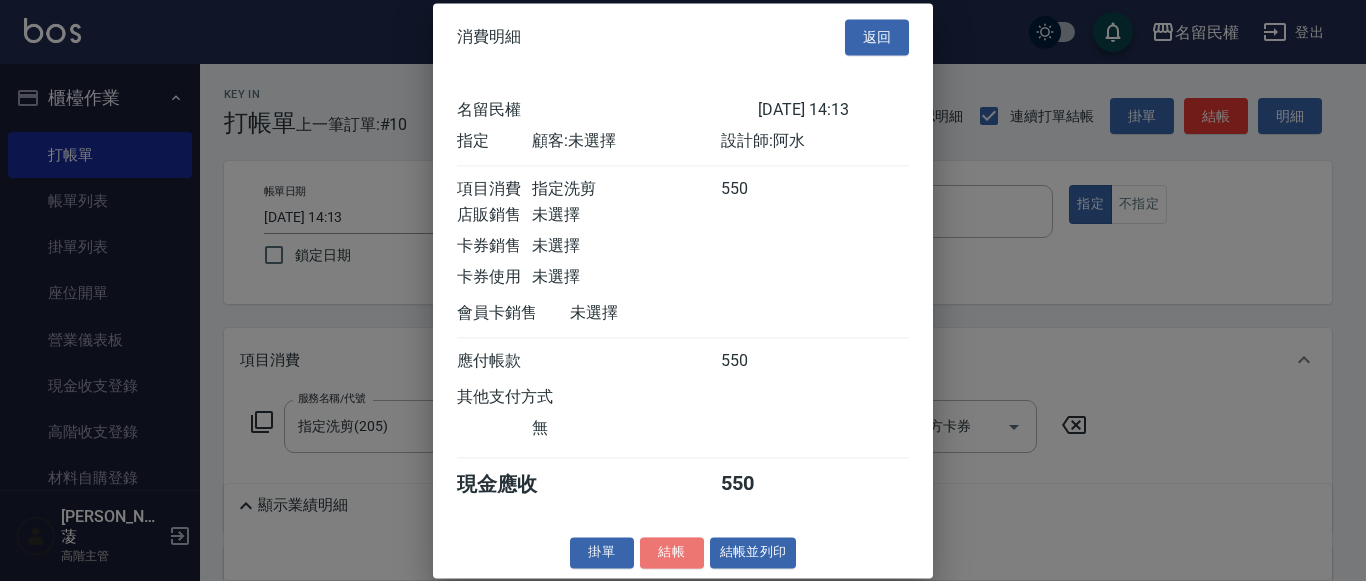 click on "結帳" at bounding box center (672, 552) 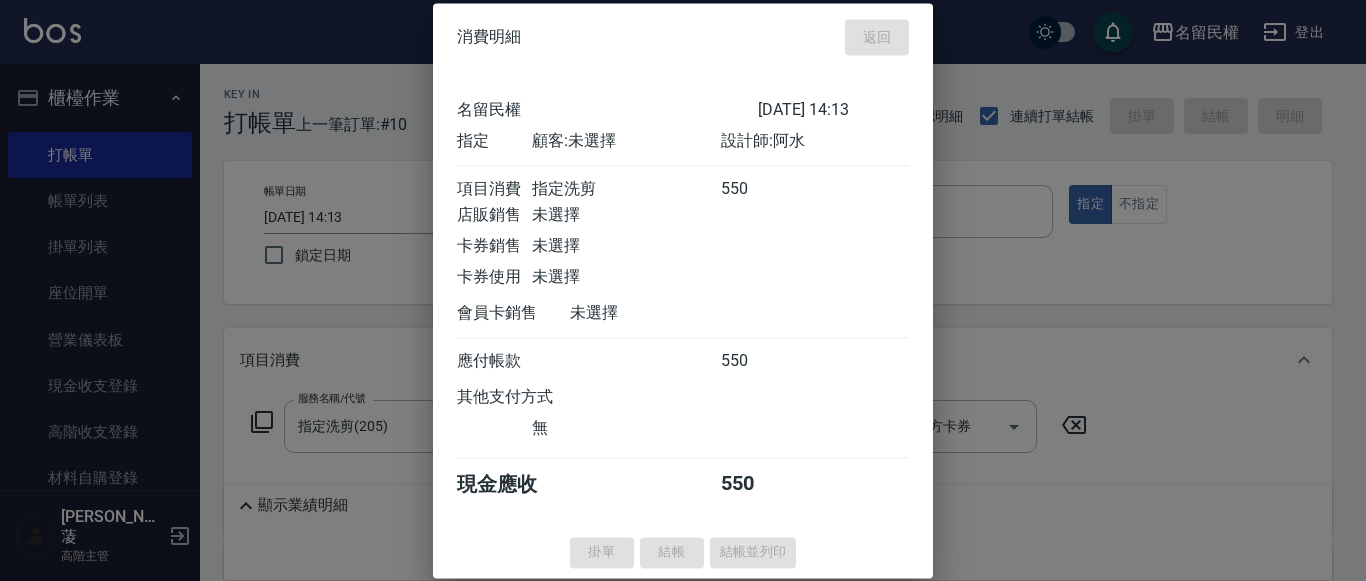 type on "[DATE] 14:21" 